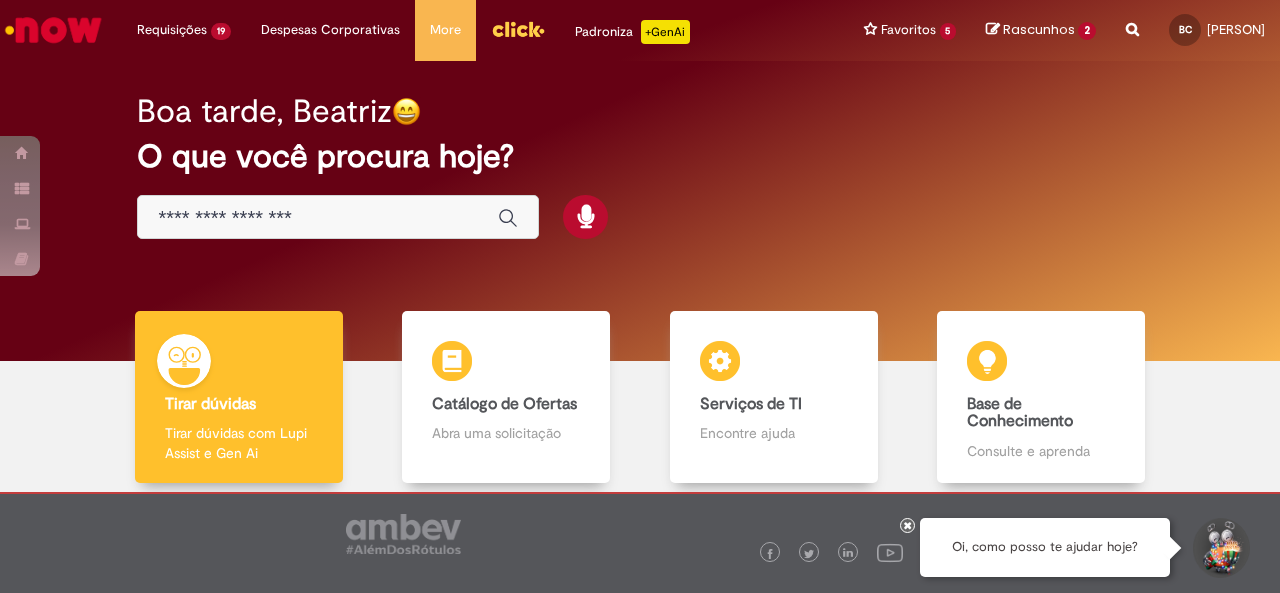 scroll, scrollTop: 0, scrollLeft: 0, axis: both 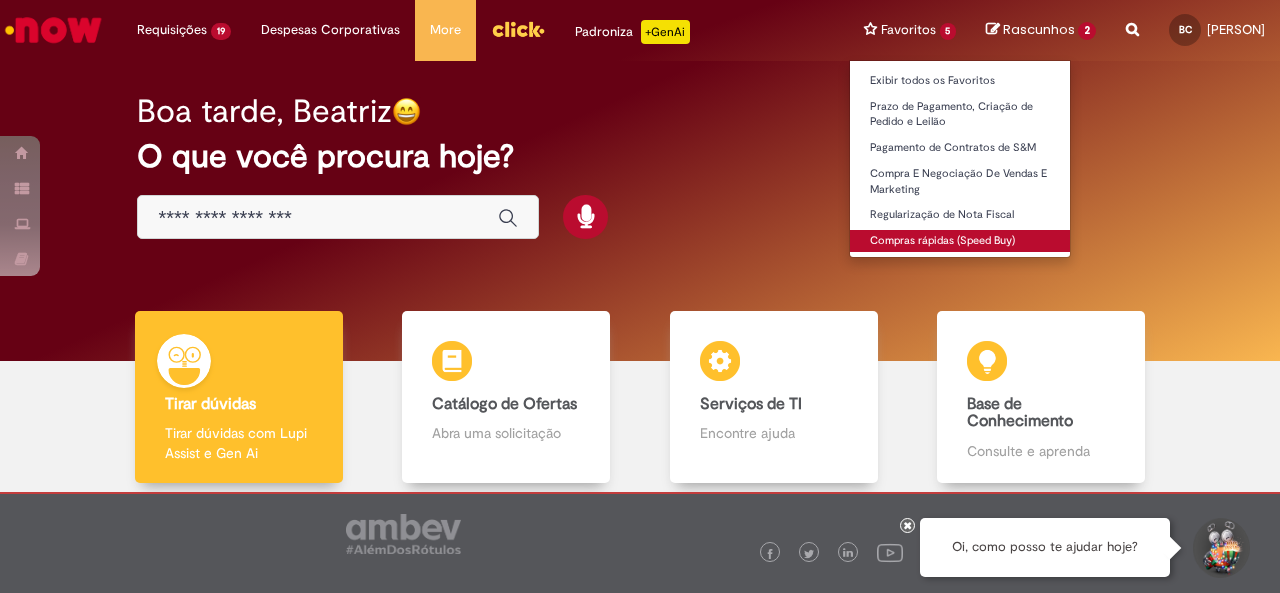 click on "Compras rápidas (Speed Buy)" at bounding box center (960, 241) 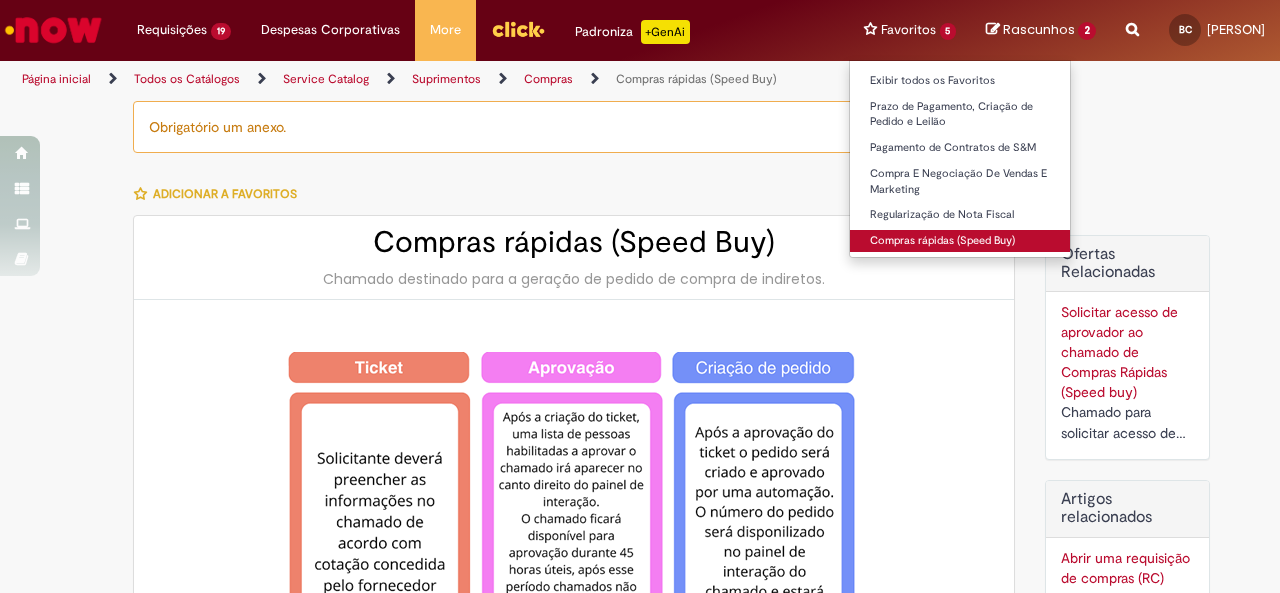 type on "********" 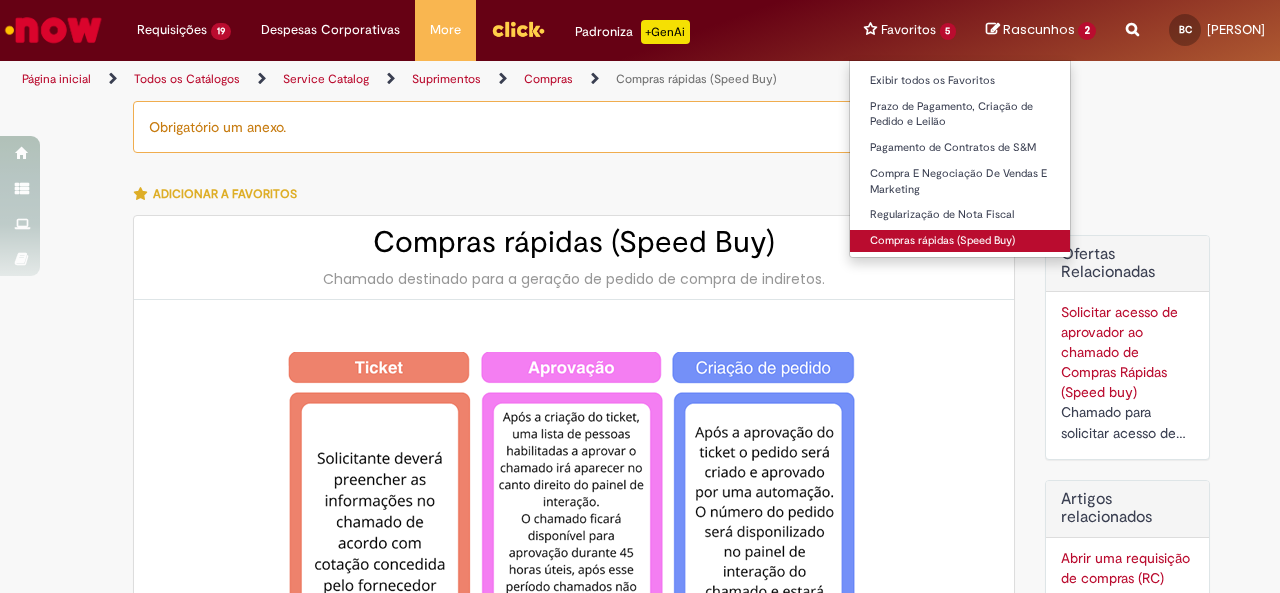 type on "**********" 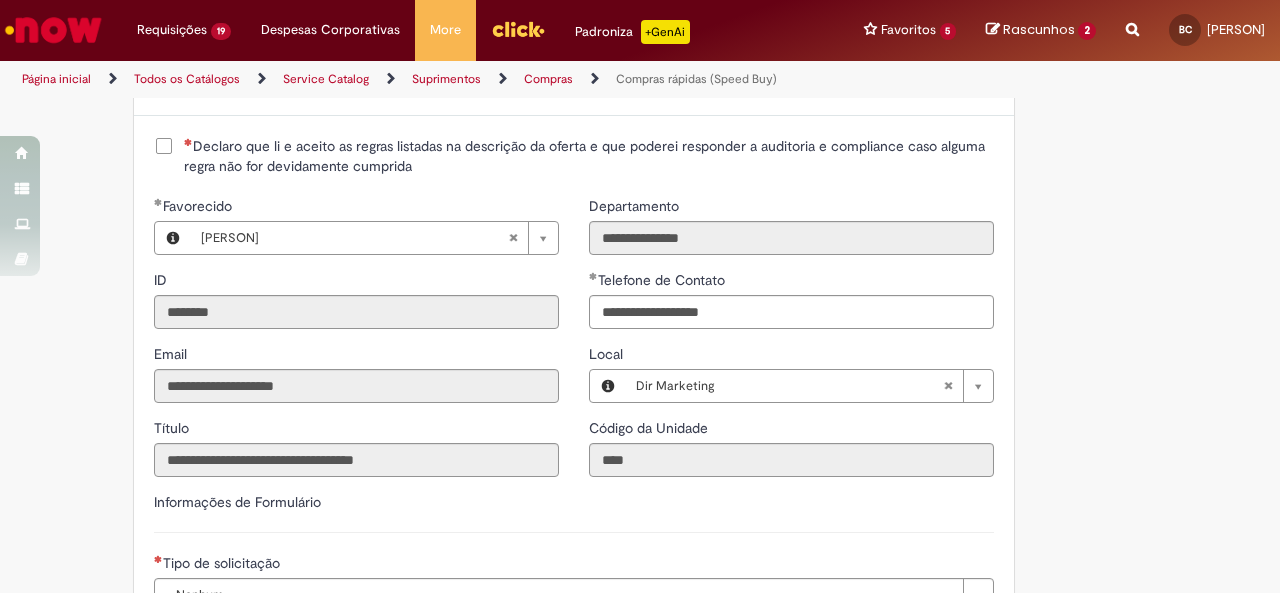 scroll, scrollTop: 2524, scrollLeft: 0, axis: vertical 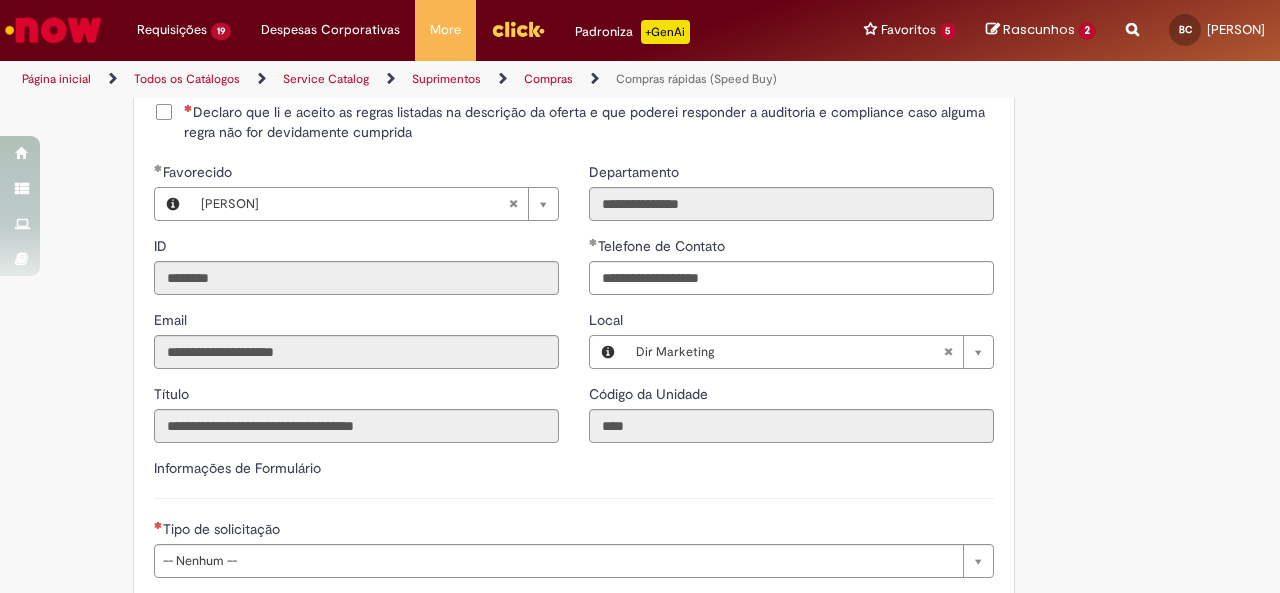click on "Declaro que li e aceito as regras listadas na descrição da oferta e que poderei responder a auditoria e compliance caso alguma regra não for devidamente cumprida" at bounding box center [574, 122] 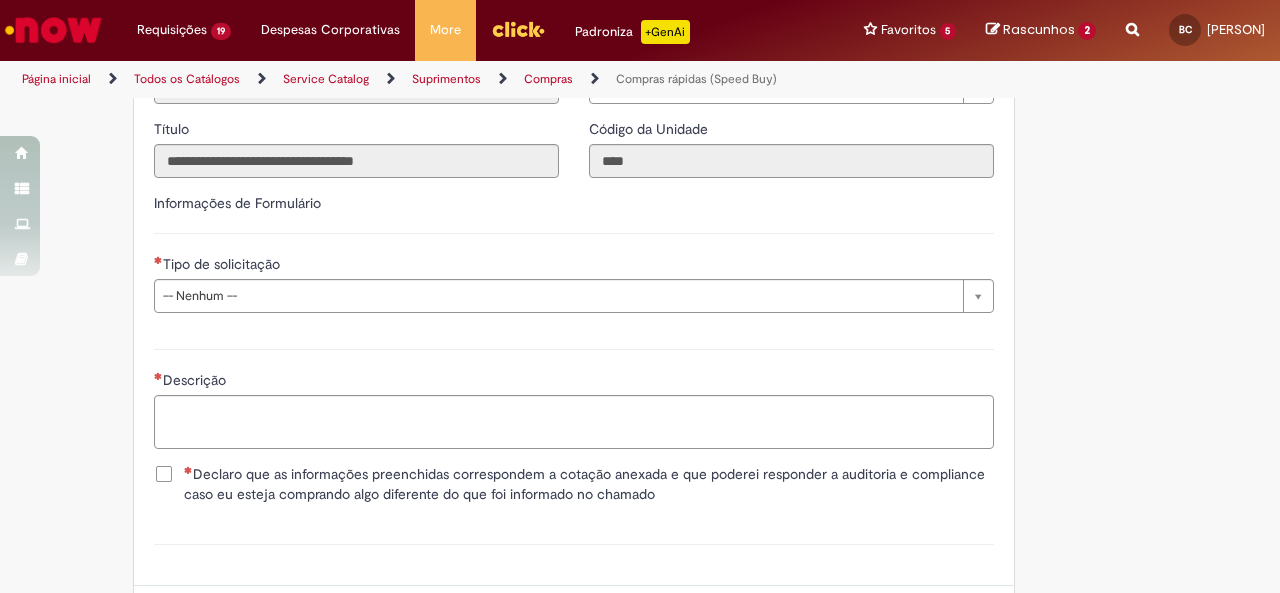 scroll, scrollTop: 2790, scrollLeft: 0, axis: vertical 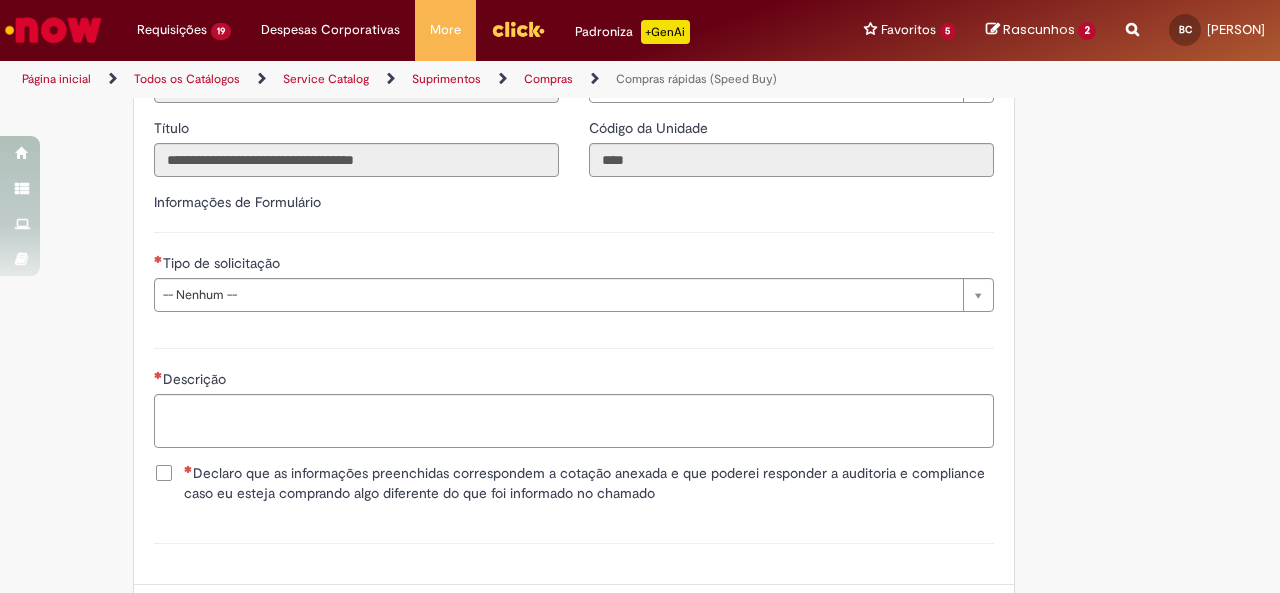 click on "Descrição" at bounding box center [574, 395] 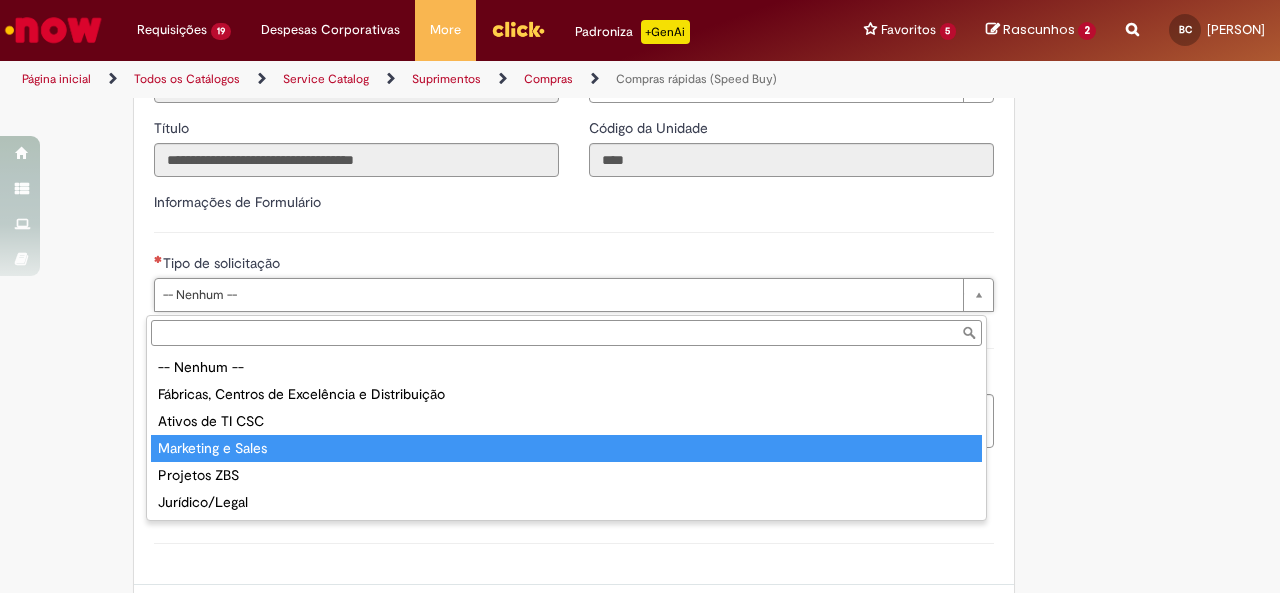 type on "**********" 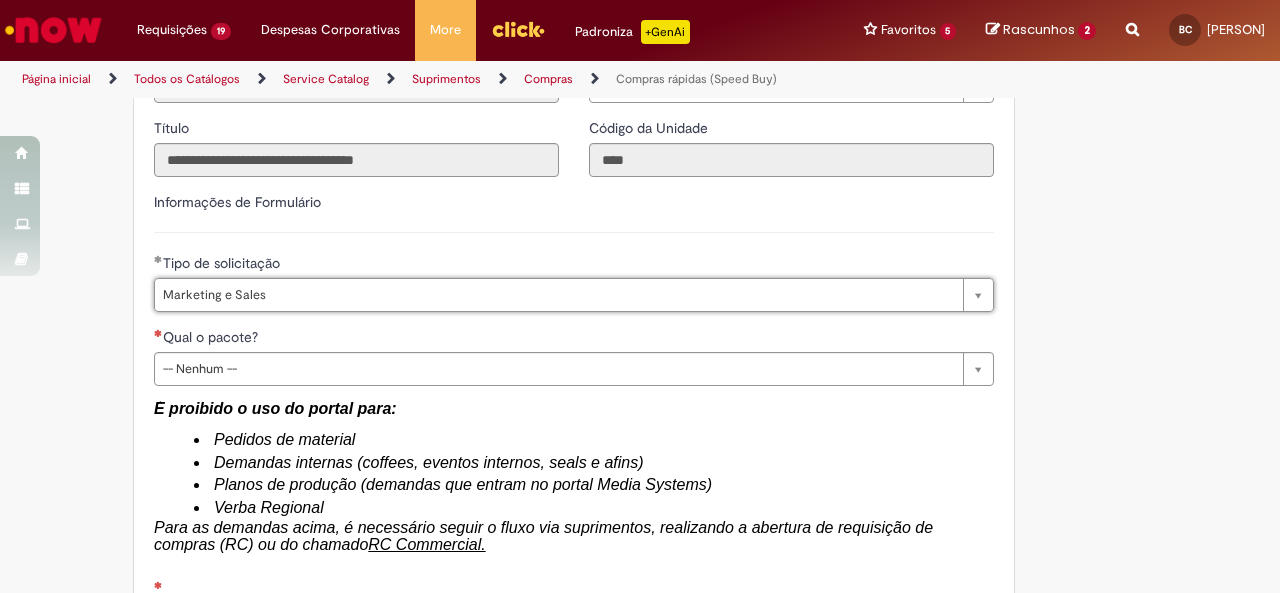 type on "*******" 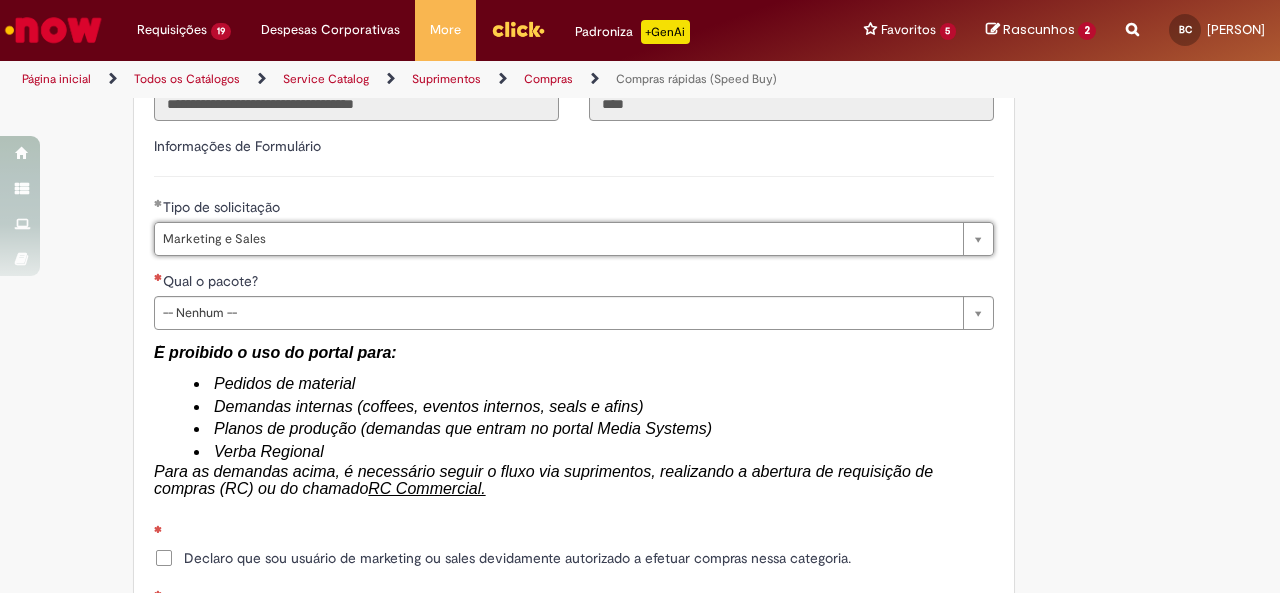 scroll, scrollTop: 2850, scrollLeft: 0, axis: vertical 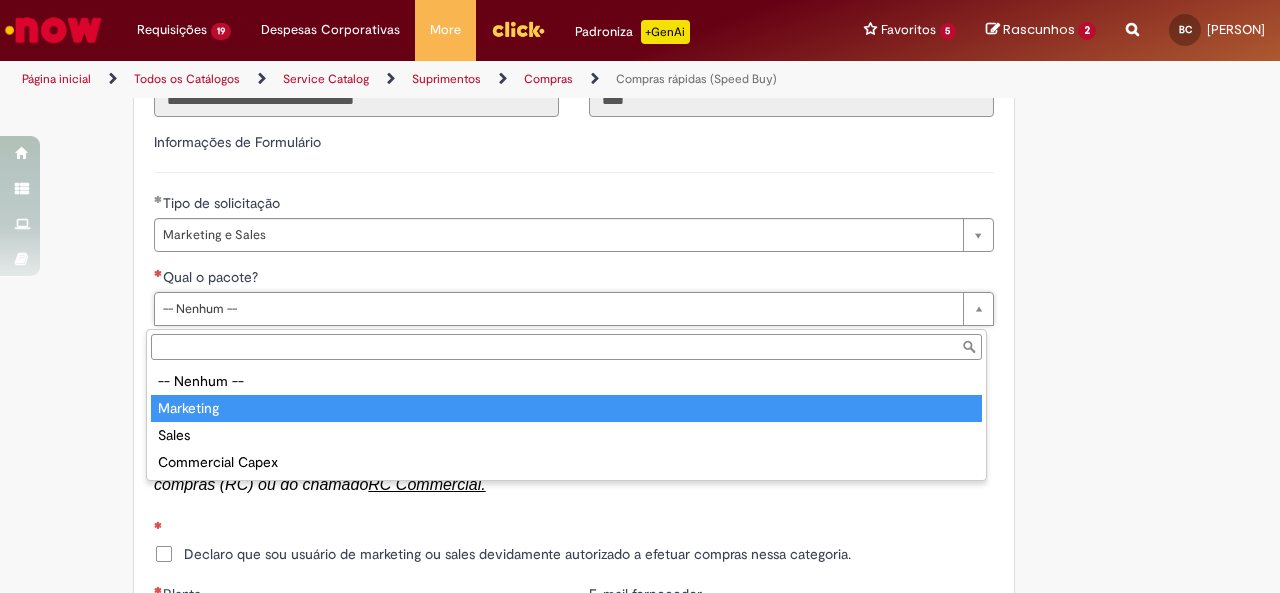 type on "*********" 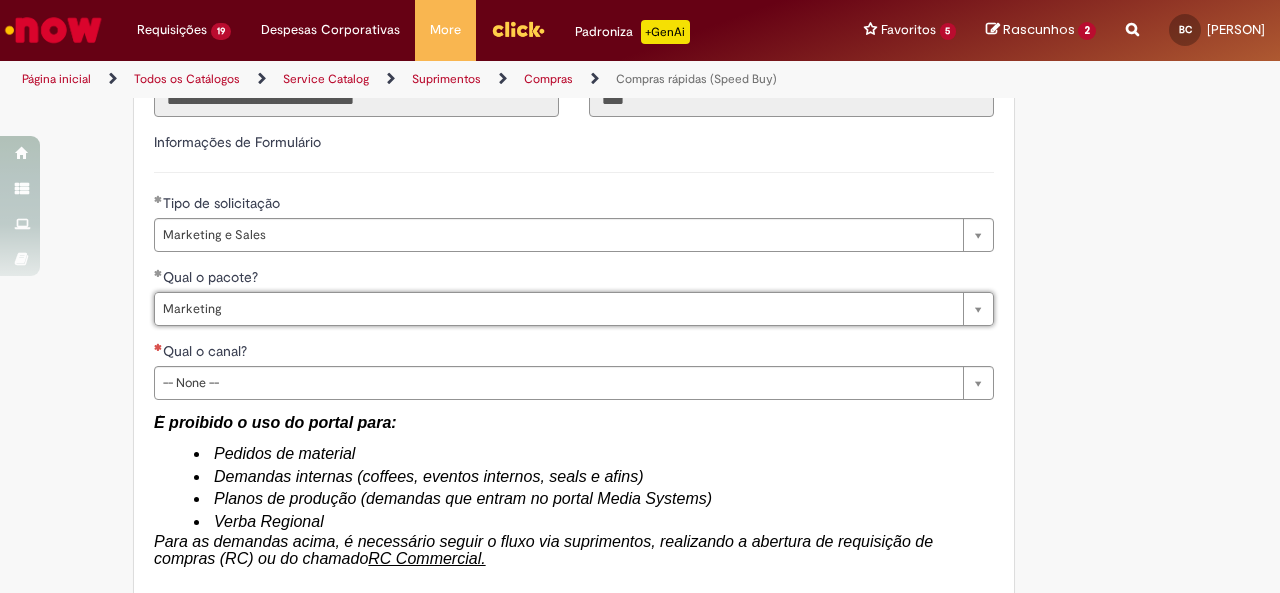 scroll, scrollTop: 3125, scrollLeft: 0, axis: vertical 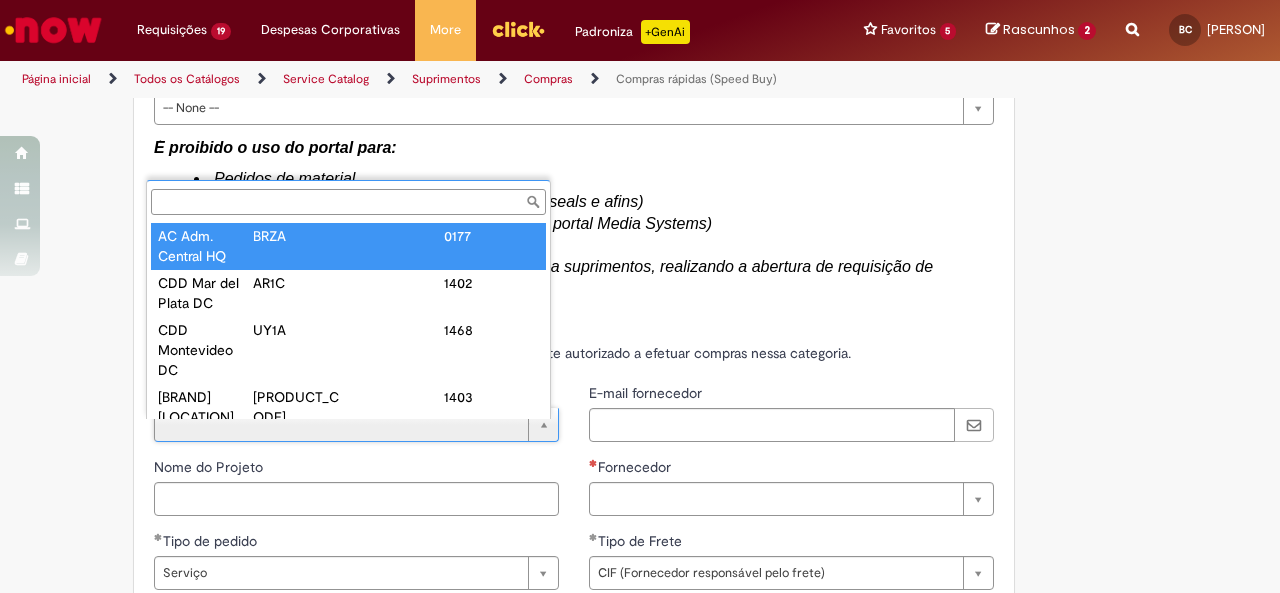 type on "**********" 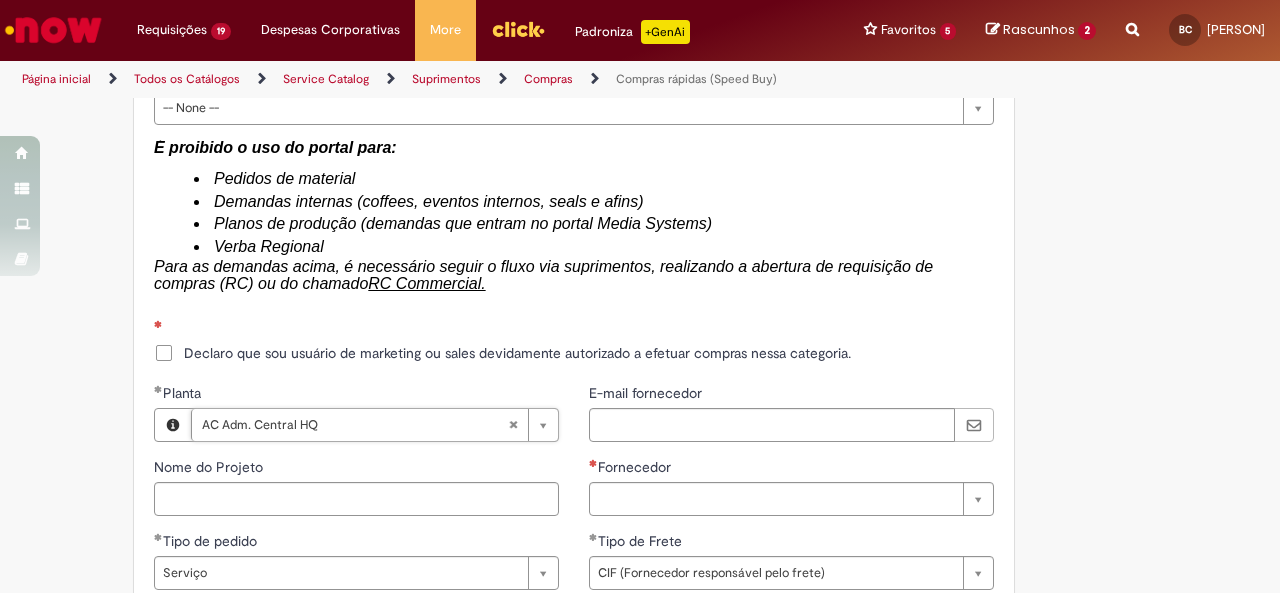 click on "Declaro que sou usuário do ZEC ou do CENG&PMO devidamente autorizado a fazer compras nessa categoria. Declaro que eu sou usuário de TechOPs devidamente autorizado para efetuar compras de equipamentos de TI para a companhia. Declaro que sou usuário de Jurídico/Legal devidamente autorizado para efeturar compras relecianas espeficamente a esse tipo de solicitação Declaro que sou usuário de marketing ou sales devidamente autorizado a efetuar compras nessa categoria." at bounding box center [574, 355] 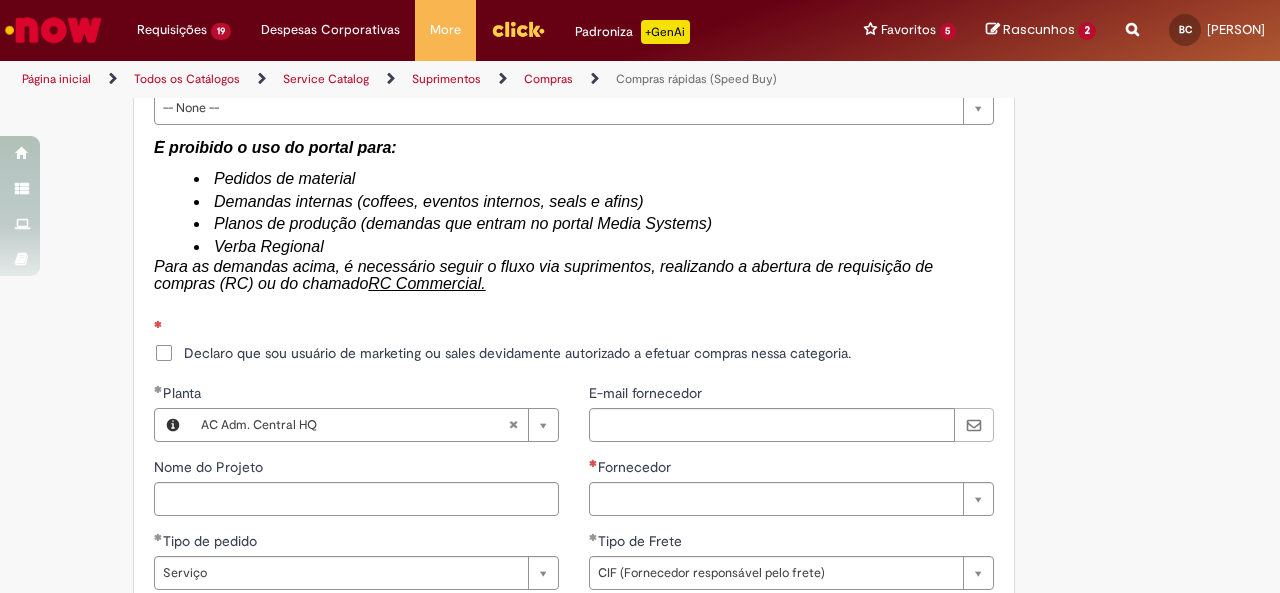 click on "Declaro que sou usuário de marketing ou sales devidamente autorizado a efetuar compras nessa categoria." at bounding box center (517, 353) 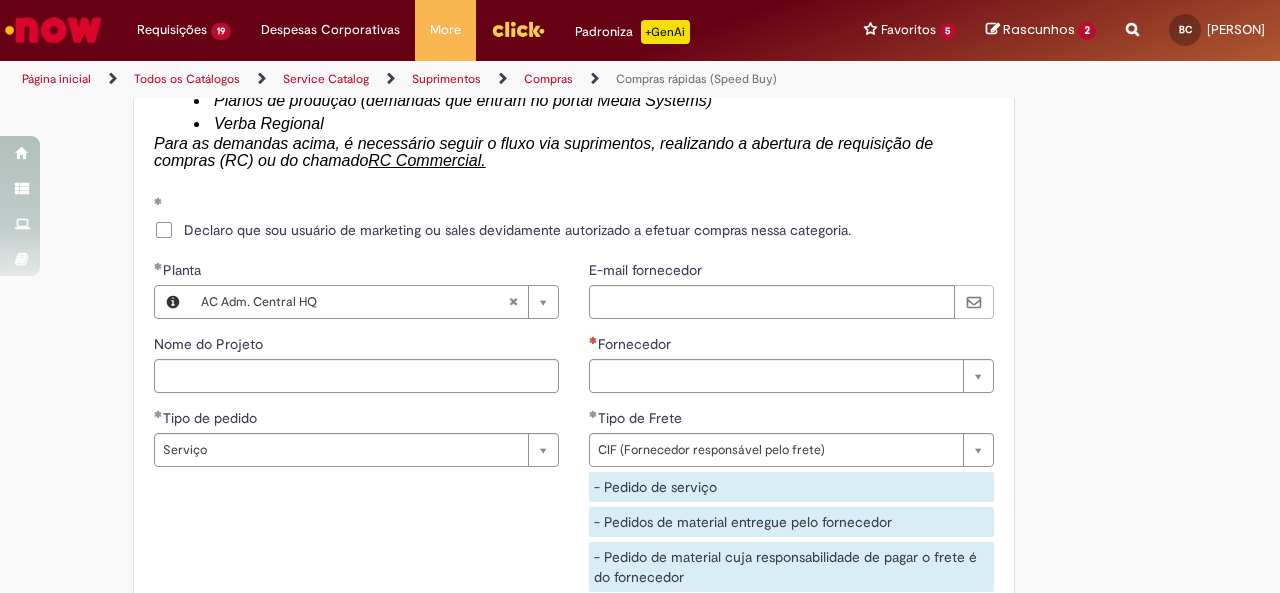 scroll, scrollTop: 3269, scrollLeft: 0, axis: vertical 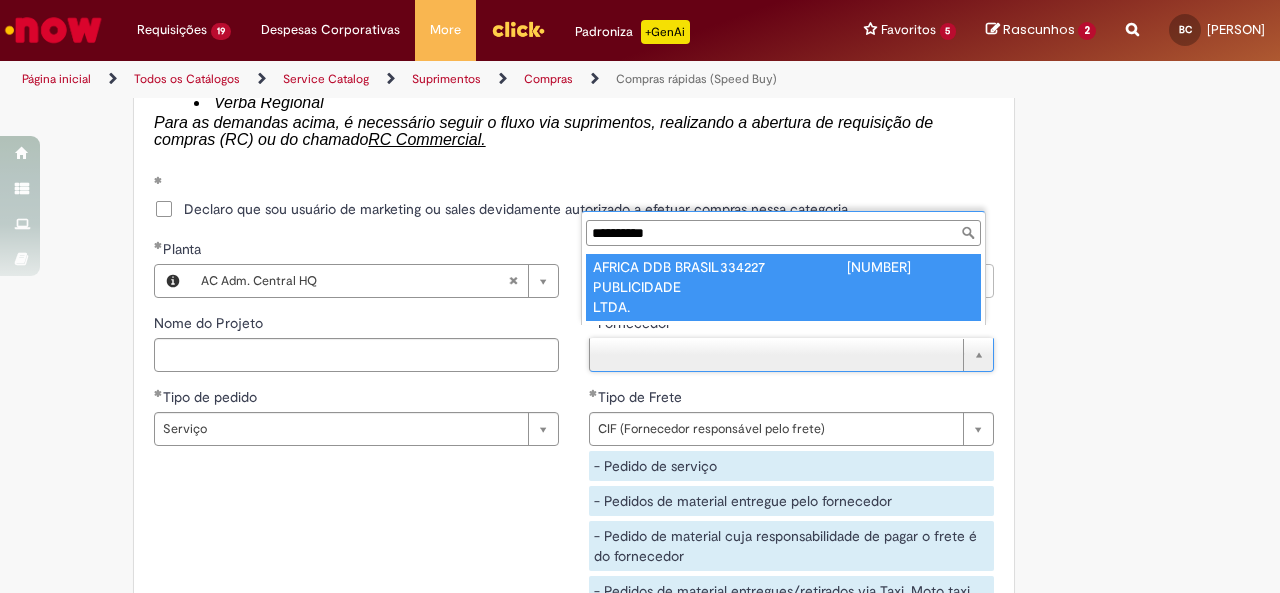 type on "**********" 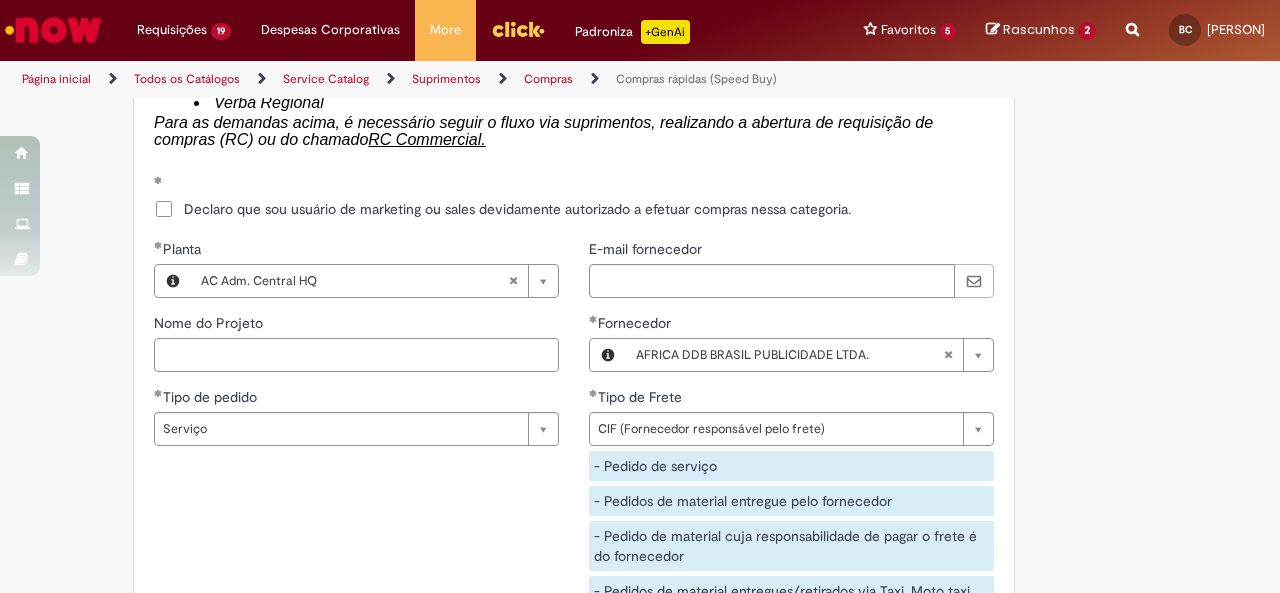 click on "Nome do Projeto" at bounding box center (356, 355) 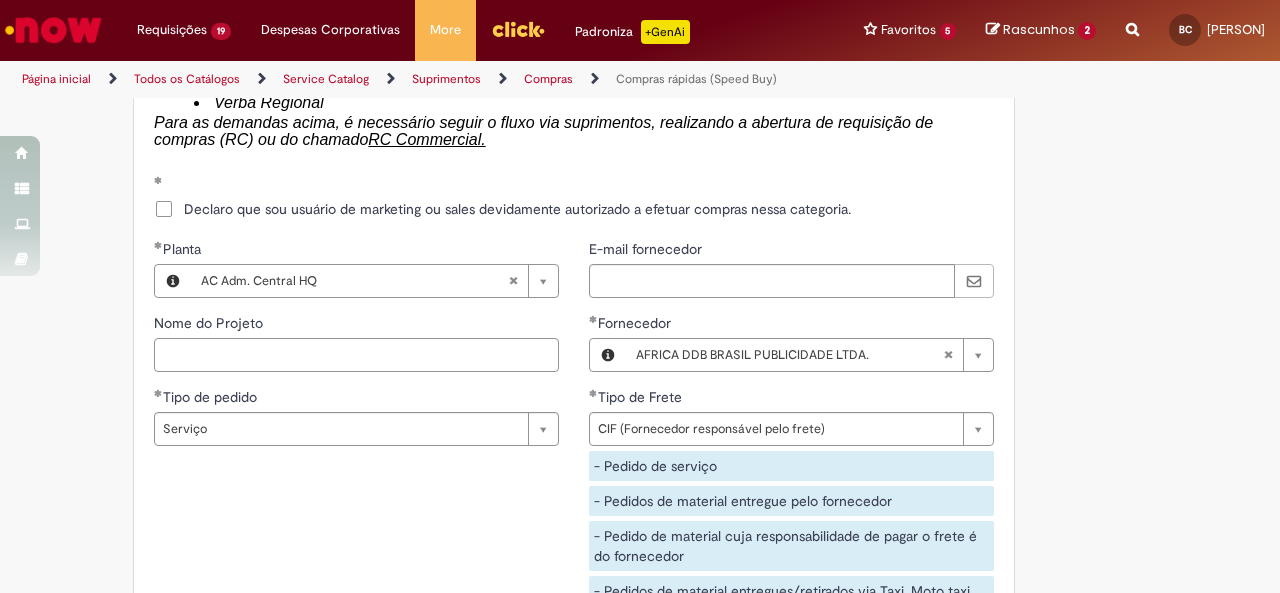 paste on "**********" 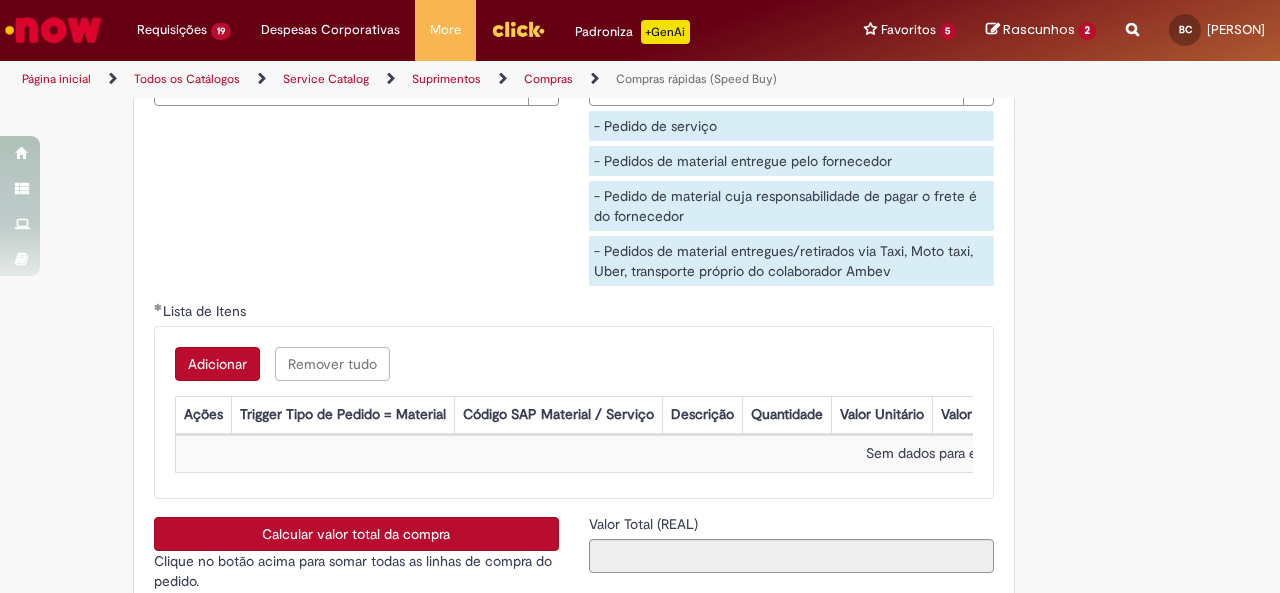 scroll, scrollTop: 3617, scrollLeft: 0, axis: vertical 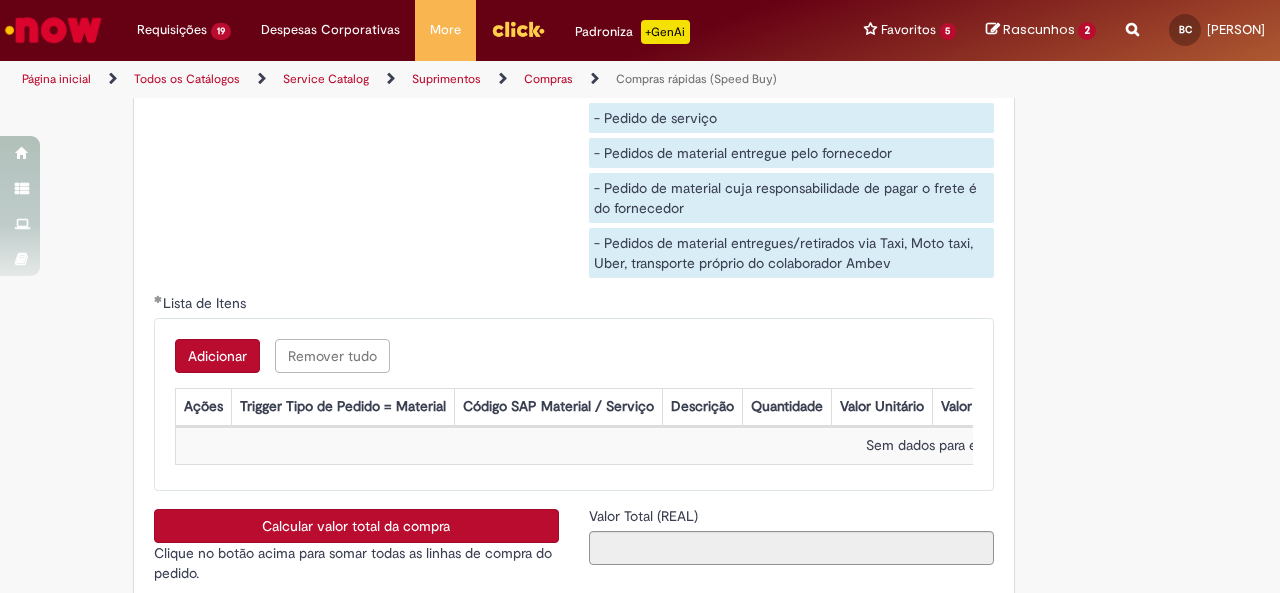 type on "**********" 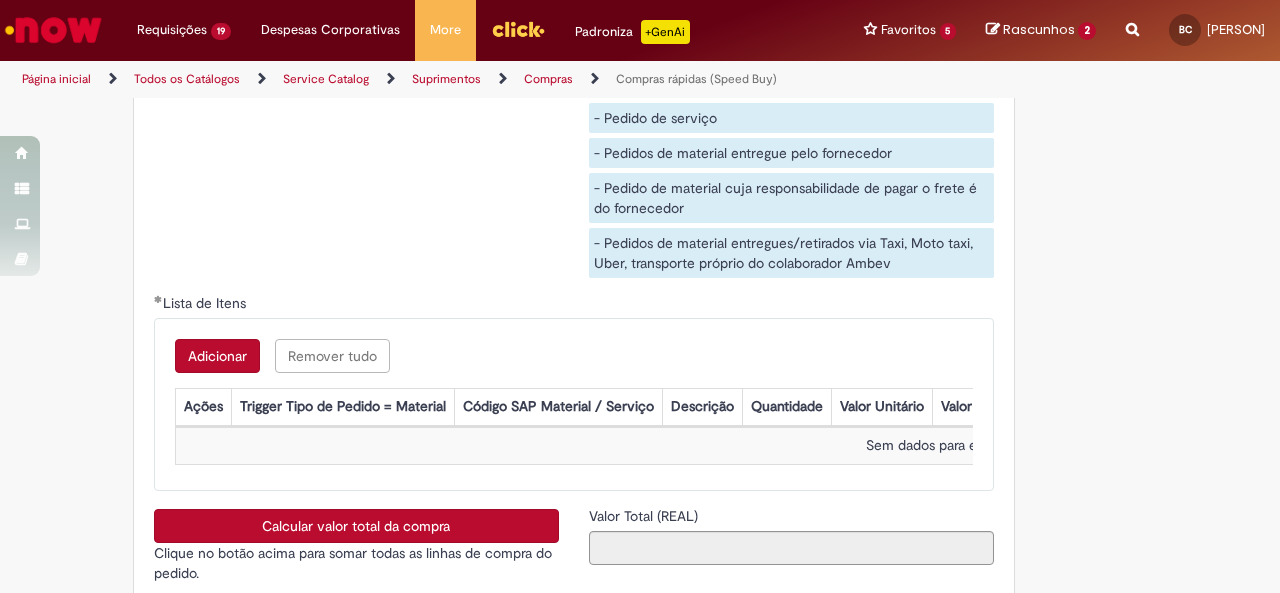 click on "Adicionar" at bounding box center [217, 356] 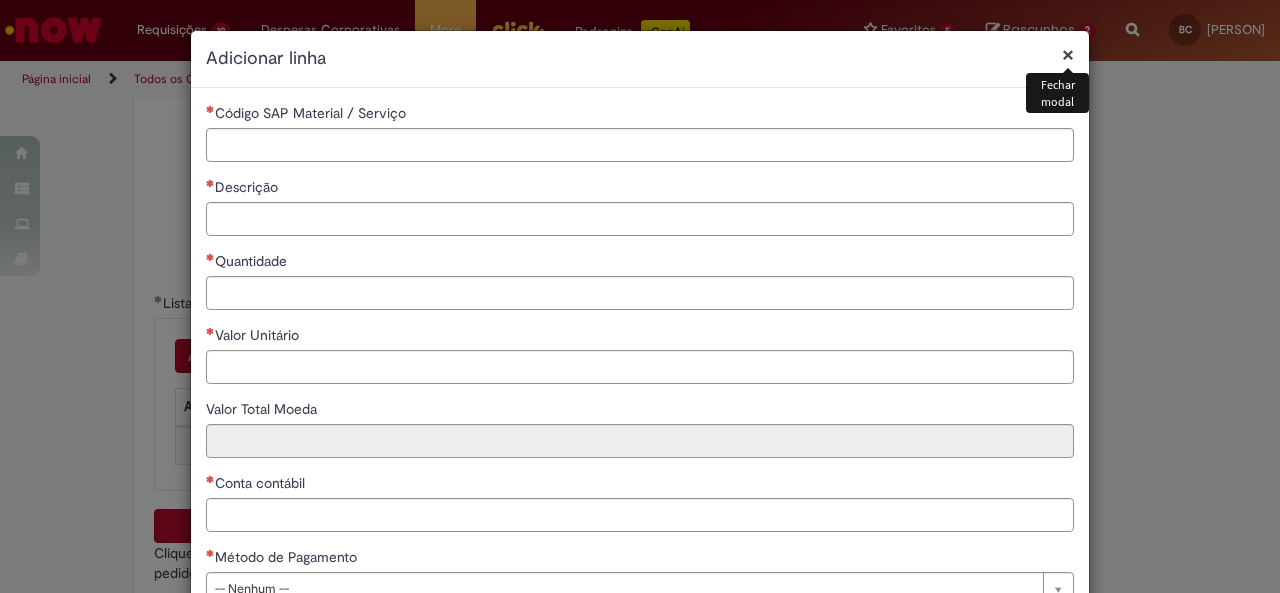 type 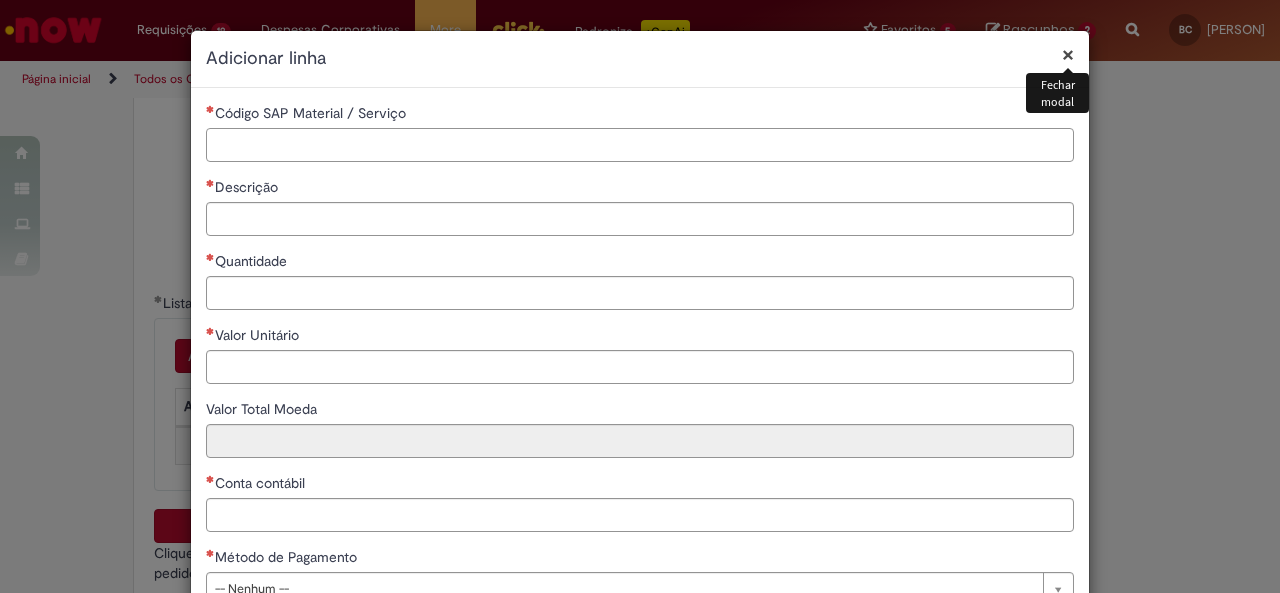 drag, startPoint x: 368, startPoint y: 153, endPoint x: 300, endPoint y: 54, distance: 120.10412 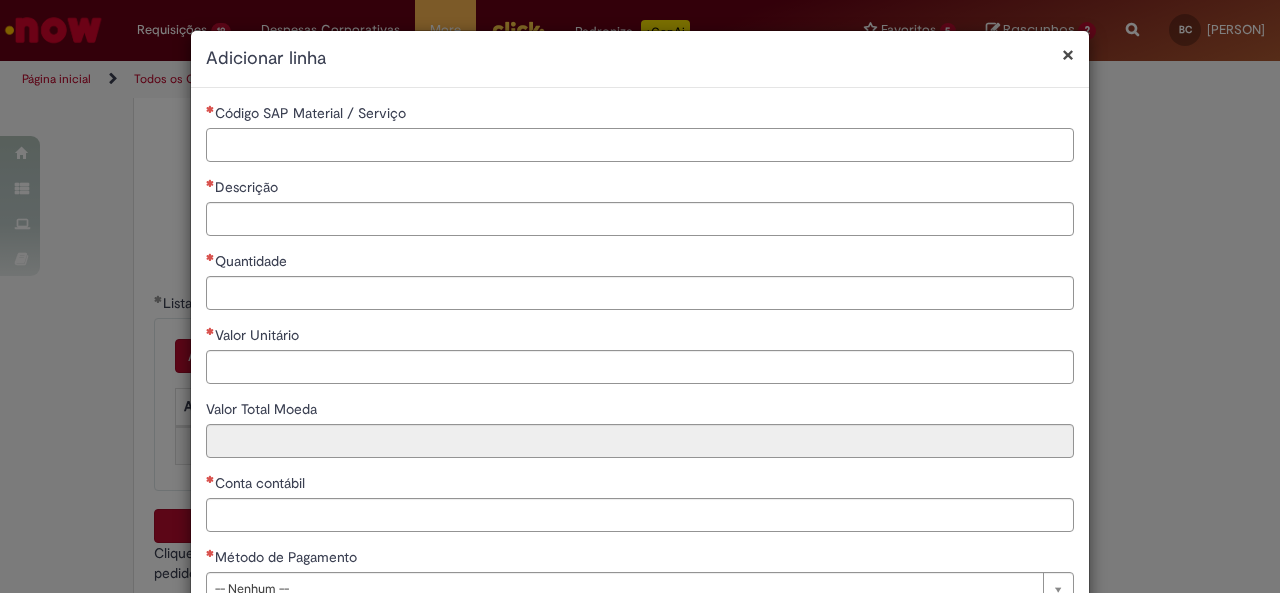 paste on "*******" 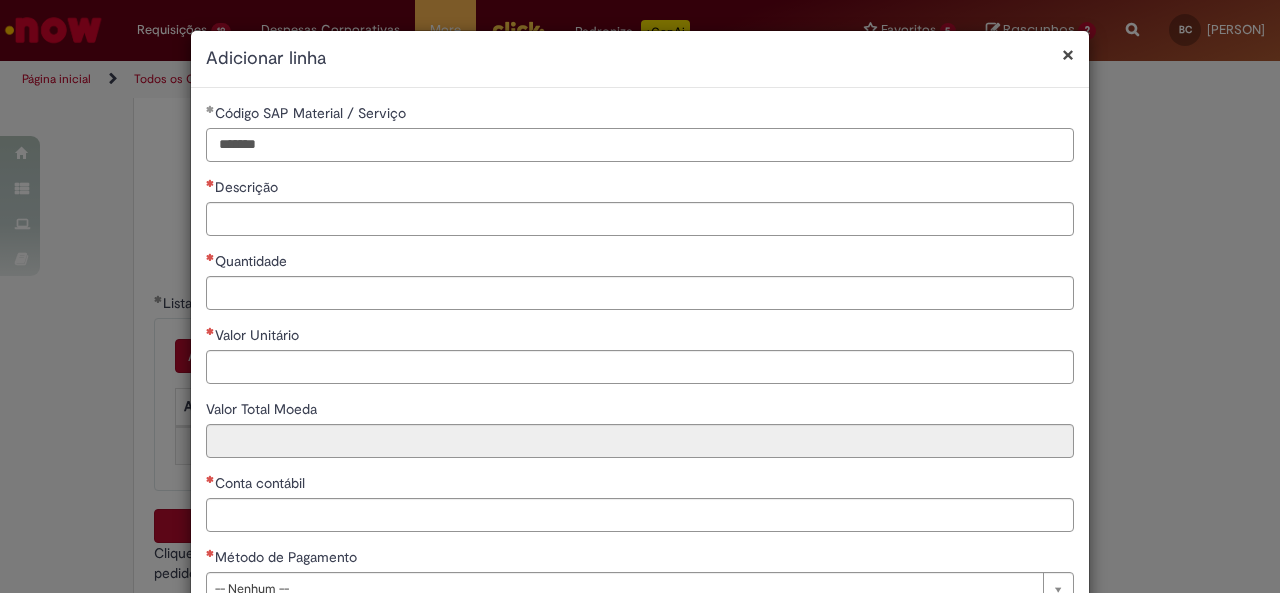 type on "*******" 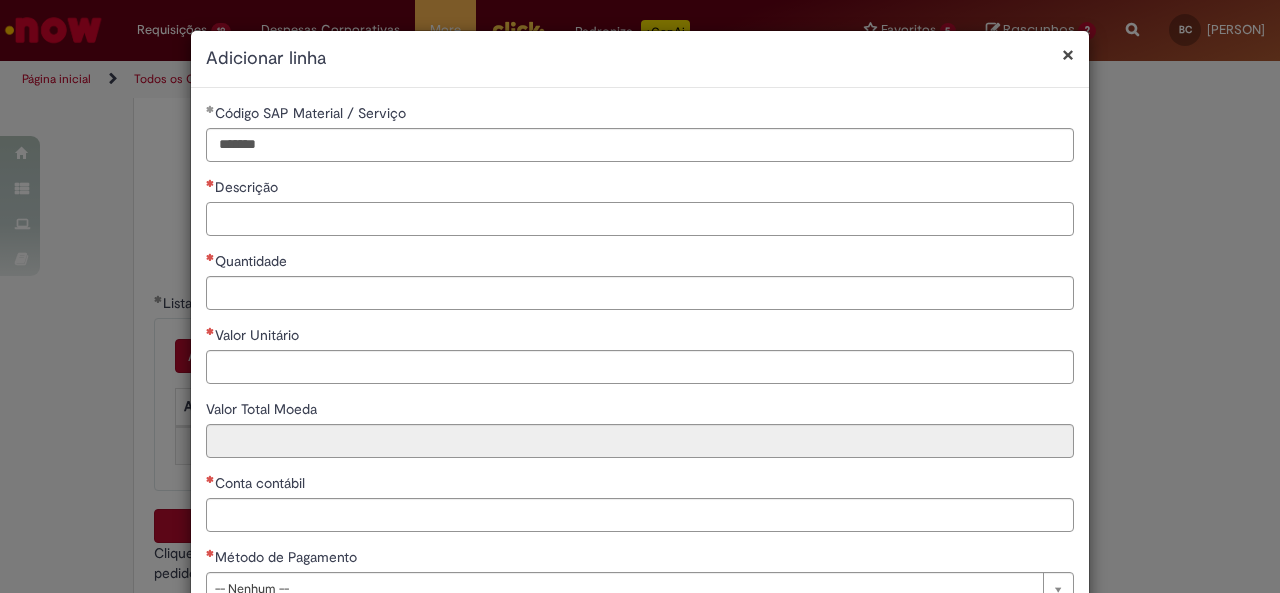 click on "Descrição" at bounding box center (640, 219) 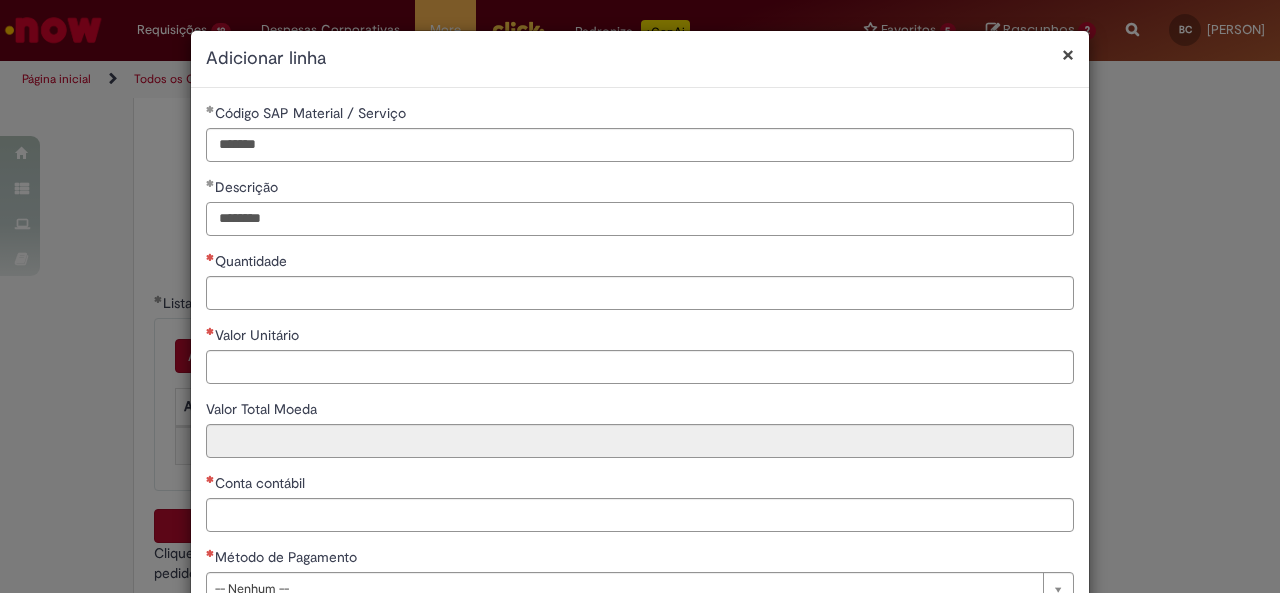click on "*******" at bounding box center (640, 219) 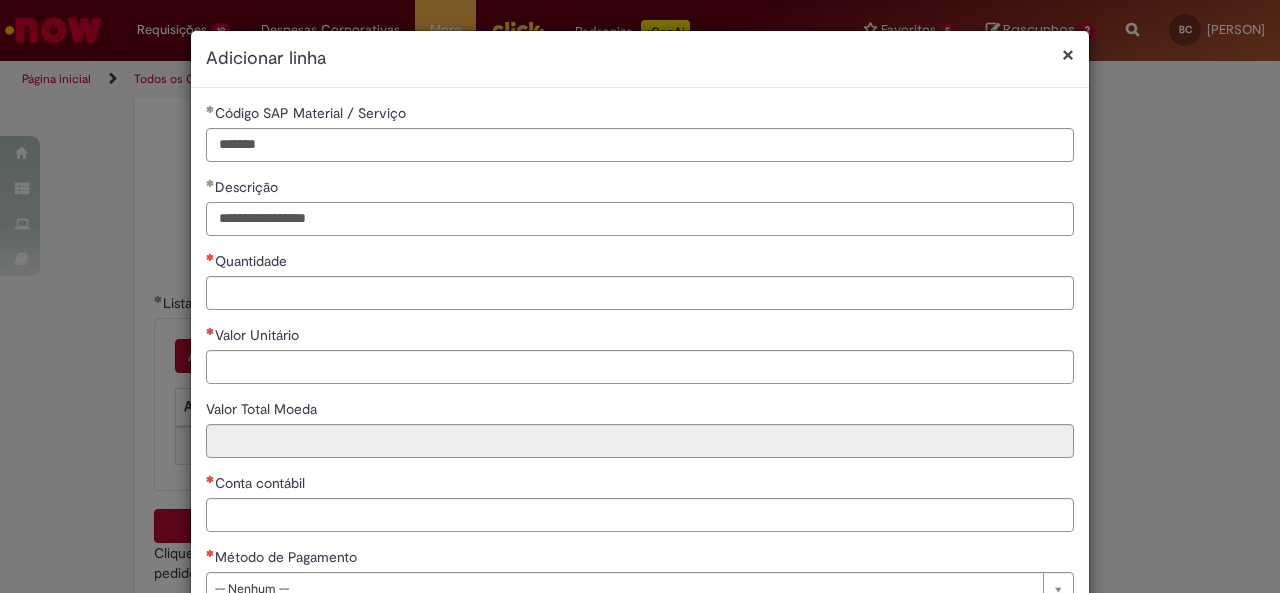 type on "**********" 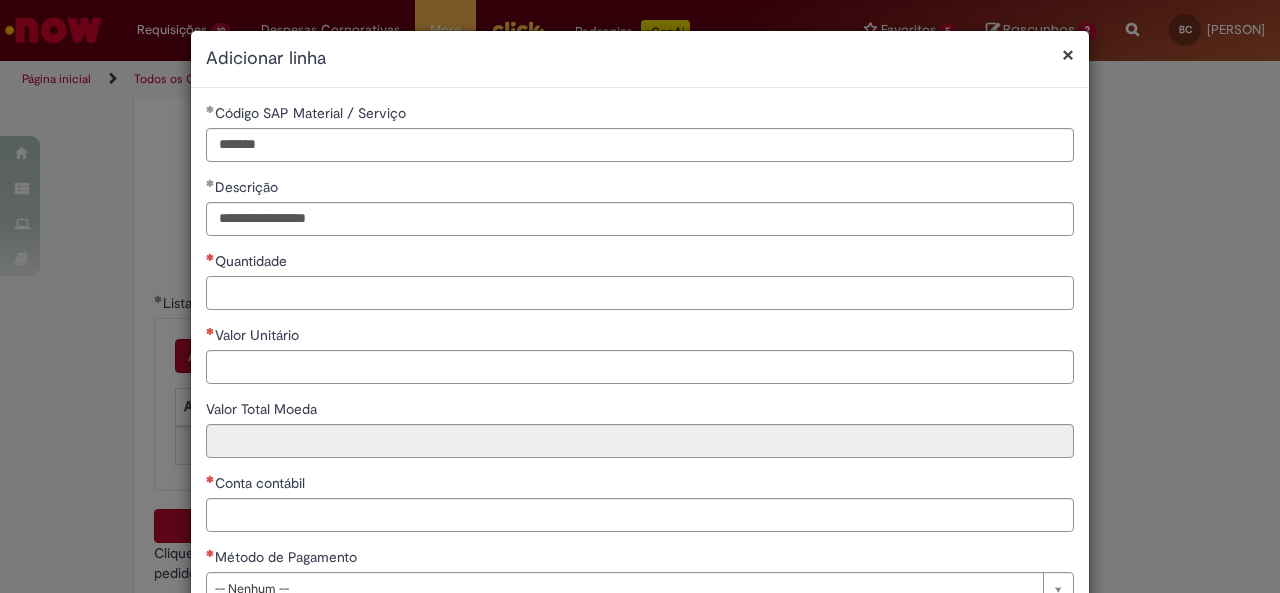 click on "Quantidade" at bounding box center (640, 293) 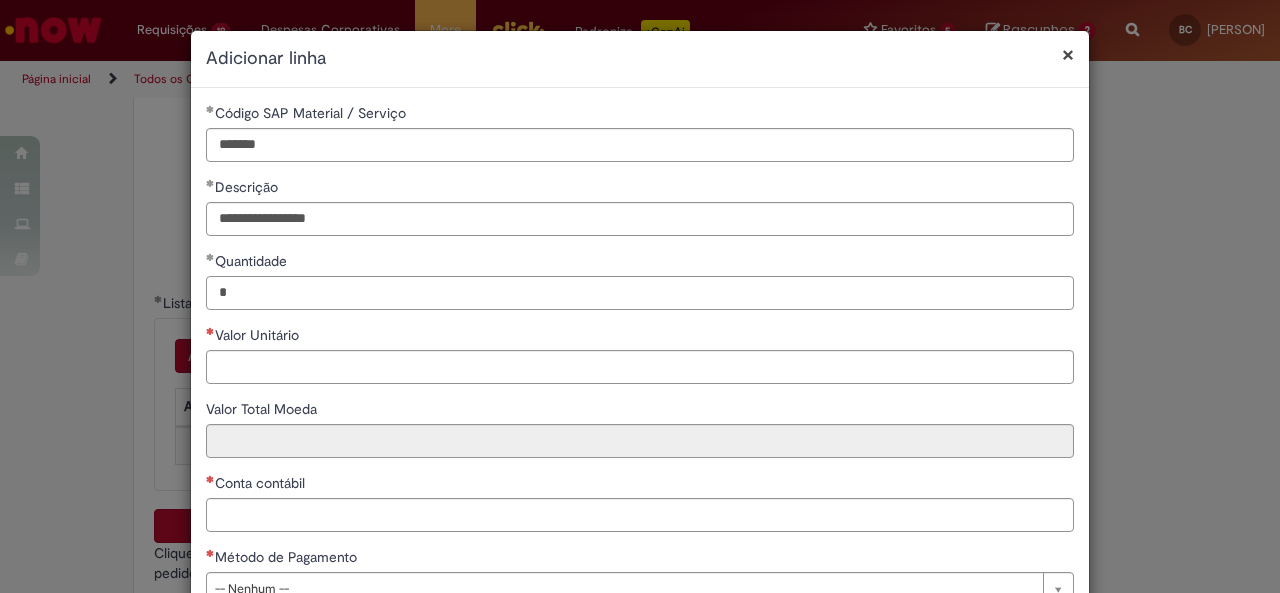 type on "*" 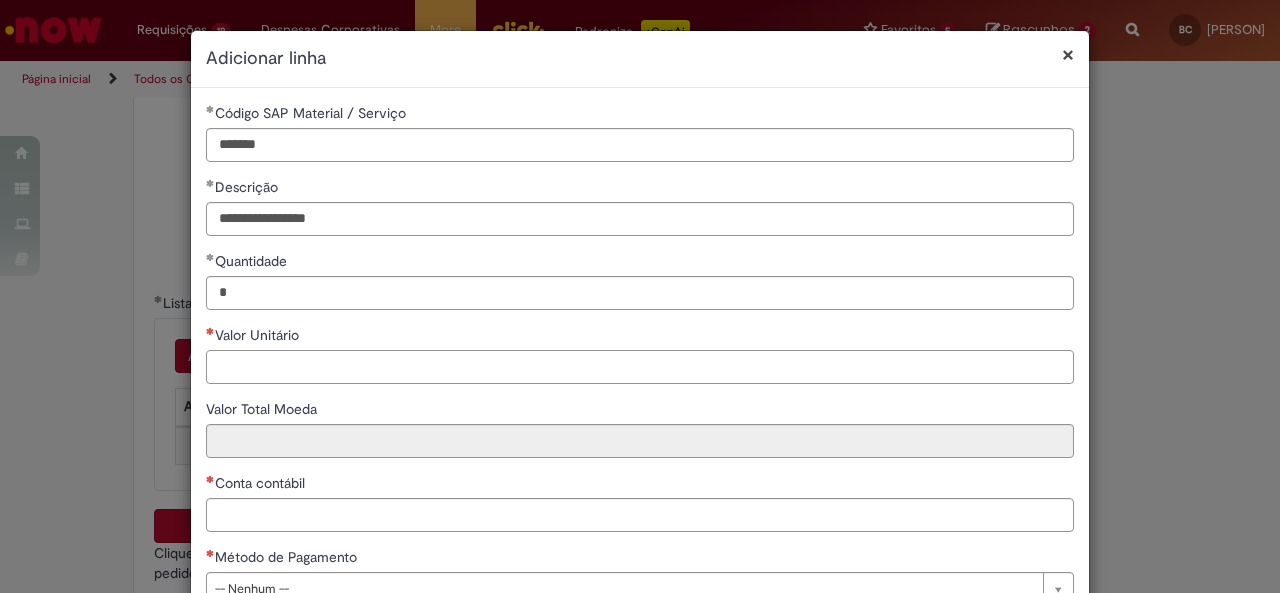click on "Valor Unitário" at bounding box center (640, 367) 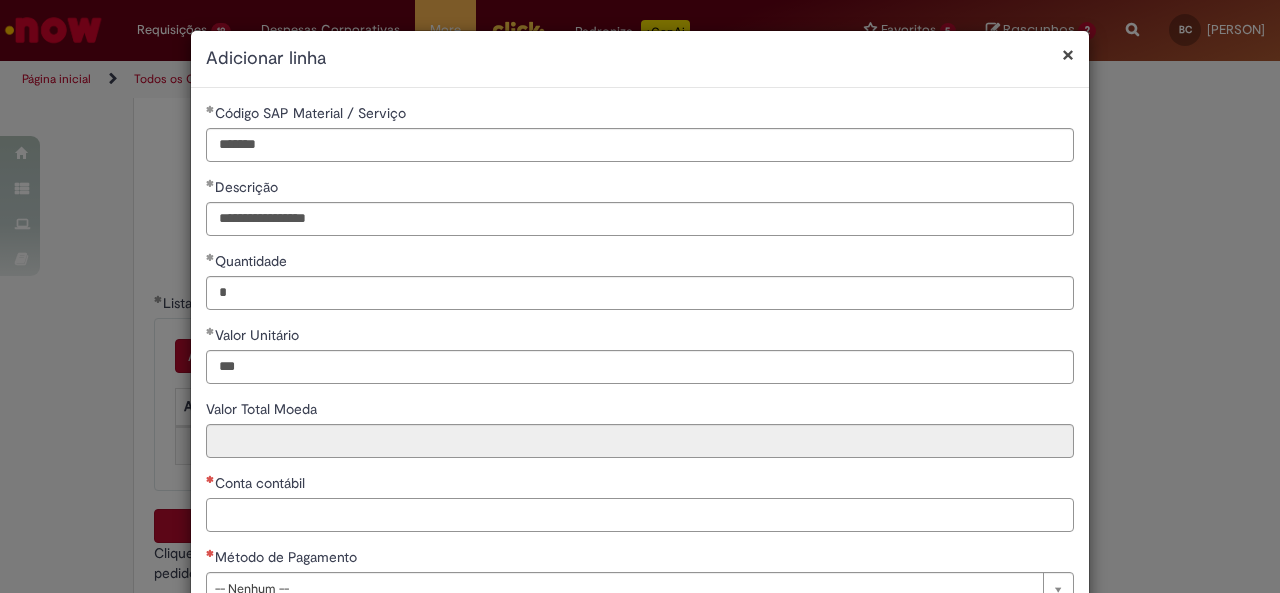 type on "******" 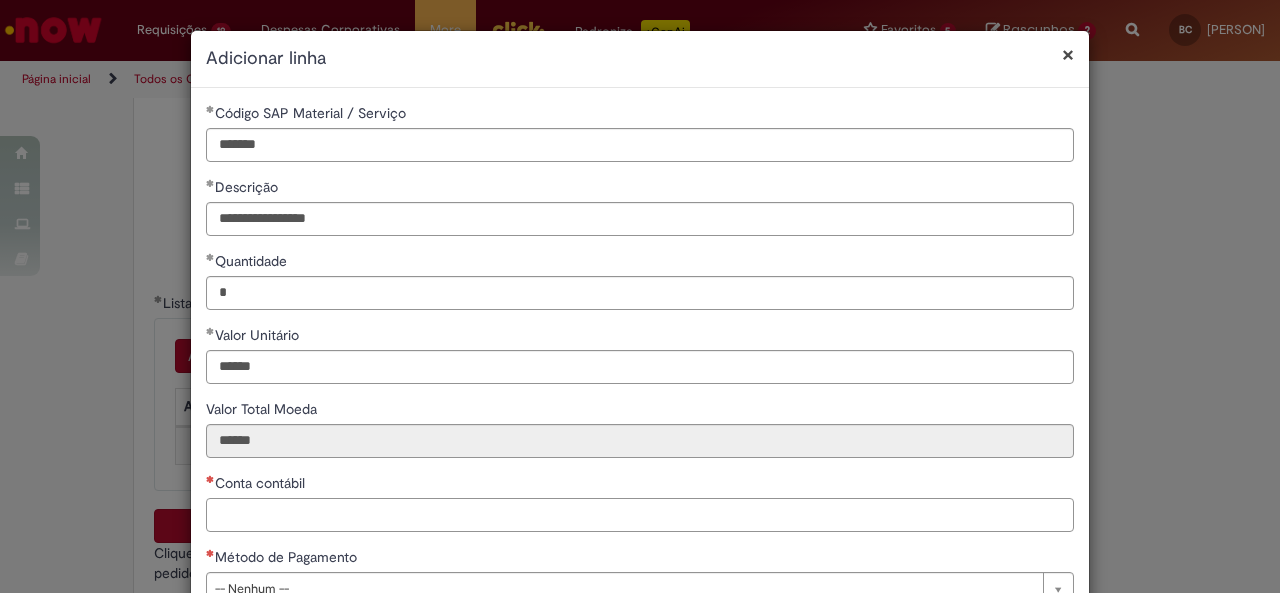 click on "Conta contábil" at bounding box center (640, 515) 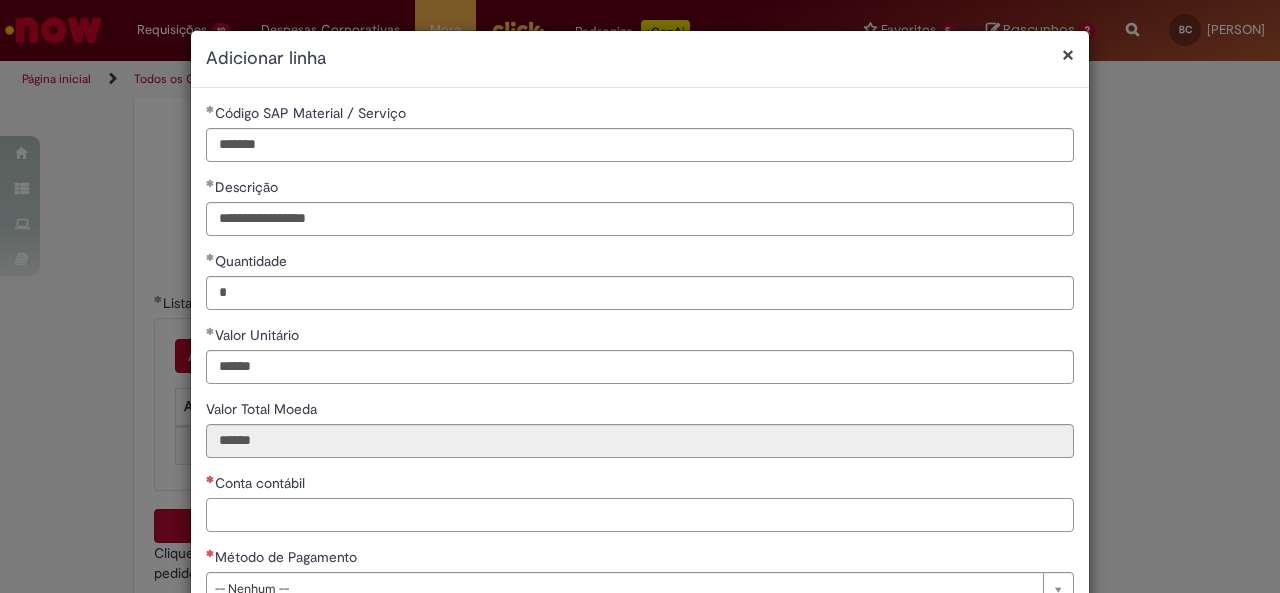 click on "Conta contábil" at bounding box center [640, 515] 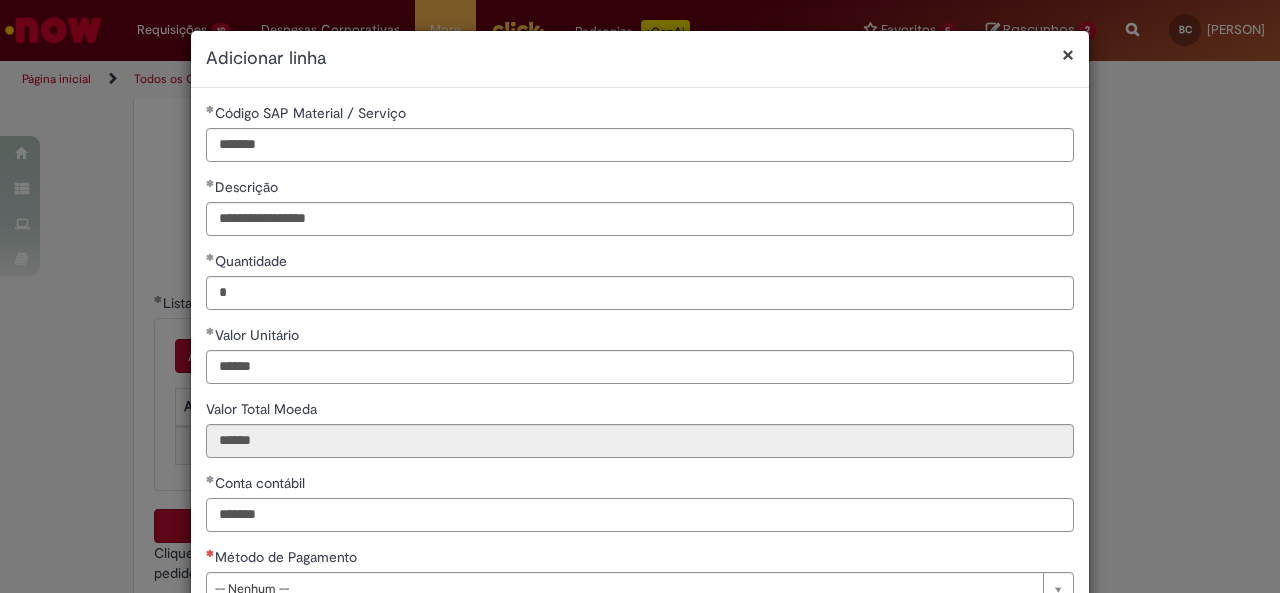 scroll, scrollTop: 136, scrollLeft: 0, axis: vertical 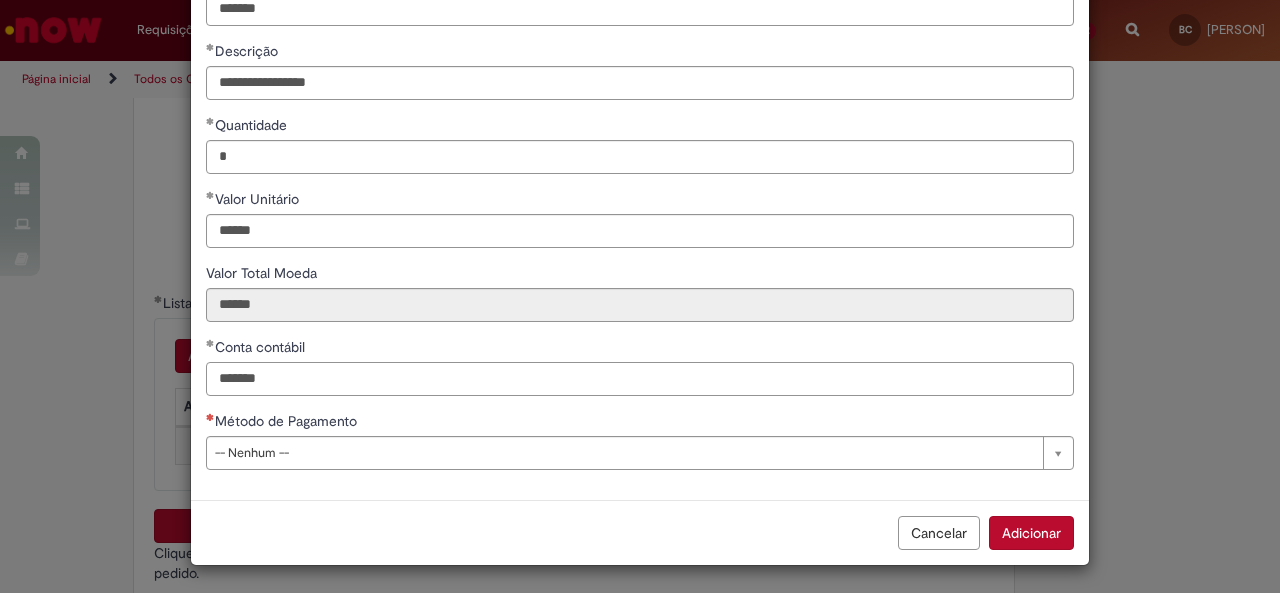 type on "*******" 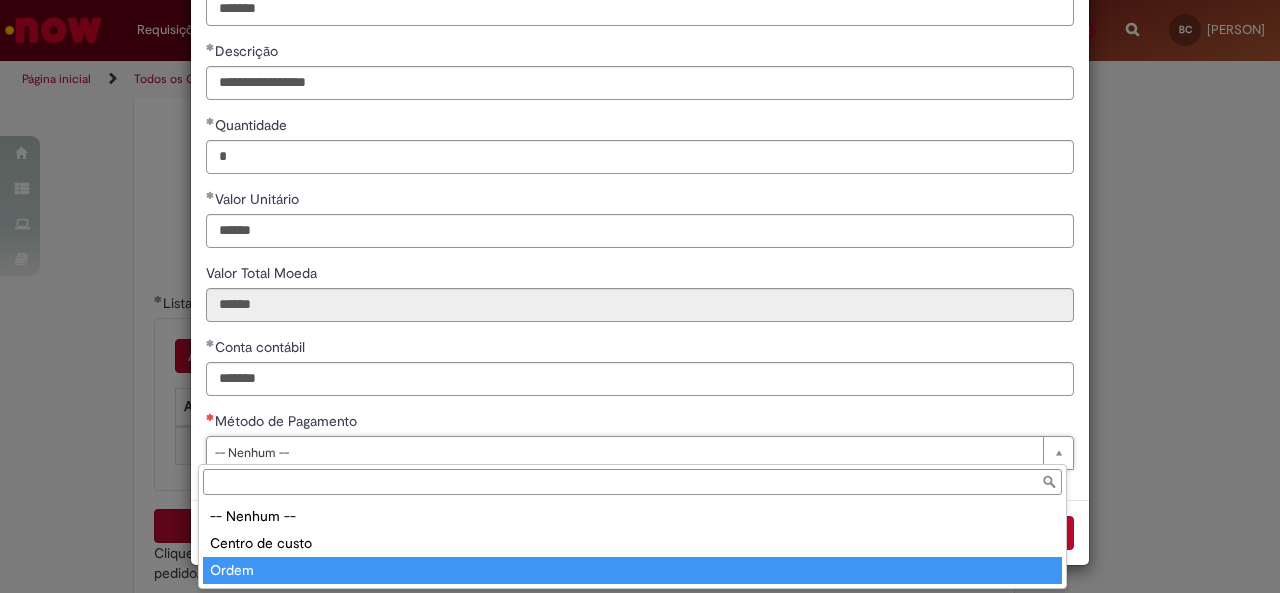 type on "*****" 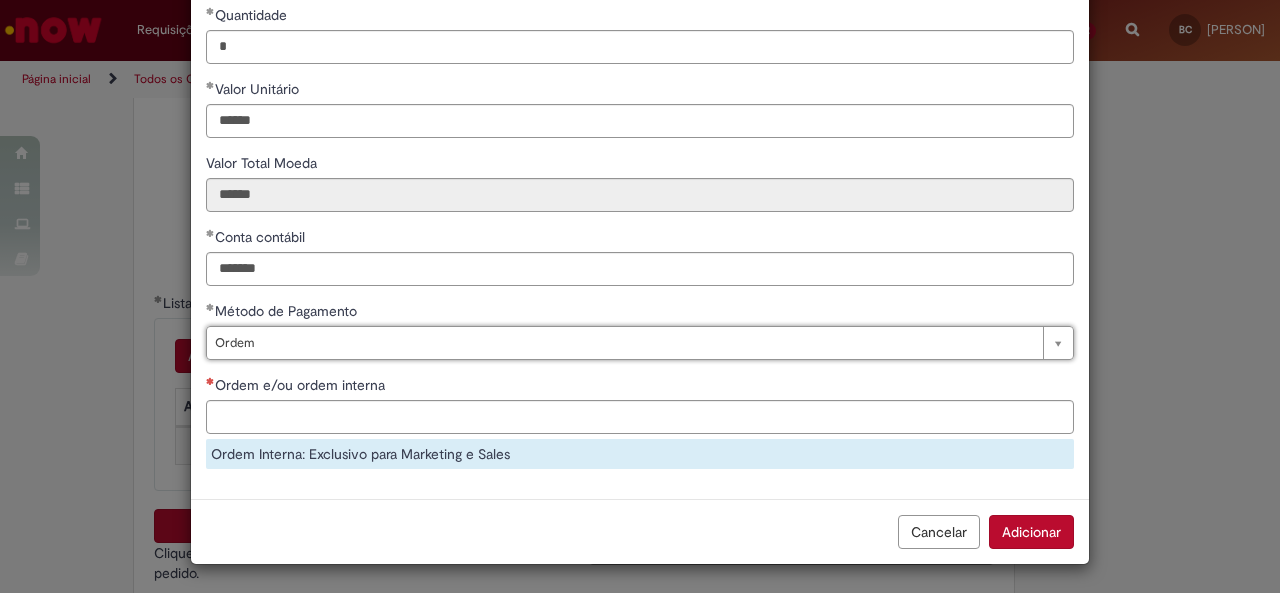 click on "Cancelar   Adicionar" at bounding box center [640, 531] 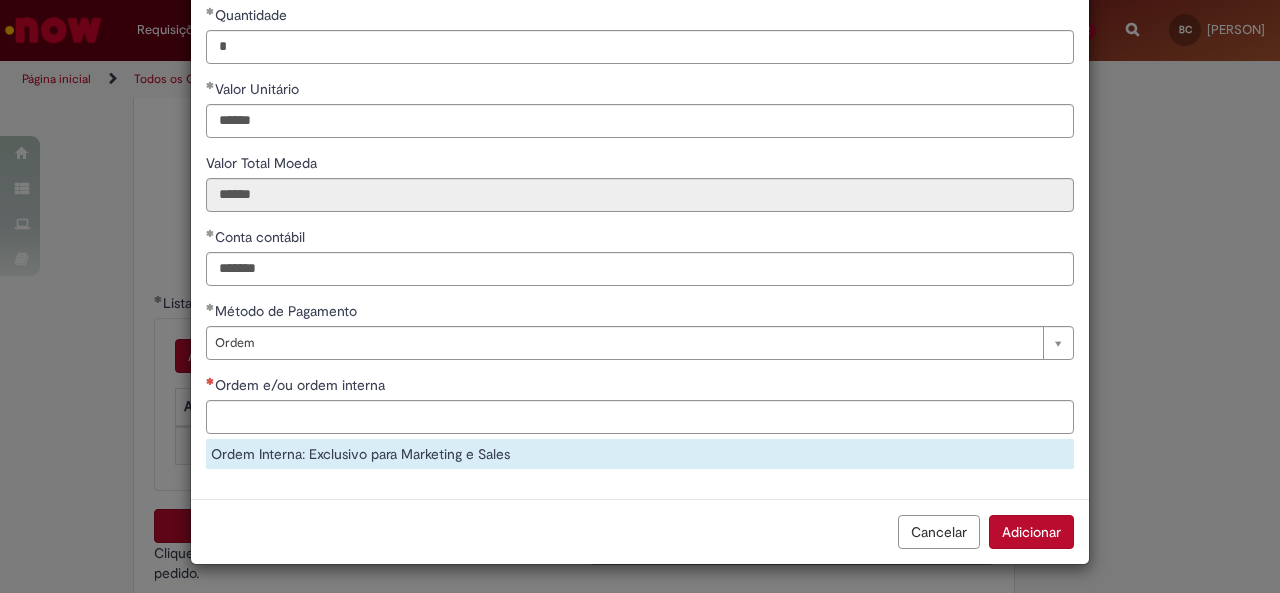click on "Adicionar" at bounding box center [1031, 532] 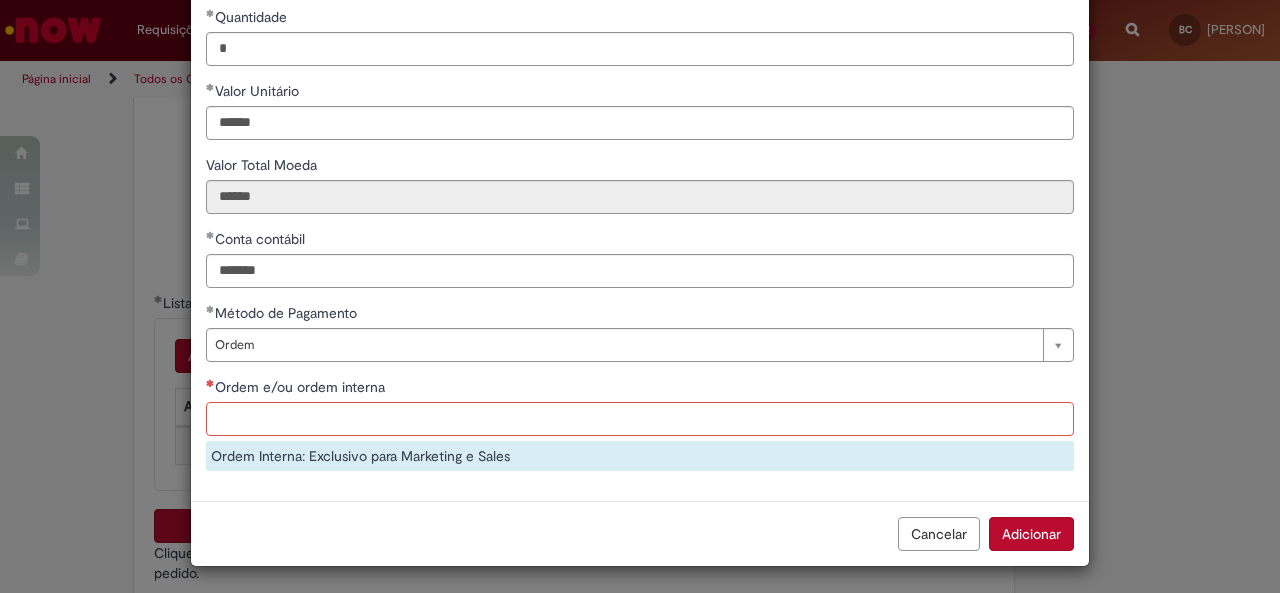 scroll, scrollTop: 0, scrollLeft: 0, axis: both 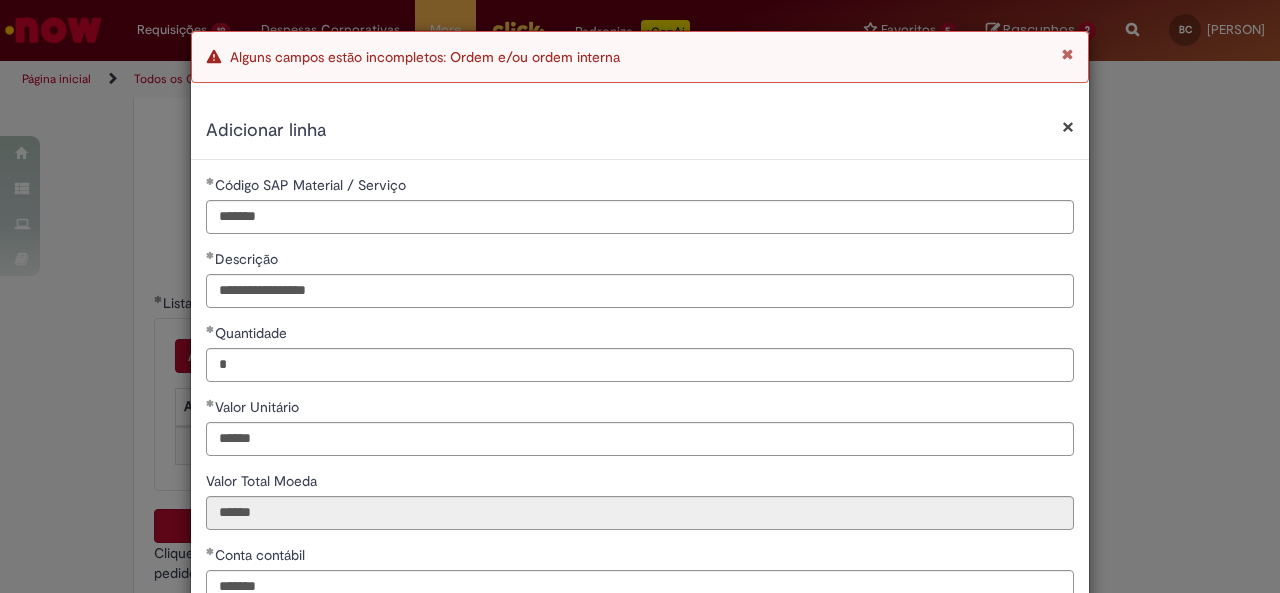 click on "Alguns campos estão incompletos: Ordem e/ou ordem interna" at bounding box center [640, 57] 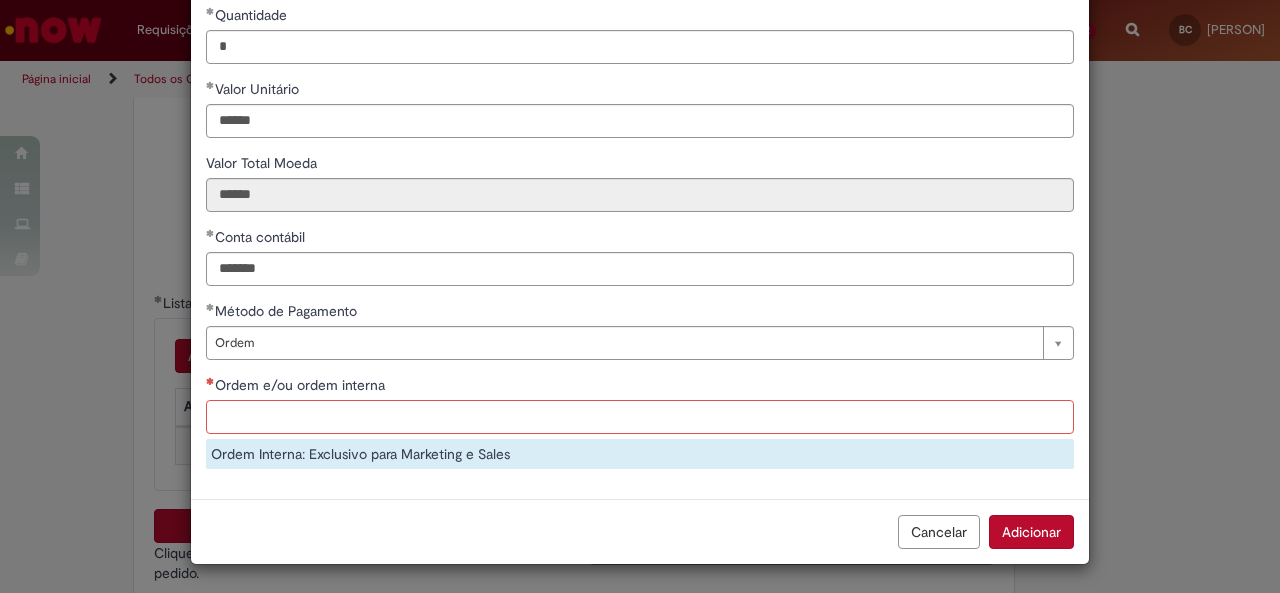scroll, scrollTop: 316, scrollLeft: 0, axis: vertical 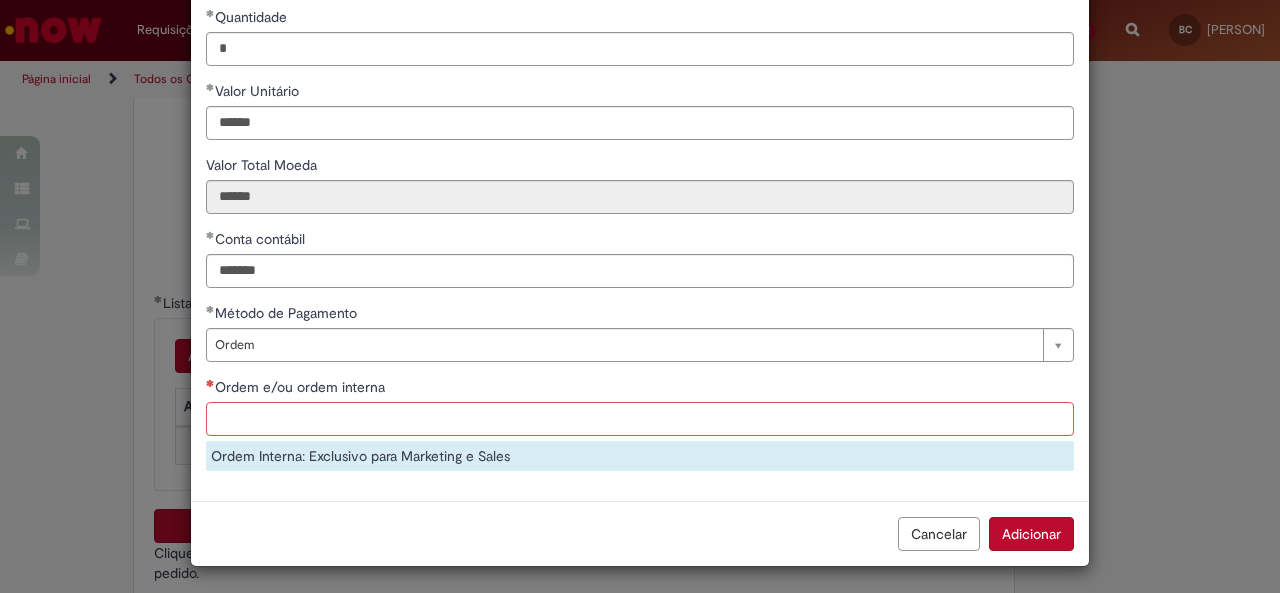 click on "Ordem e/ou ordem interna" at bounding box center [640, 419] 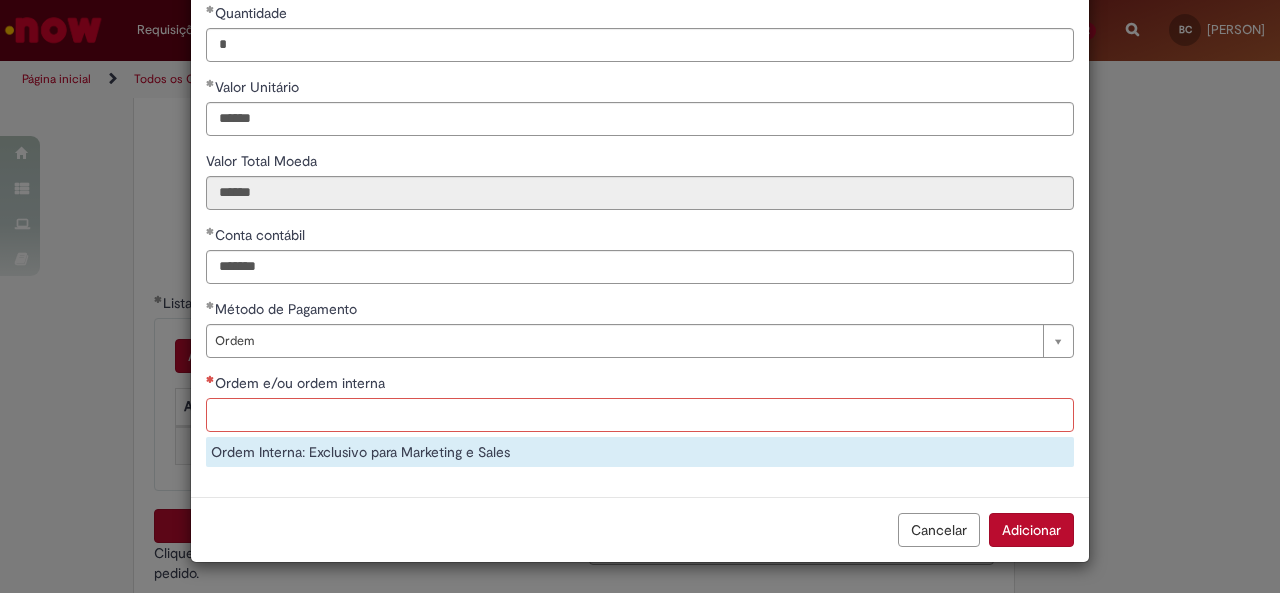 scroll, scrollTop: 245, scrollLeft: 0, axis: vertical 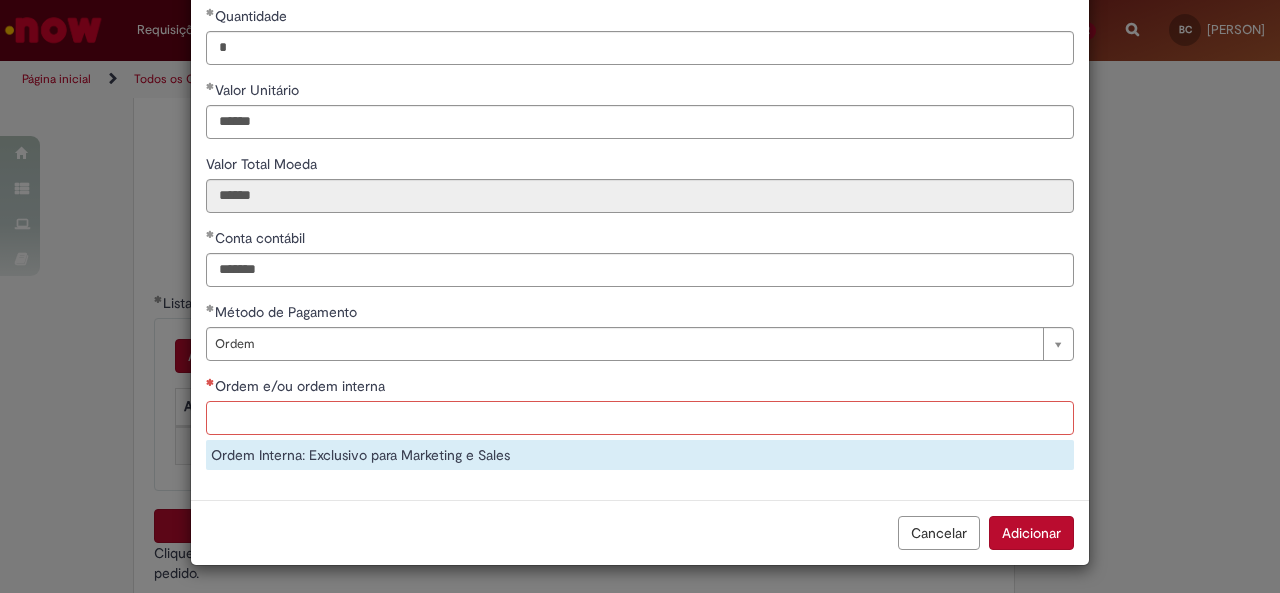 paste on "**********" 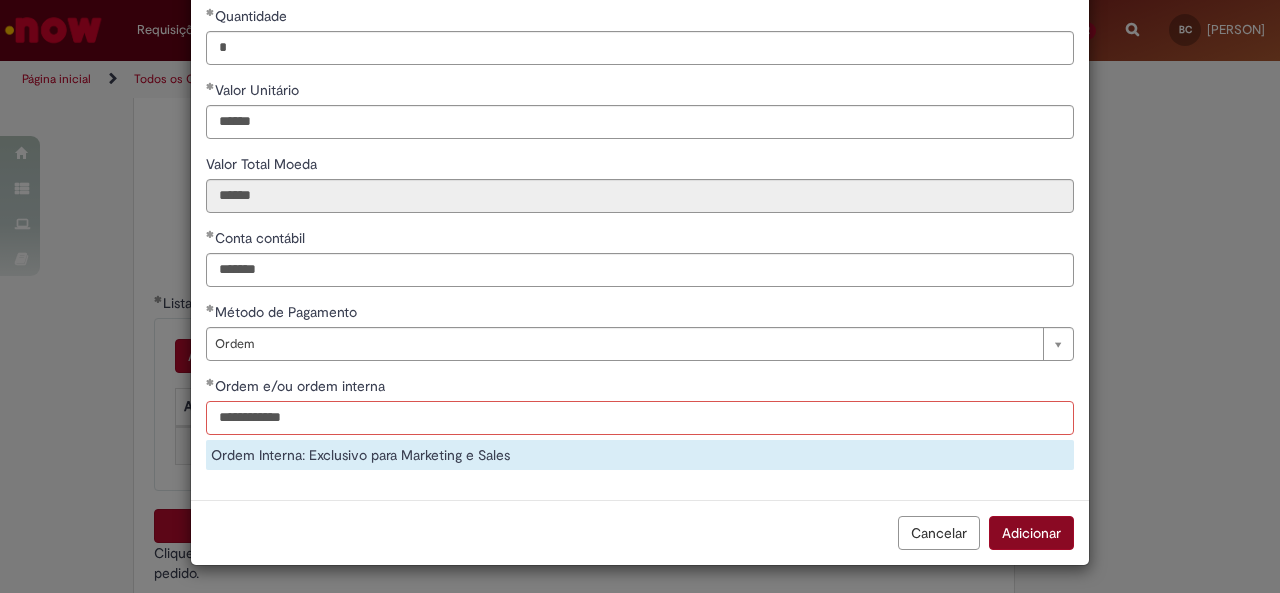 type on "**********" 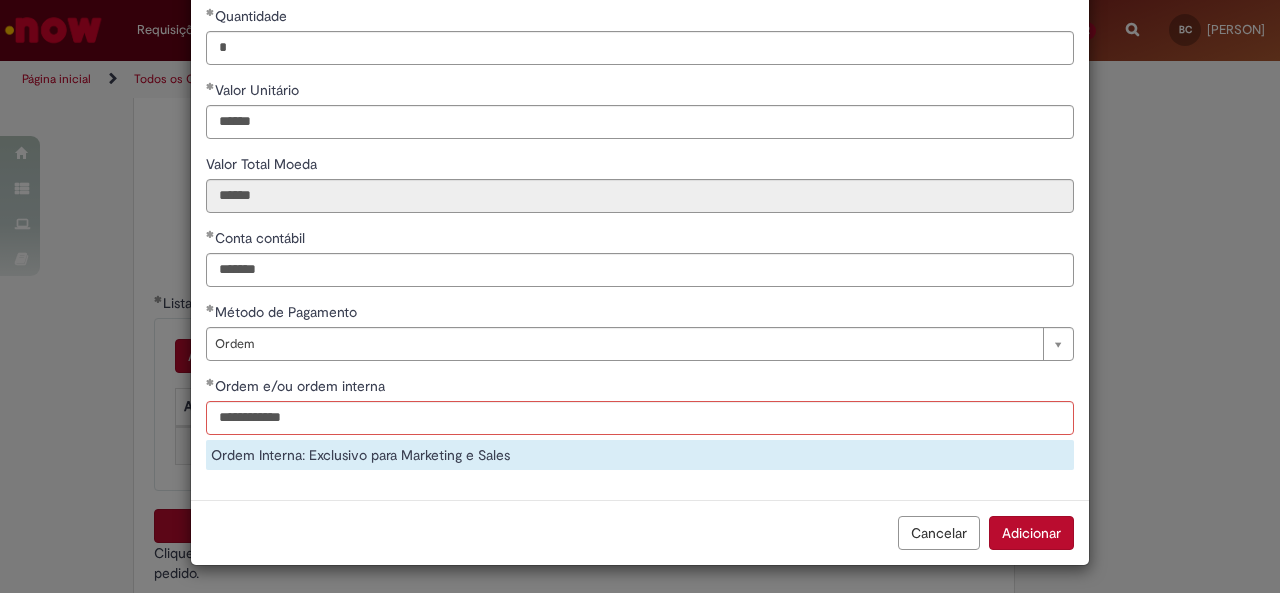 click on "Adicionar" at bounding box center (1031, 533) 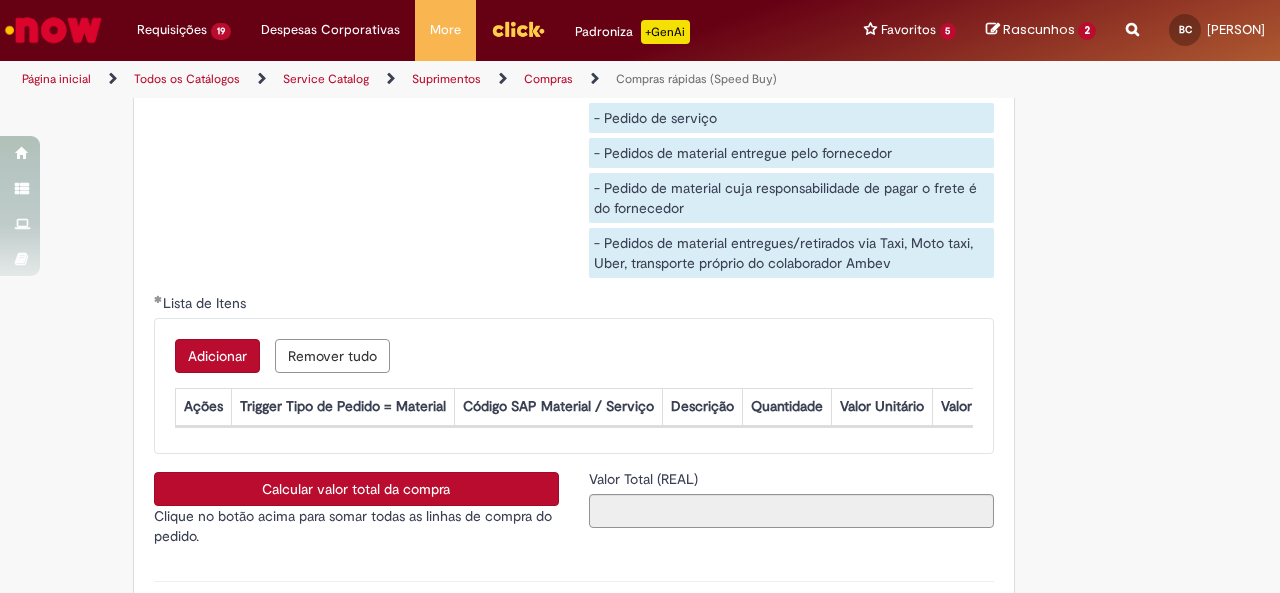 scroll, scrollTop: 210, scrollLeft: 0, axis: vertical 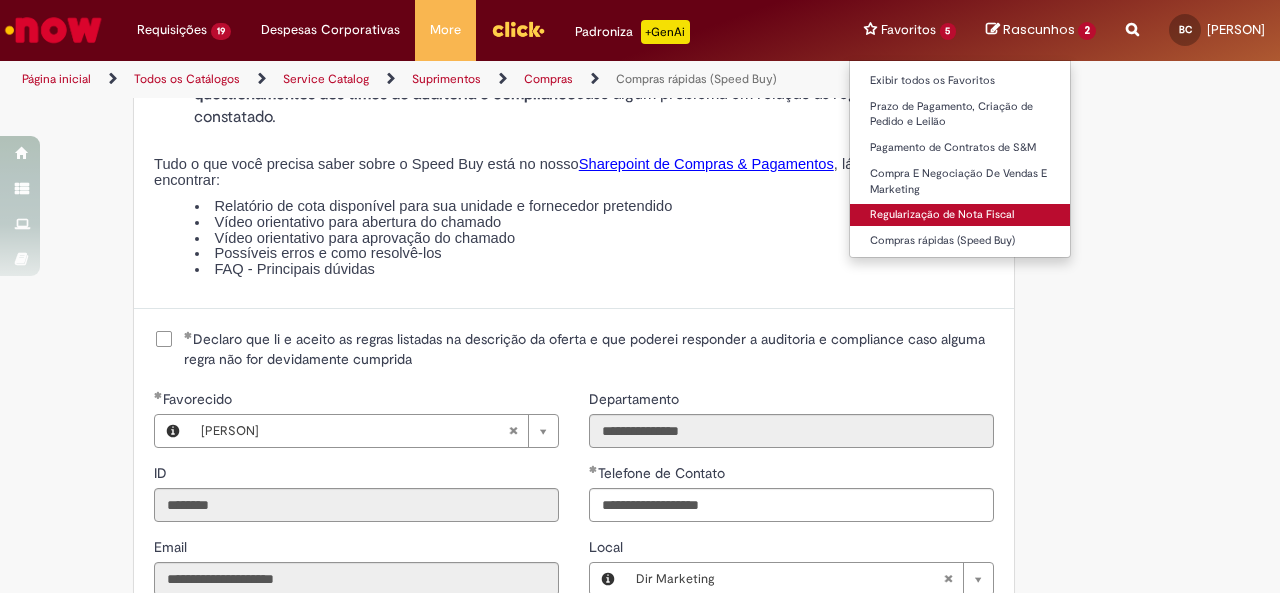 click on "Regularização de Nota Fiscal" at bounding box center [960, 215] 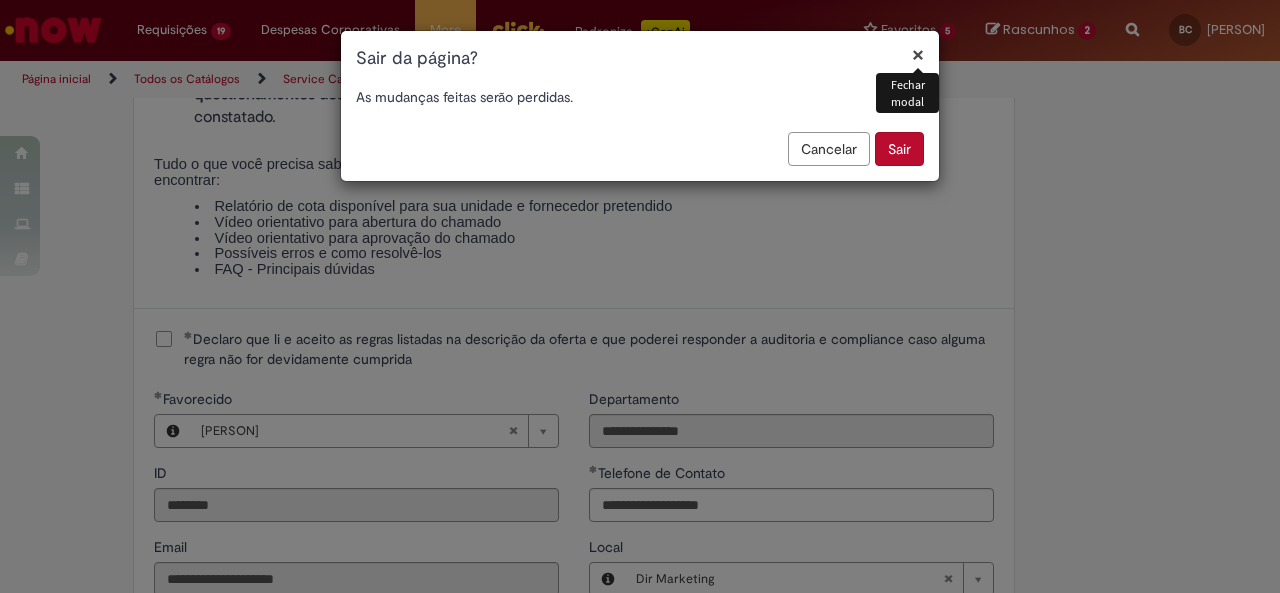 click on "Cancelar Sair" at bounding box center (640, 156) 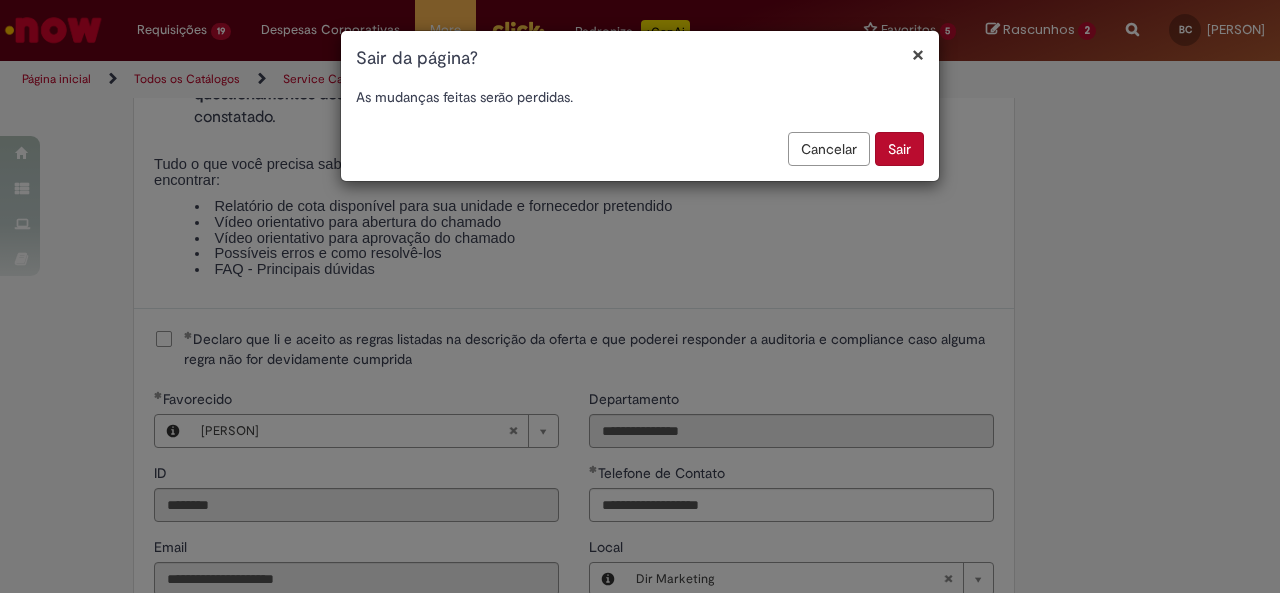 click on "Sair" at bounding box center [899, 149] 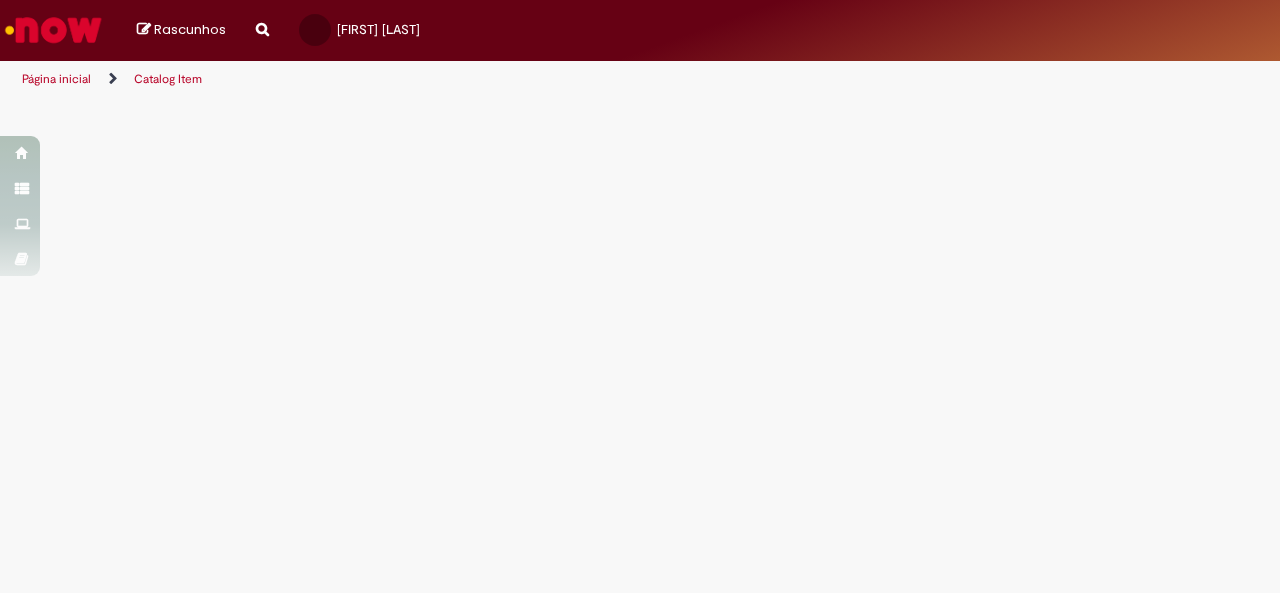 scroll, scrollTop: 0, scrollLeft: 0, axis: both 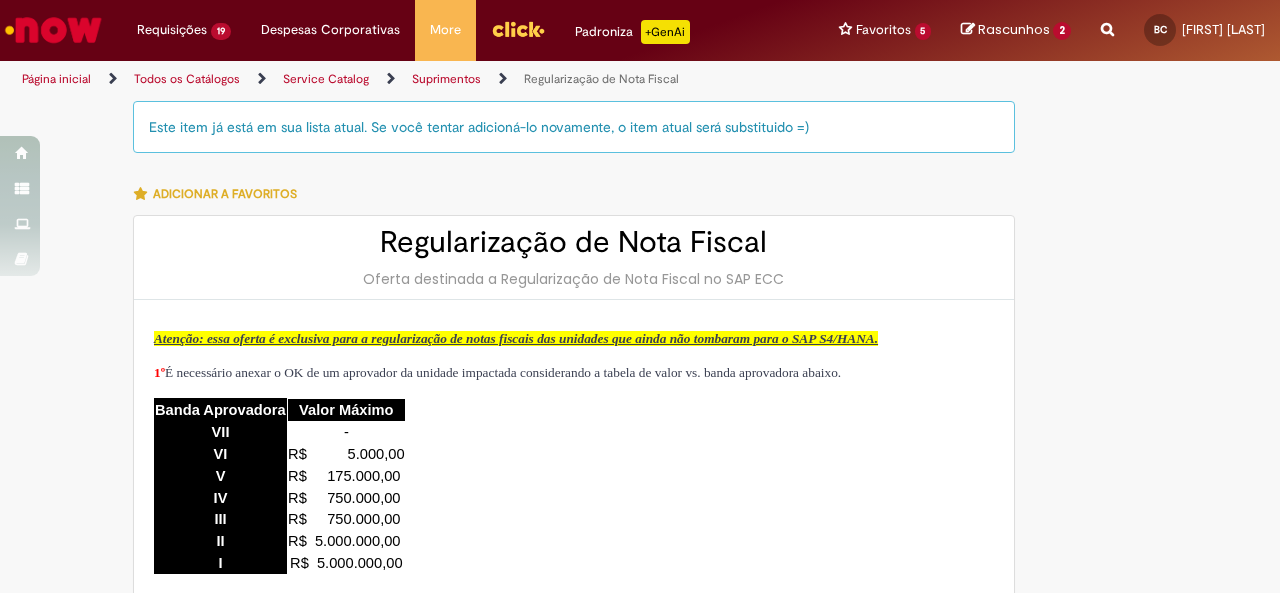 type on "********" 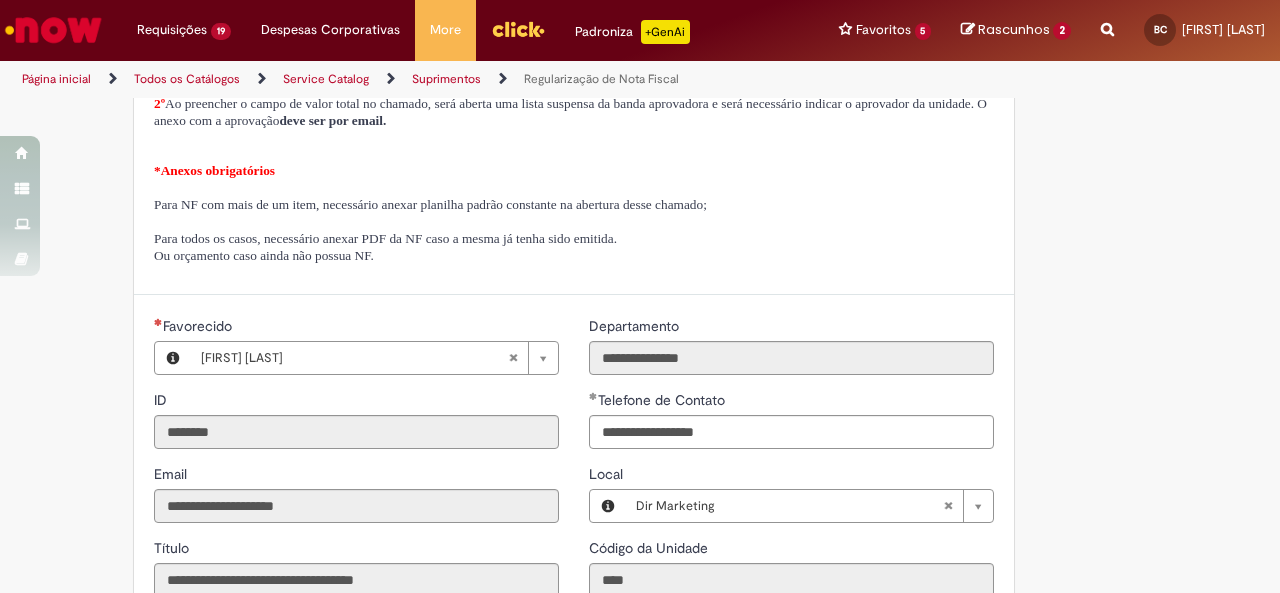 type on "**********" 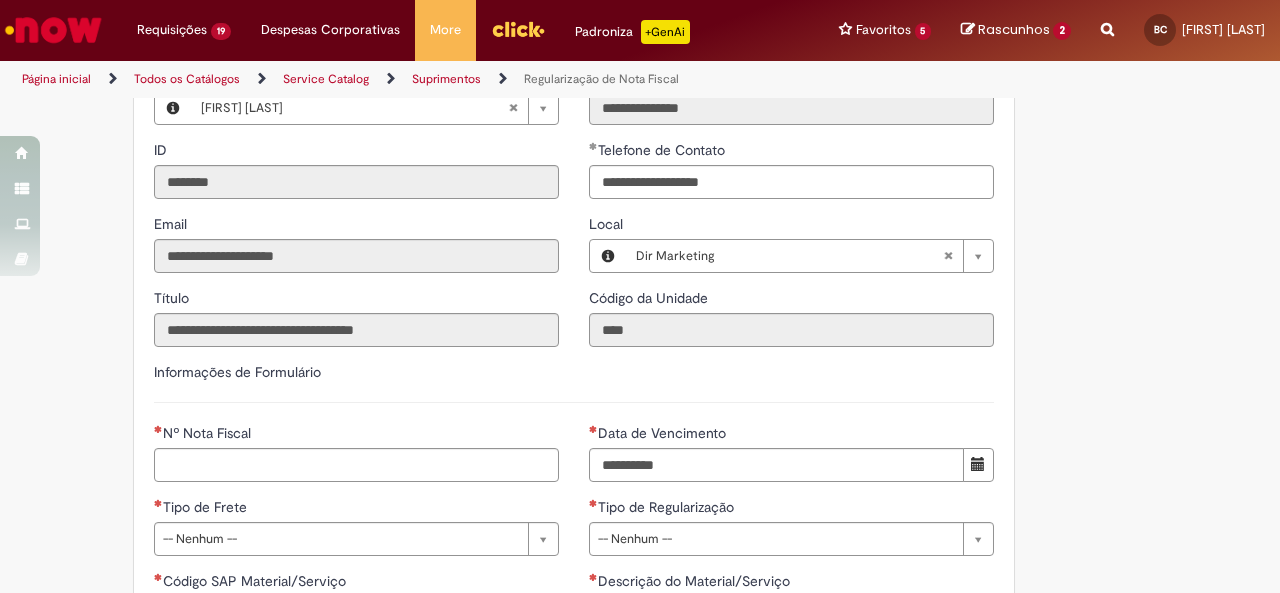 scroll, scrollTop: 842, scrollLeft: 0, axis: vertical 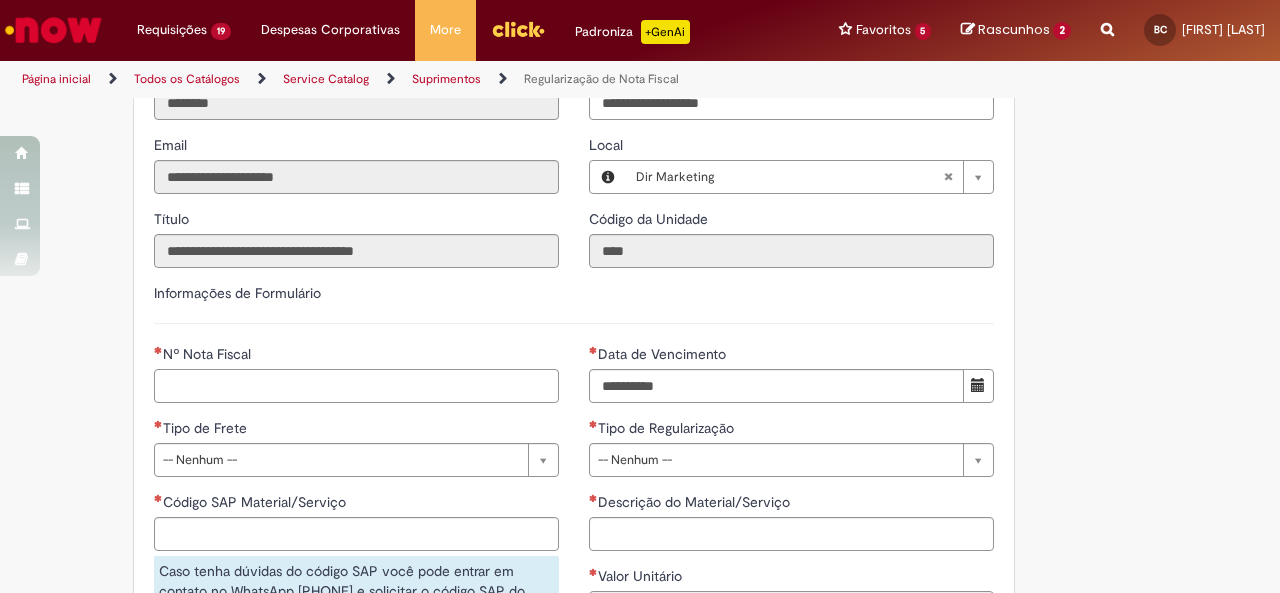 click on "Nº Nota Fiscal" at bounding box center [356, 386] 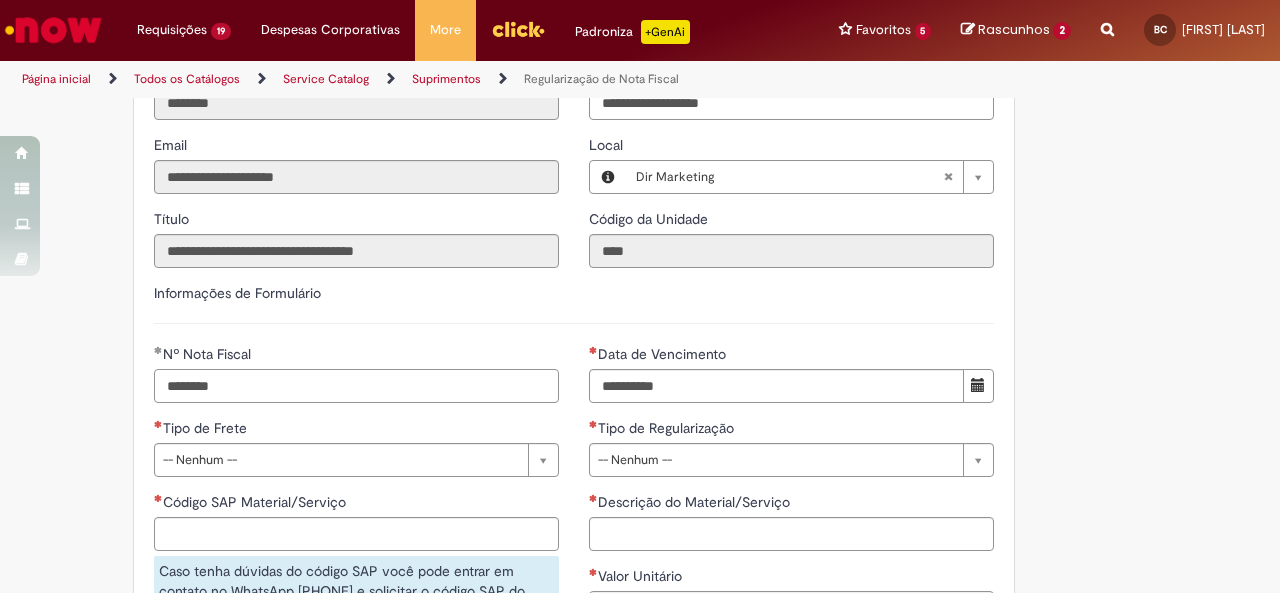 type on "********" 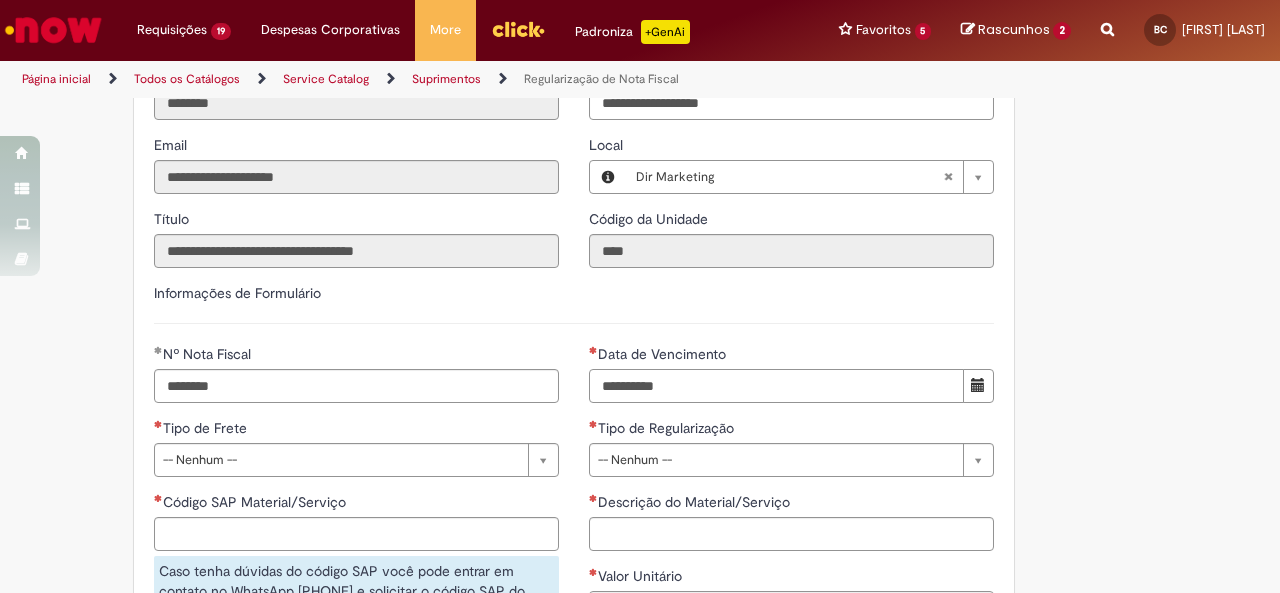 click on "Data de Vencimento" at bounding box center [776, 386] 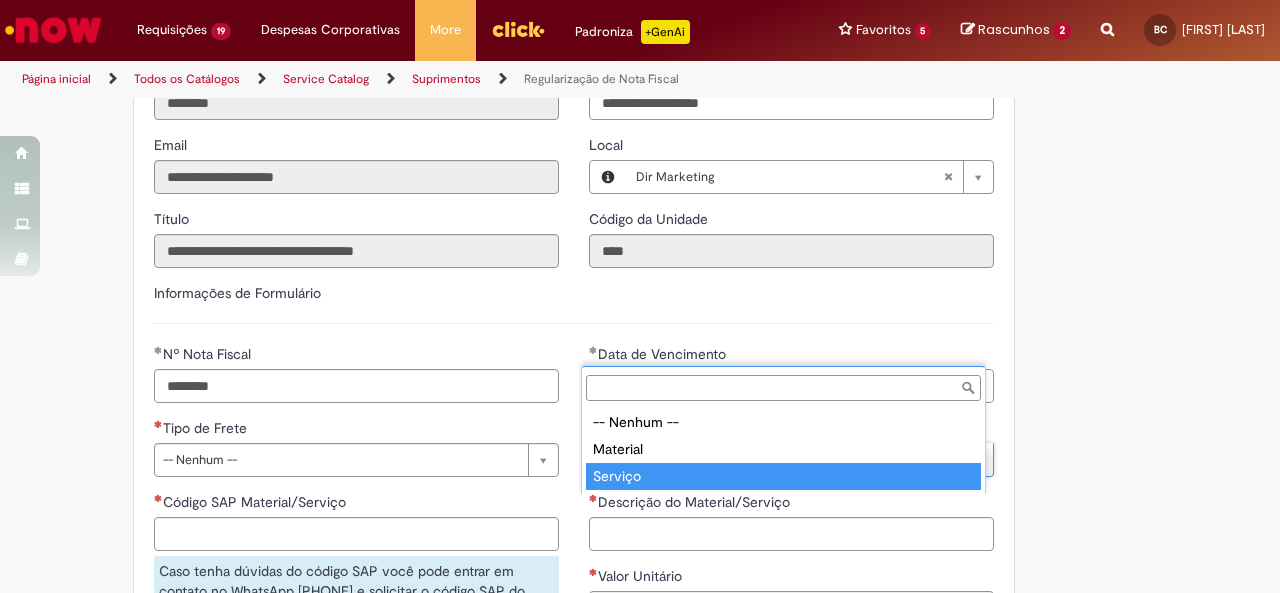 type on "********" 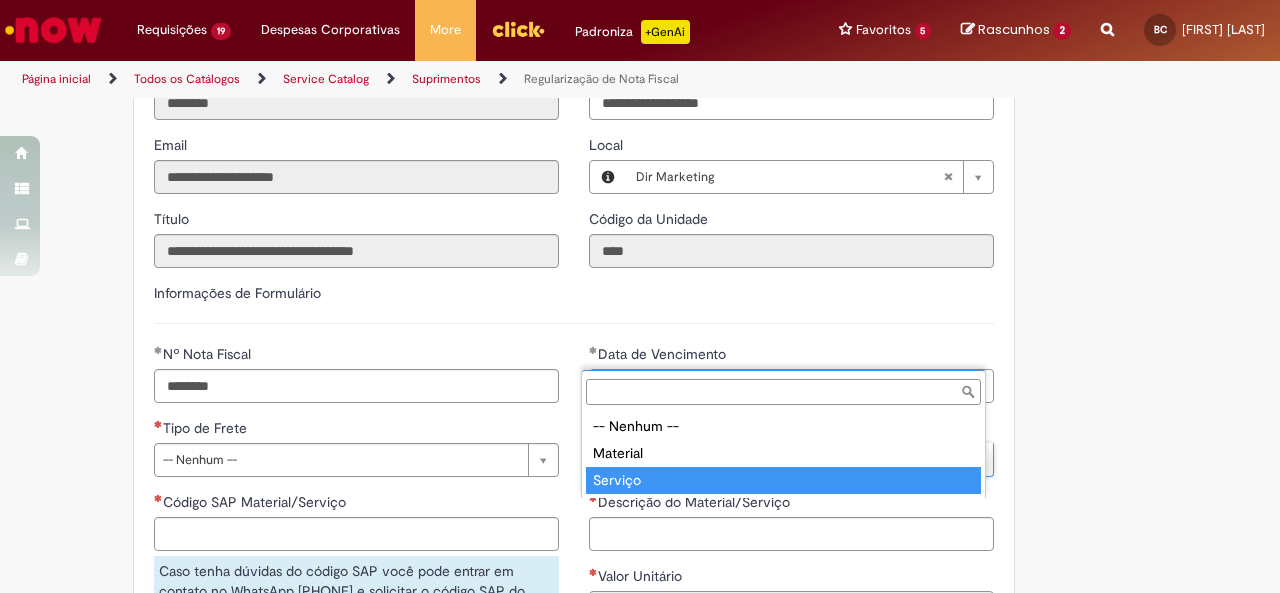 type on "*******" 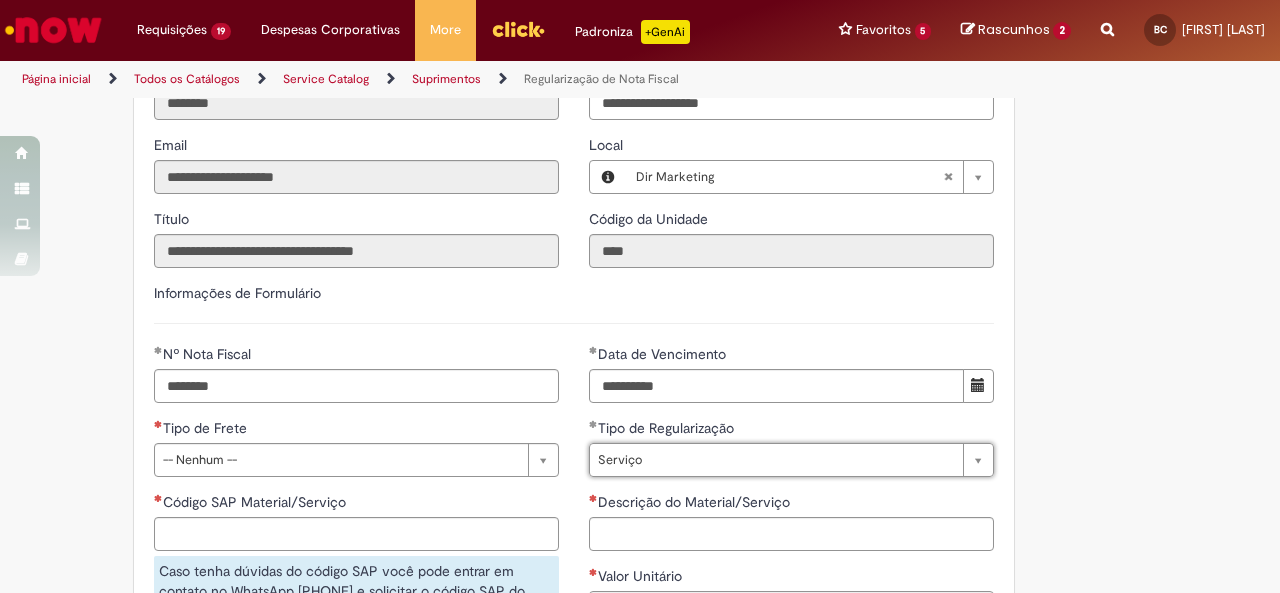 scroll, scrollTop: 0, scrollLeft: 46, axis: horizontal 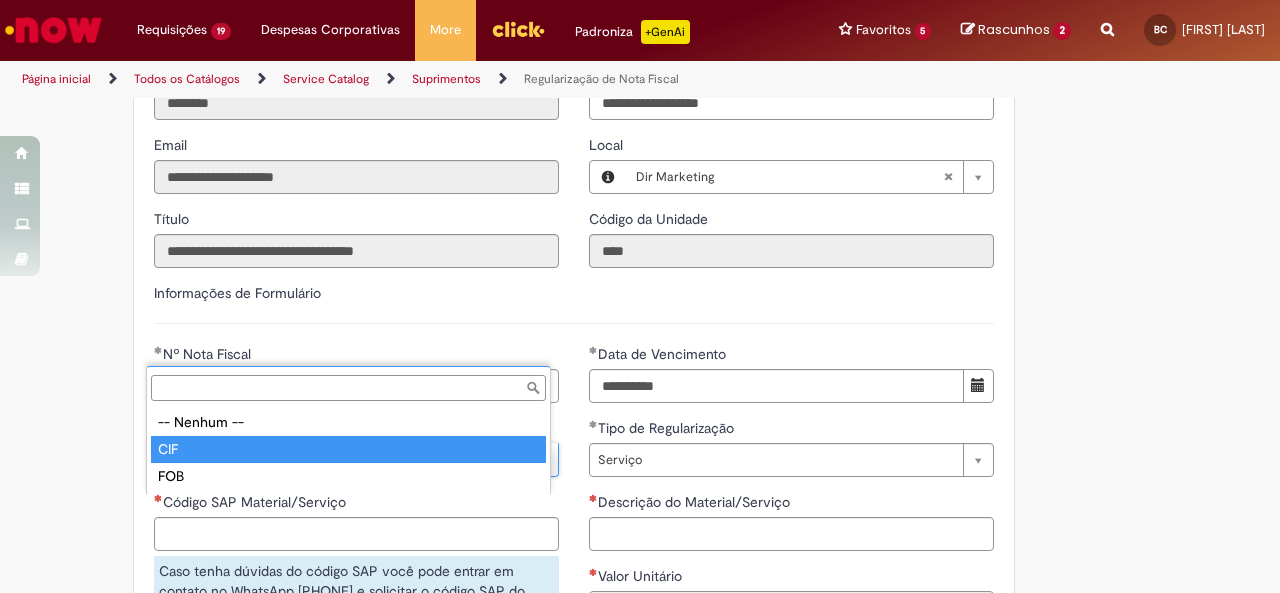 type on "***" 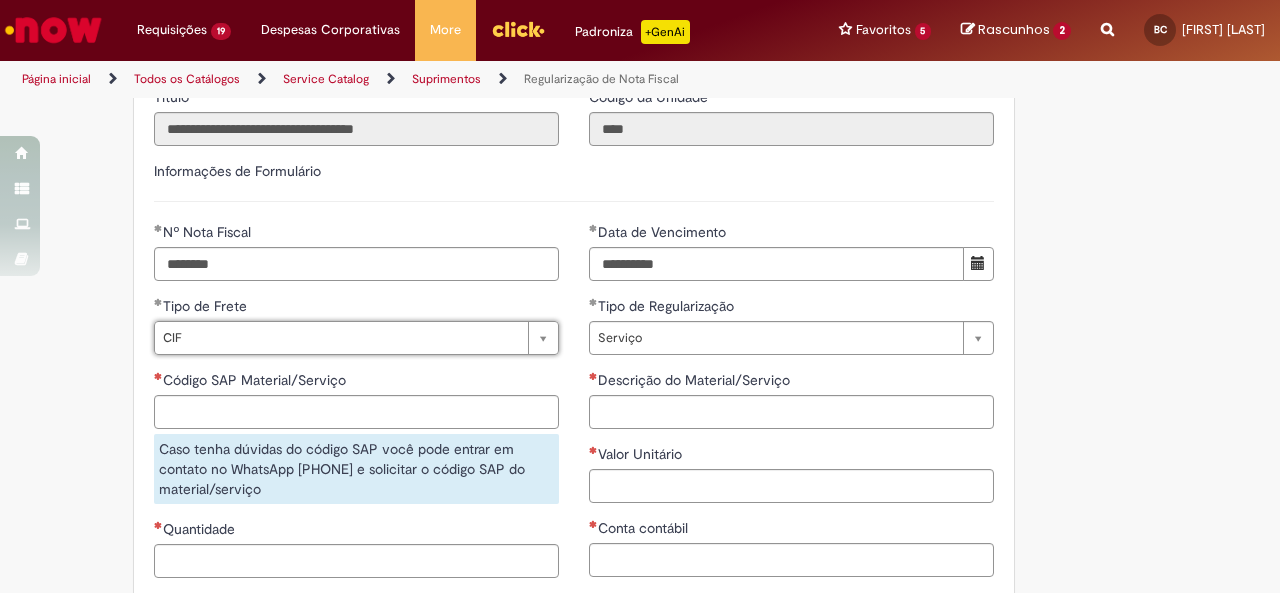 scroll, scrollTop: 969, scrollLeft: 0, axis: vertical 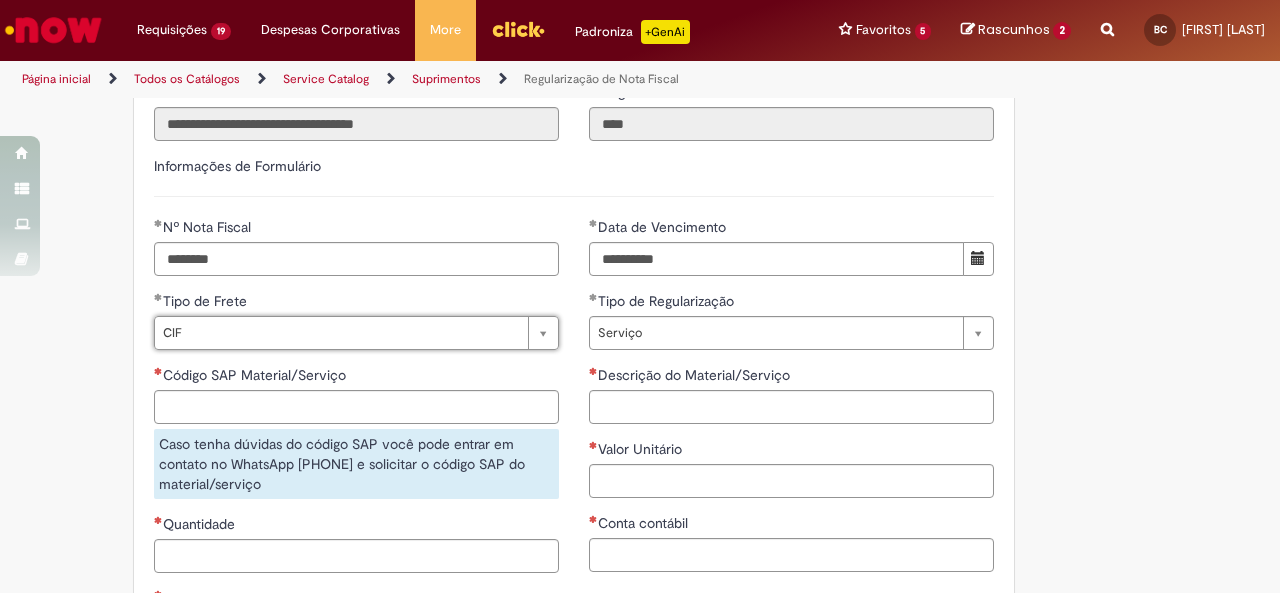click on "Código SAP Material/Serviço" at bounding box center [356, 377] 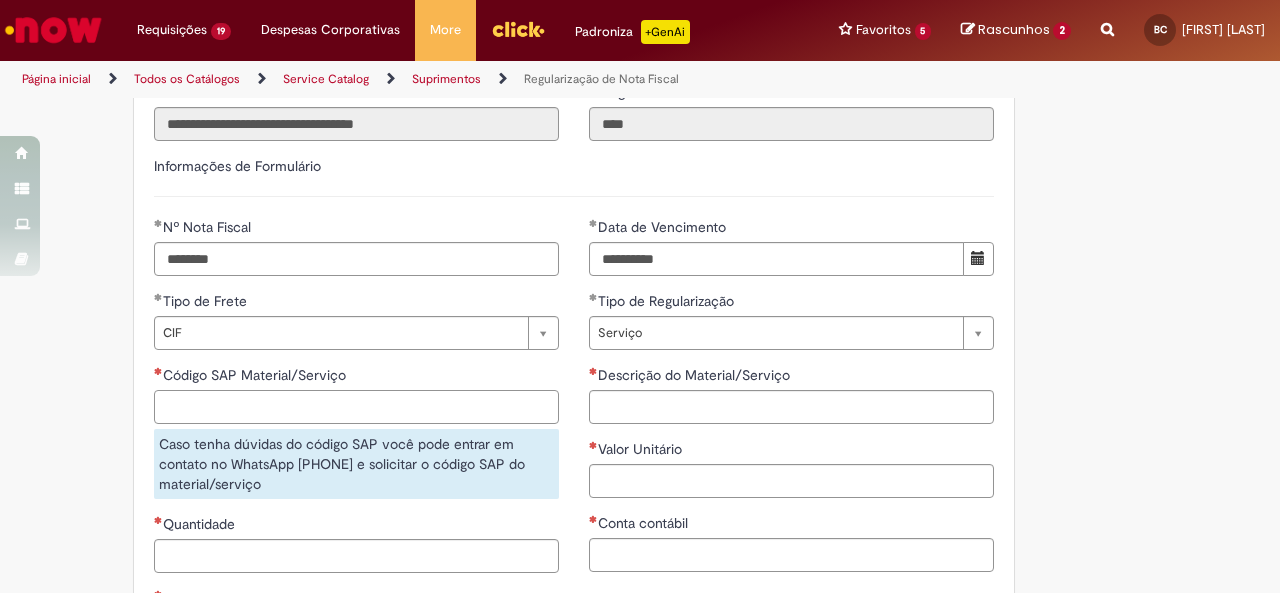 click on "Código SAP Material/Serviço" at bounding box center [356, 407] 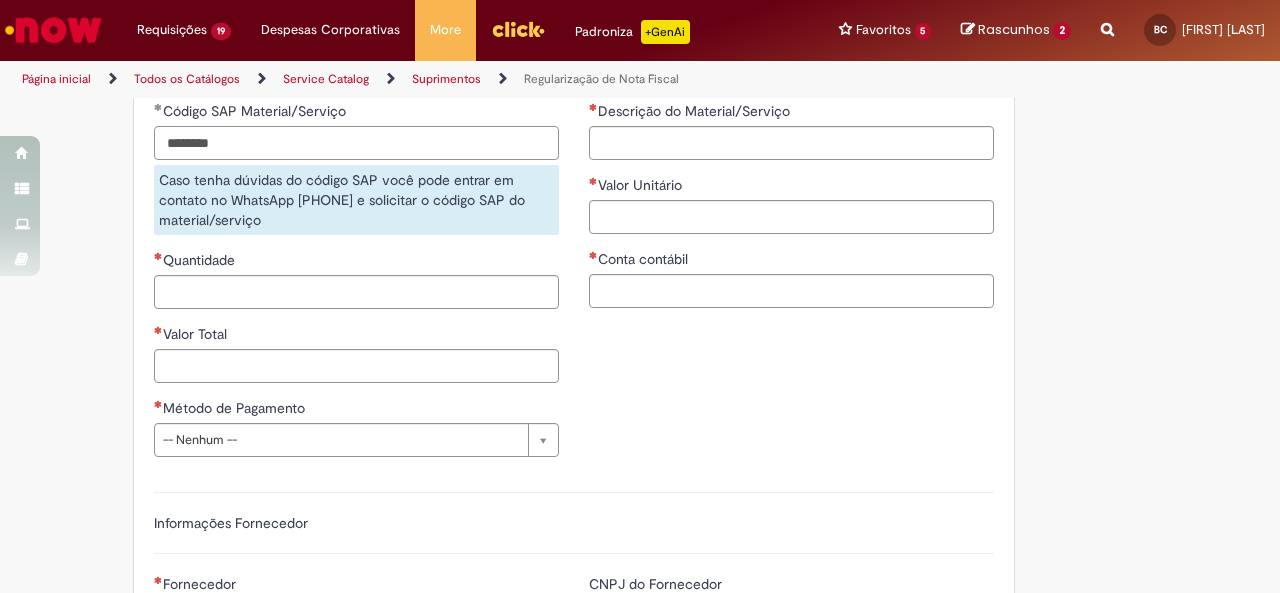 scroll, scrollTop: 1230, scrollLeft: 0, axis: vertical 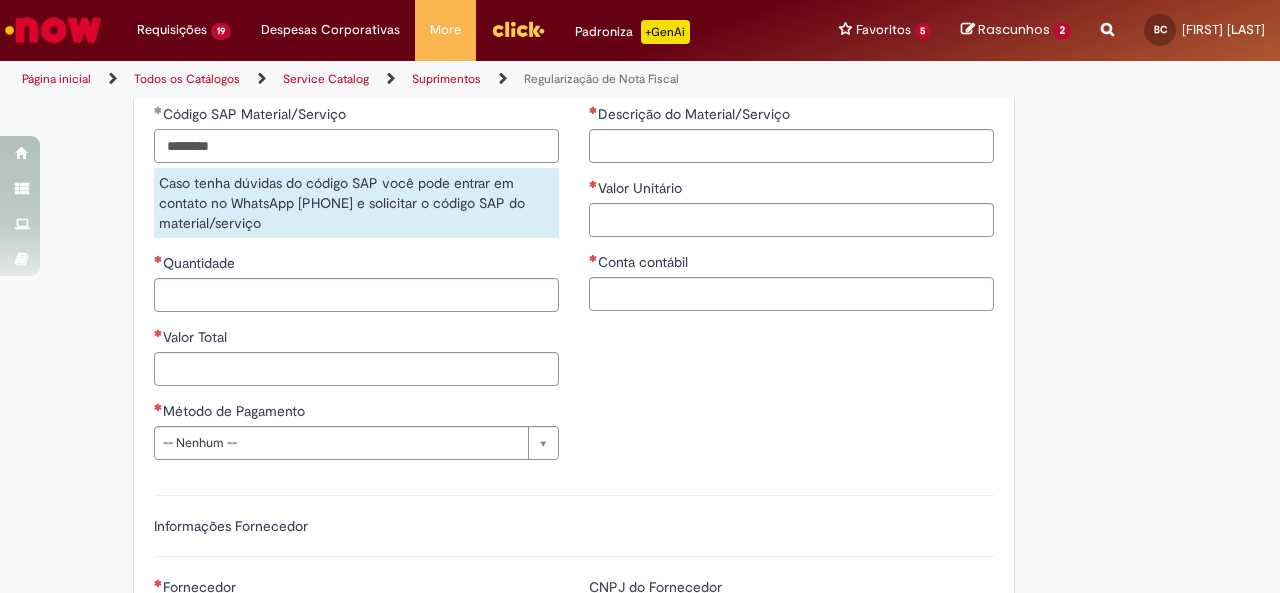 type on "*******" 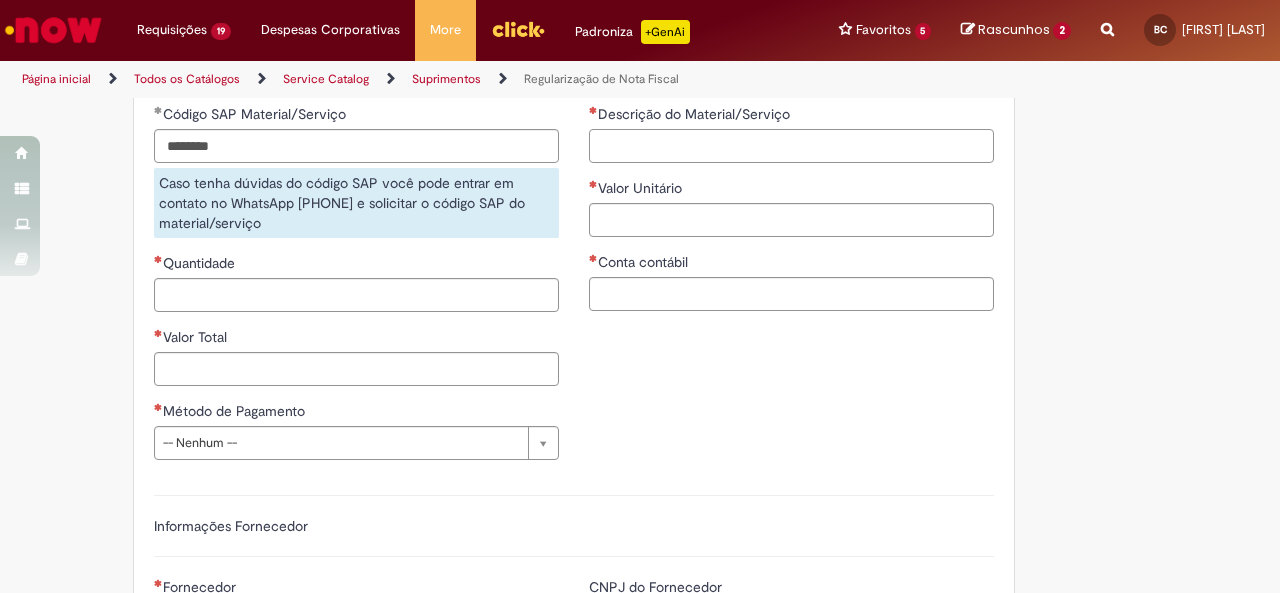 click on "Descrição do Material/Serviço" at bounding box center [791, 146] 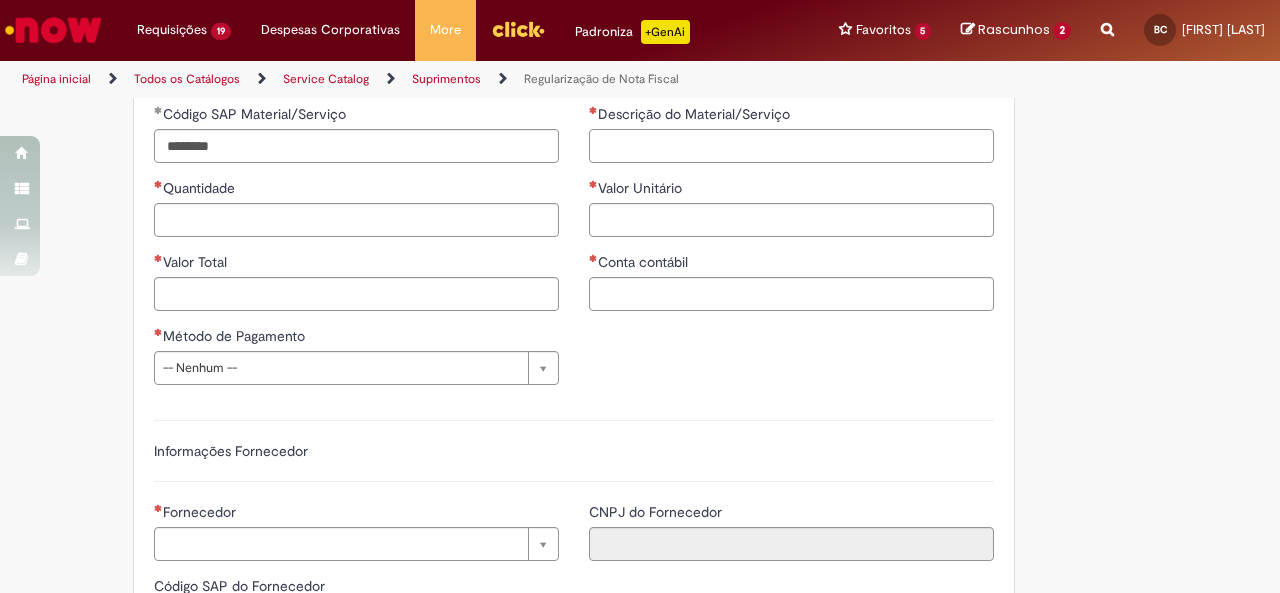 paste on "**********" 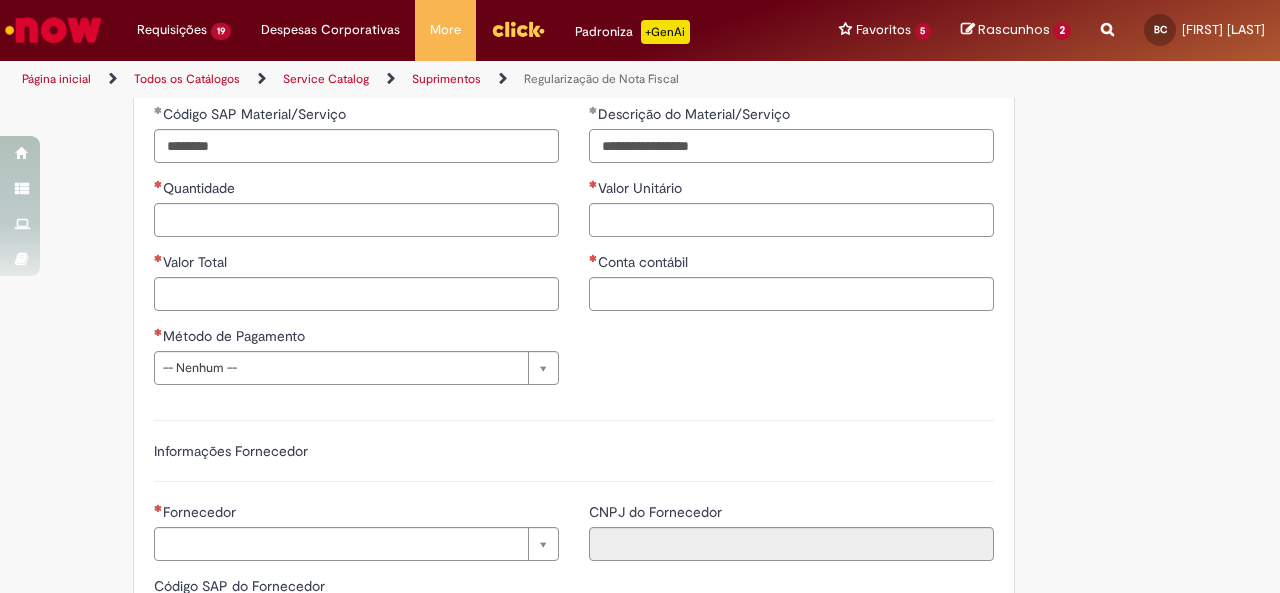 type on "**********" 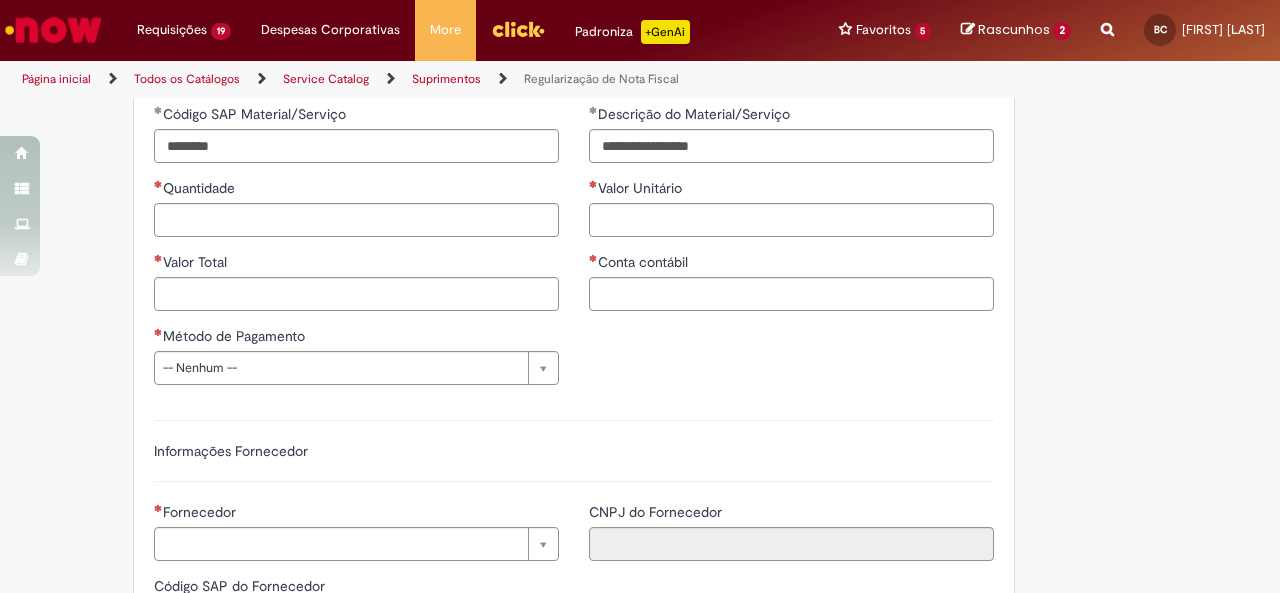 click on "Conta contábil" at bounding box center [645, 262] 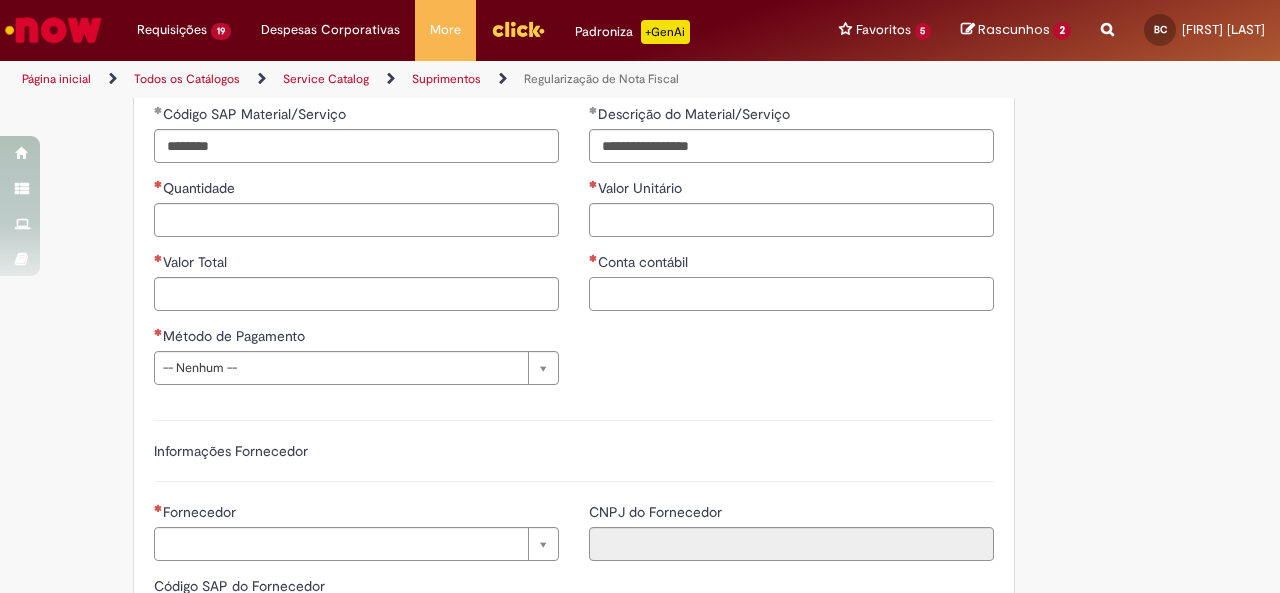 click on "Conta contábil" at bounding box center [791, 294] 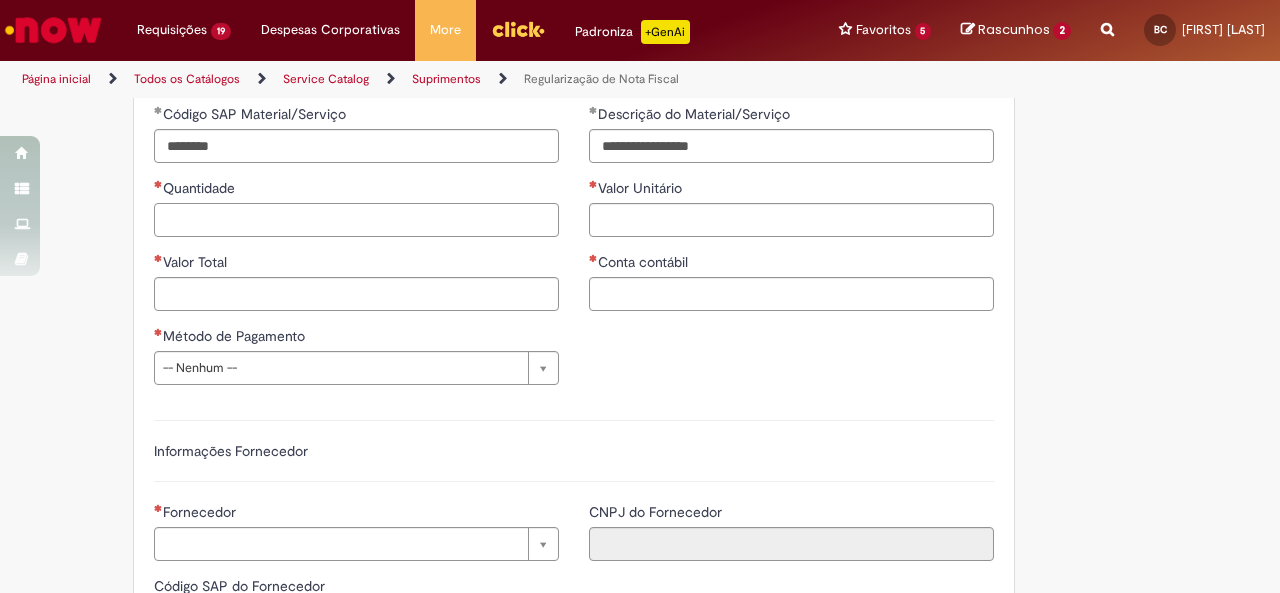 click on "Quantidade" at bounding box center [356, 220] 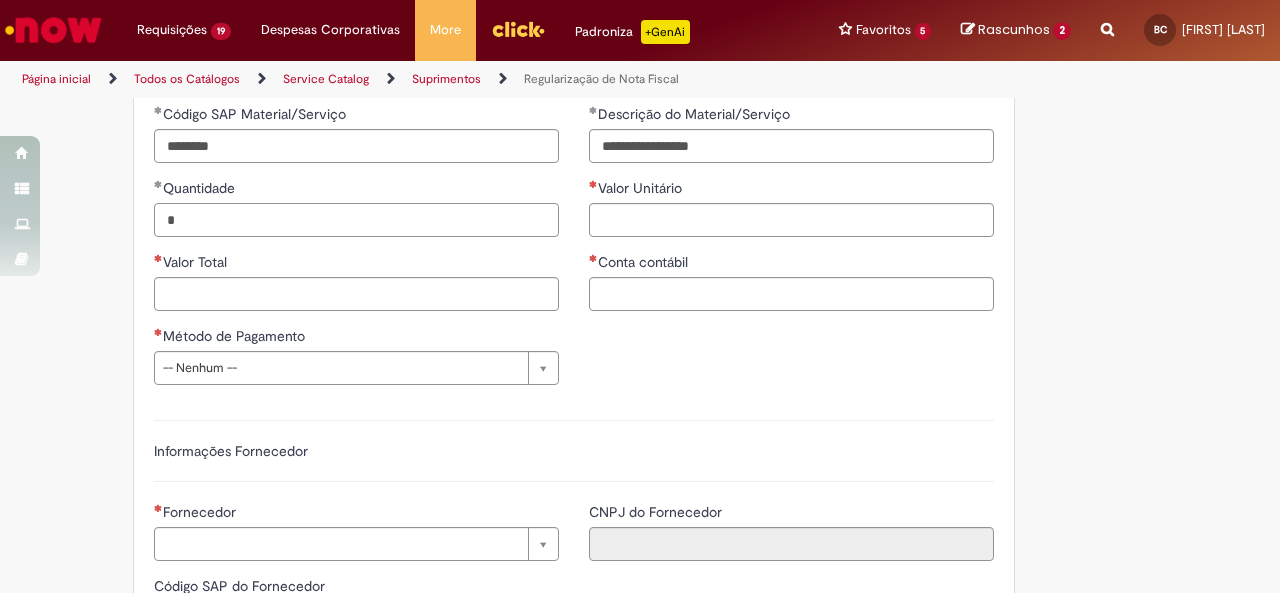 type on "*" 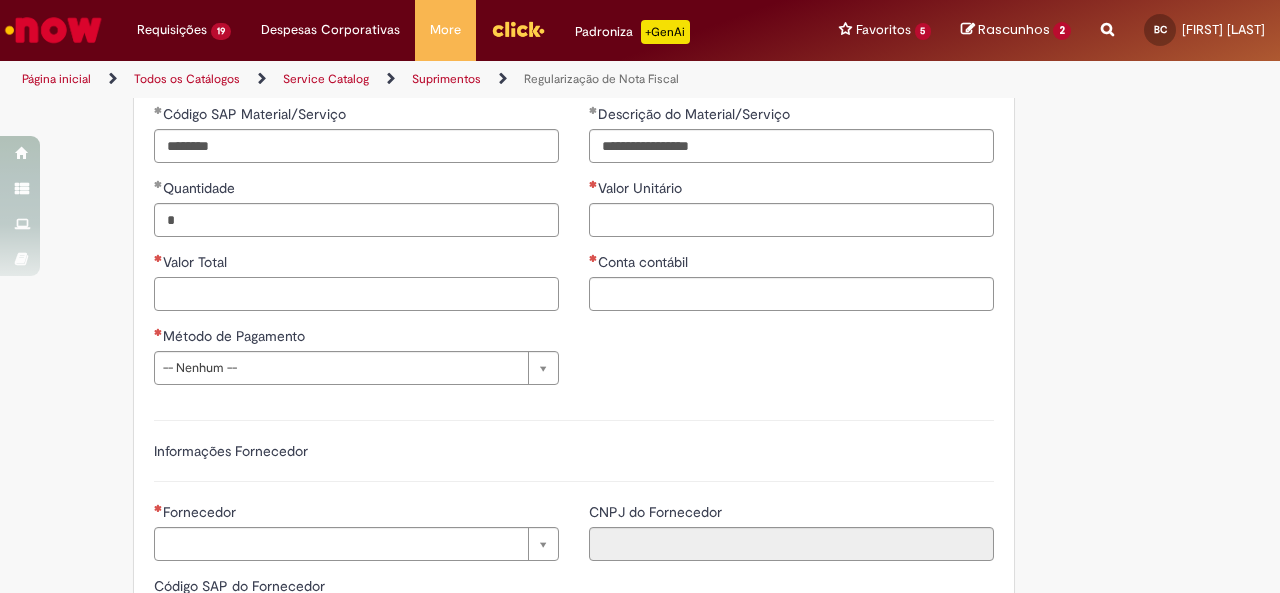 click on "Valor Total" at bounding box center [356, 294] 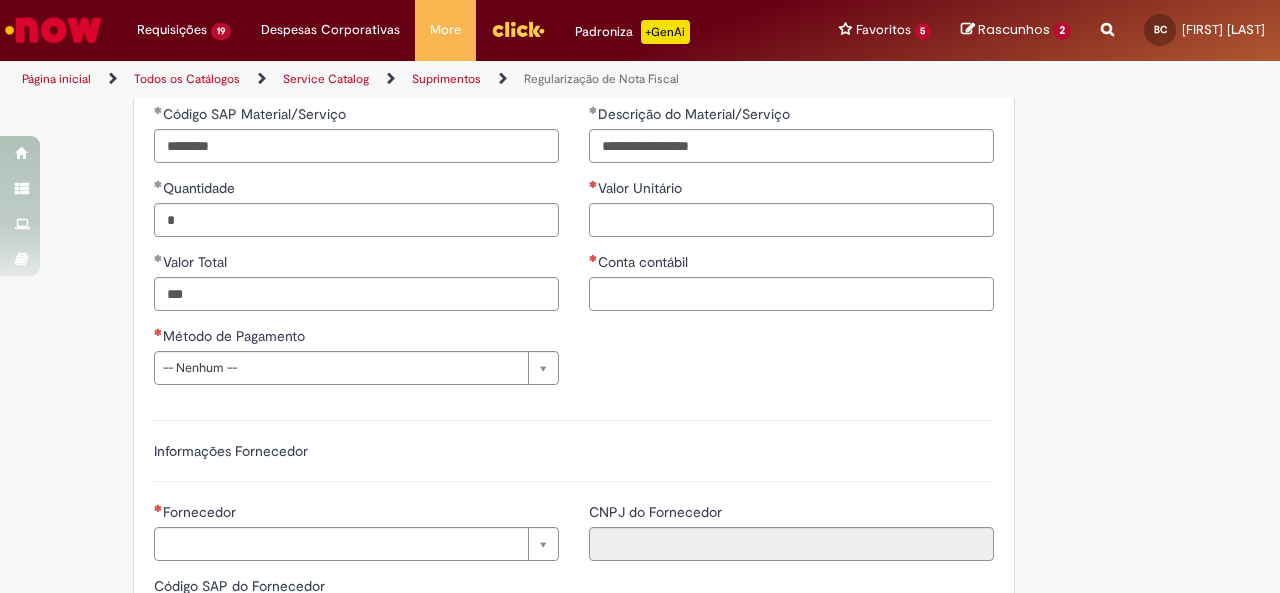 type on "*********" 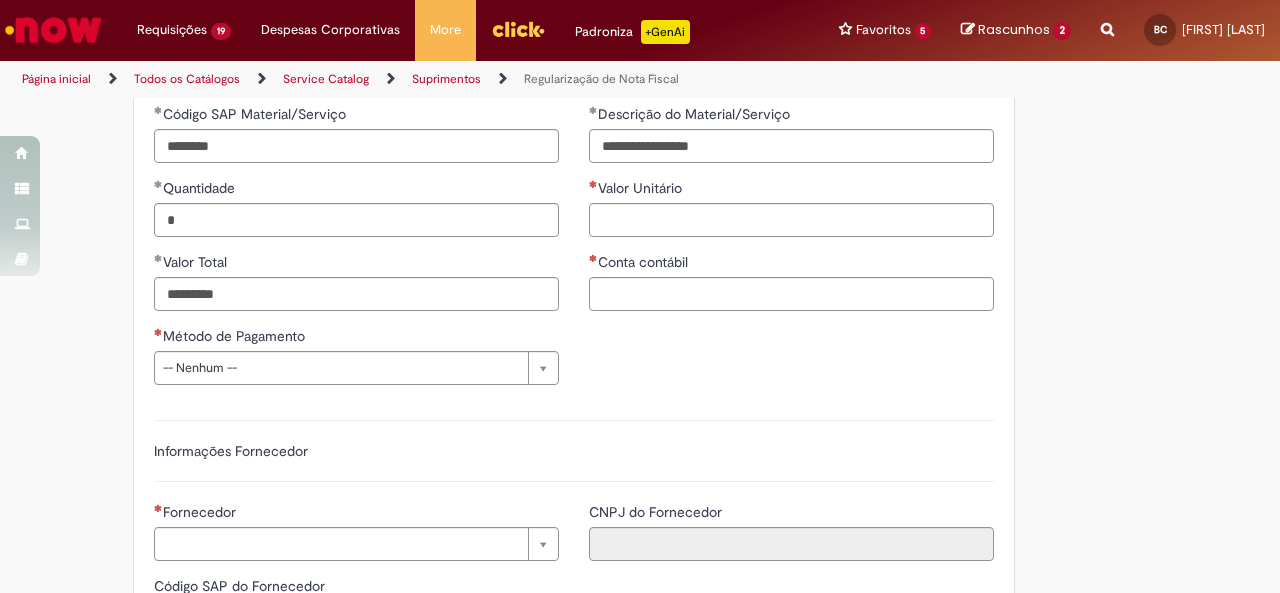 click on "**********" at bounding box center (791, 141) 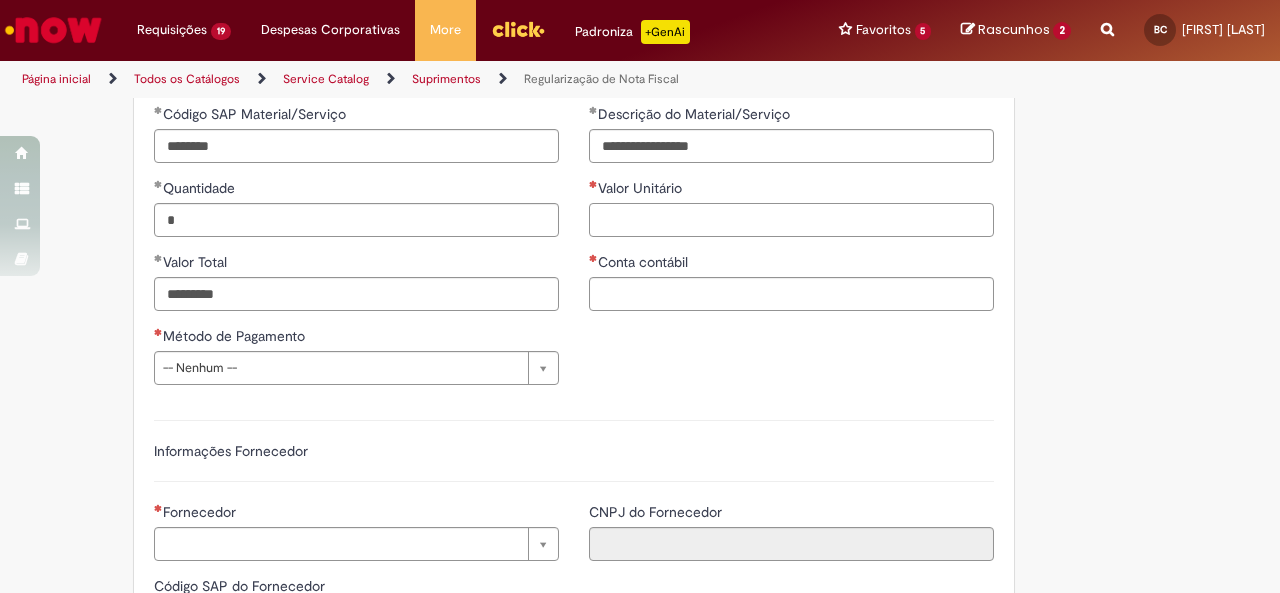 click on "Valor Unitário" at bounding box center [791, 220] 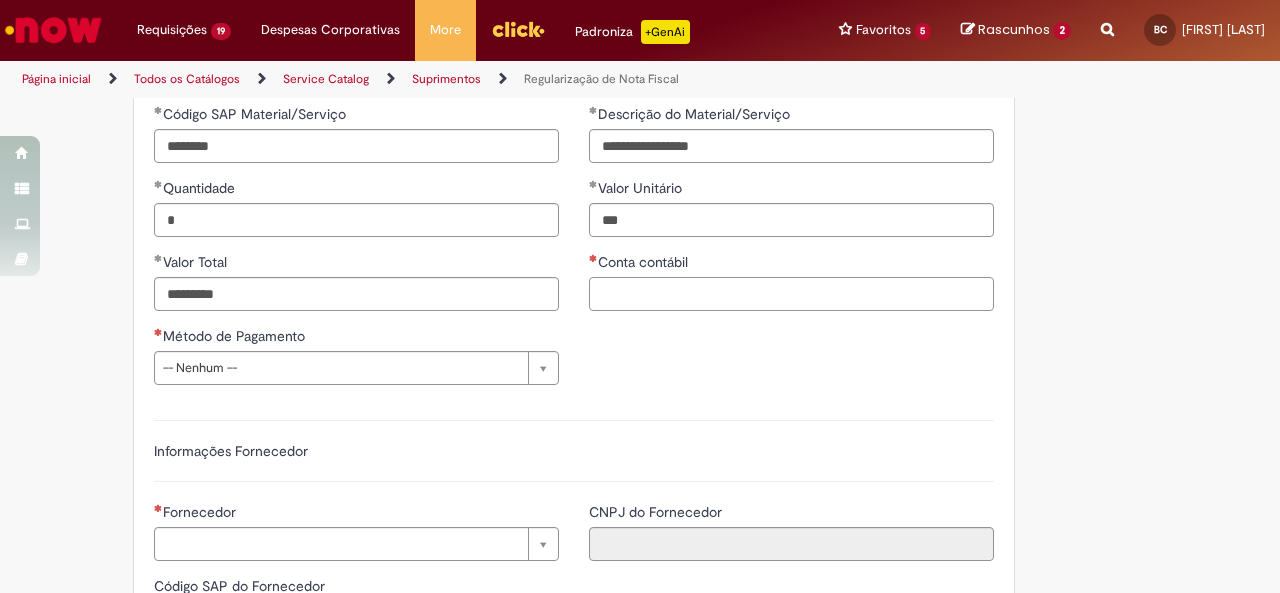type on "*********" 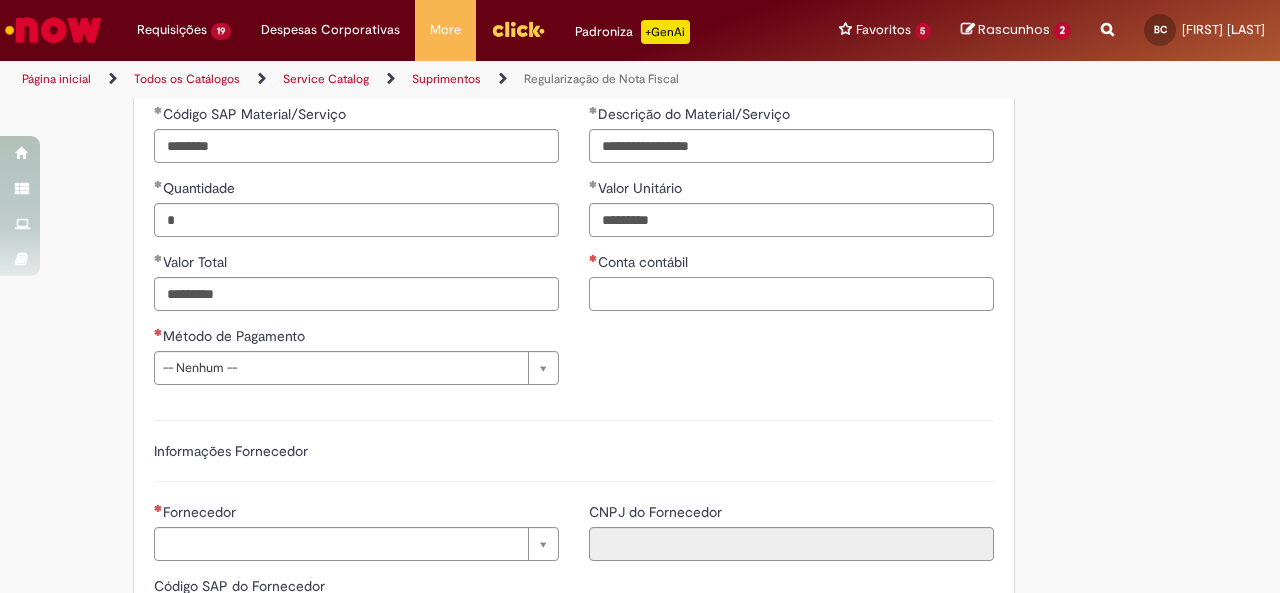 click on "Conta contábil" at bounding box center (791, 294) 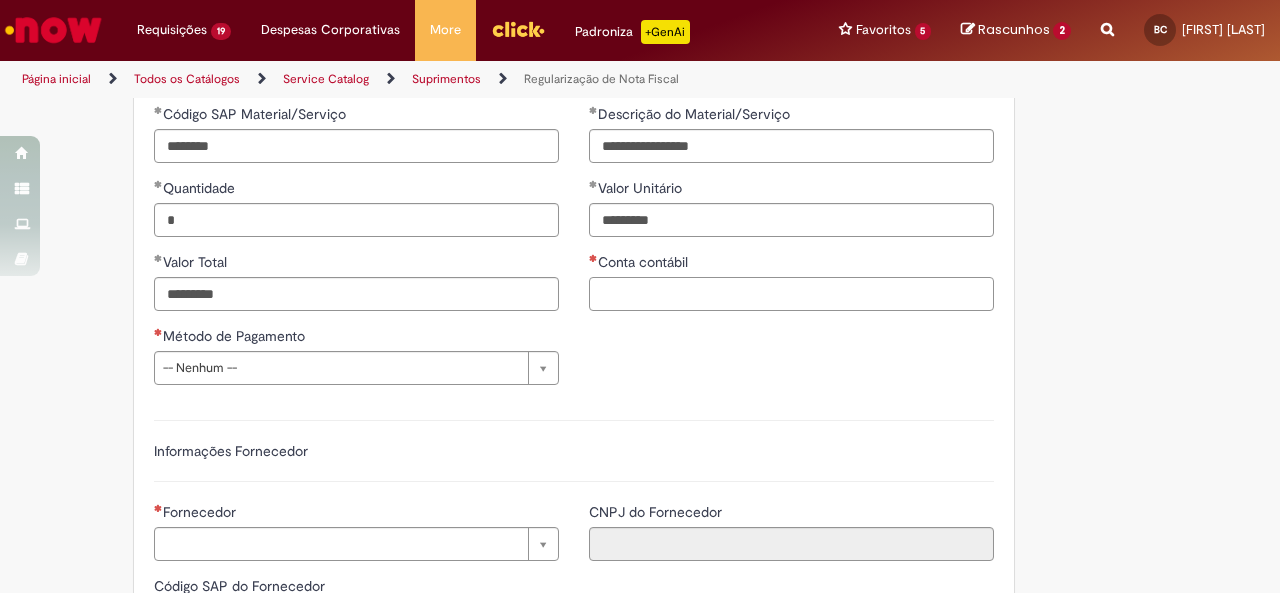 paste on "*******" 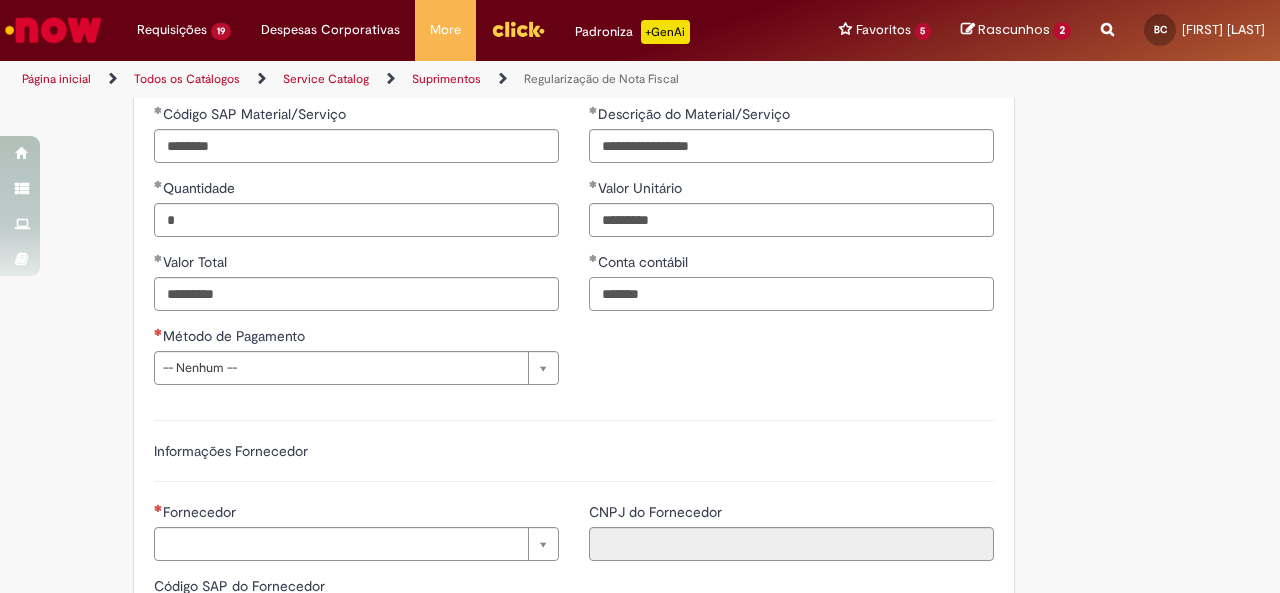 type on "*******" 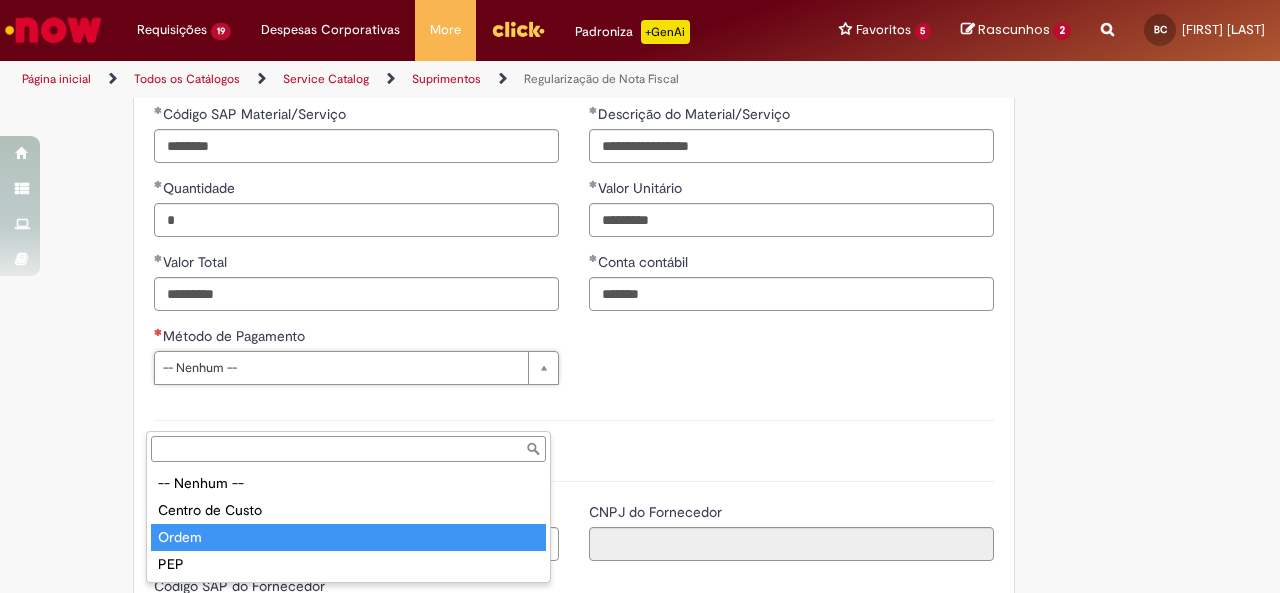 type on "*****" 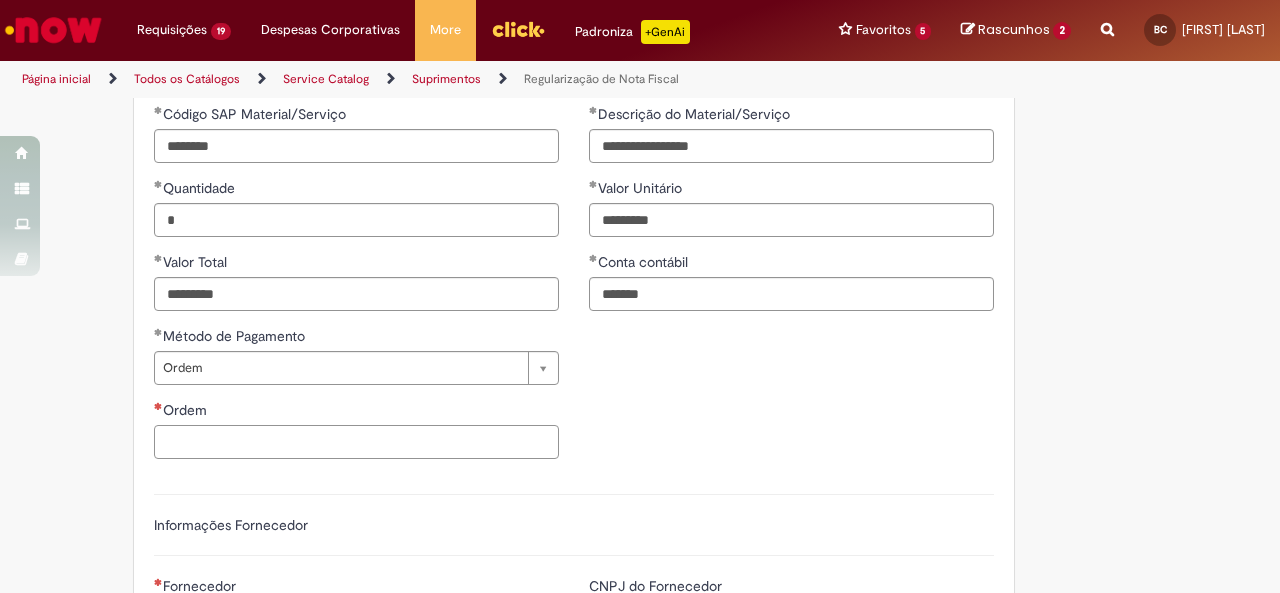 click on "Ordem" at bounding box center (356, 442) 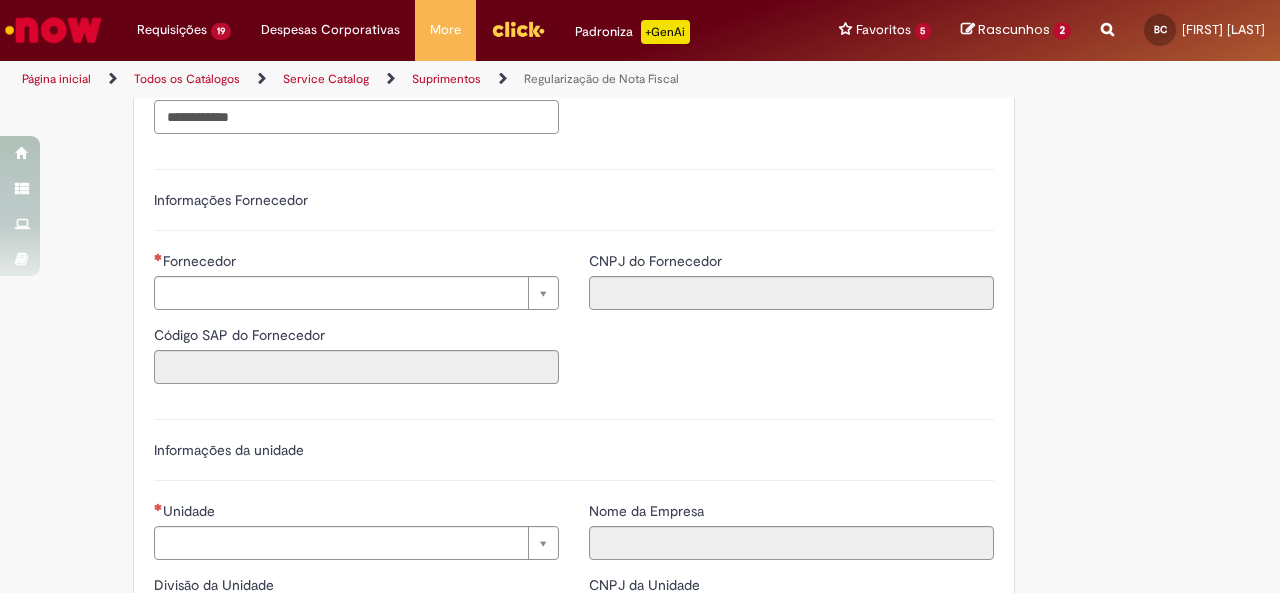 scroll, scrollTop: 1564, scrollLeft: 0, axis: vertical 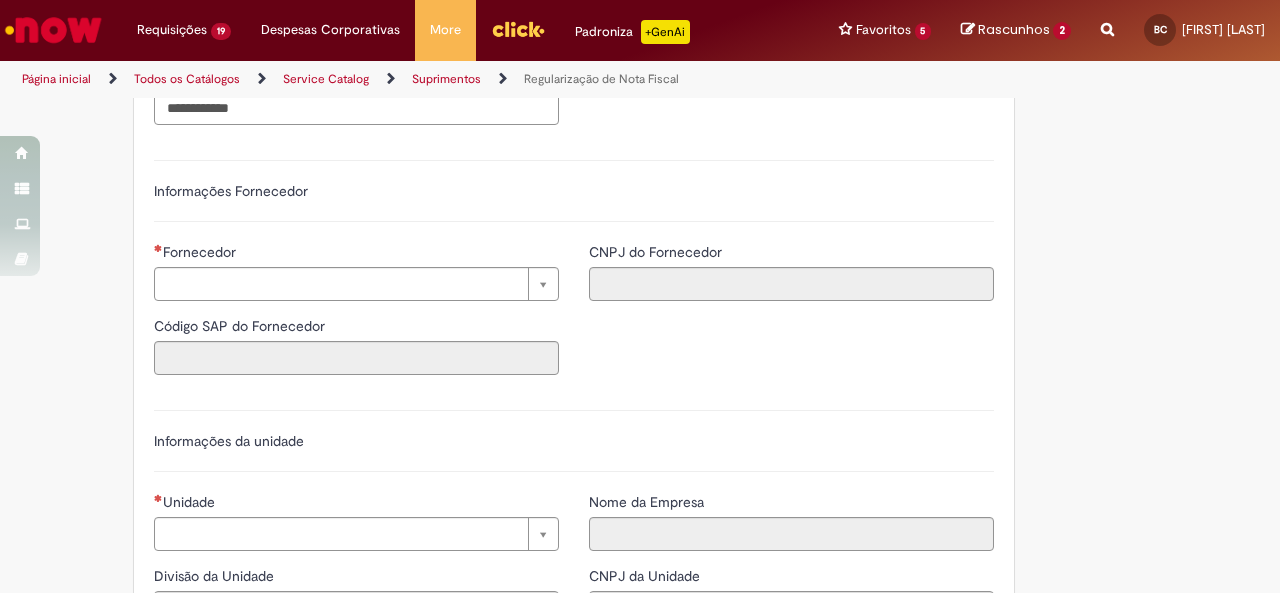type on "**********" 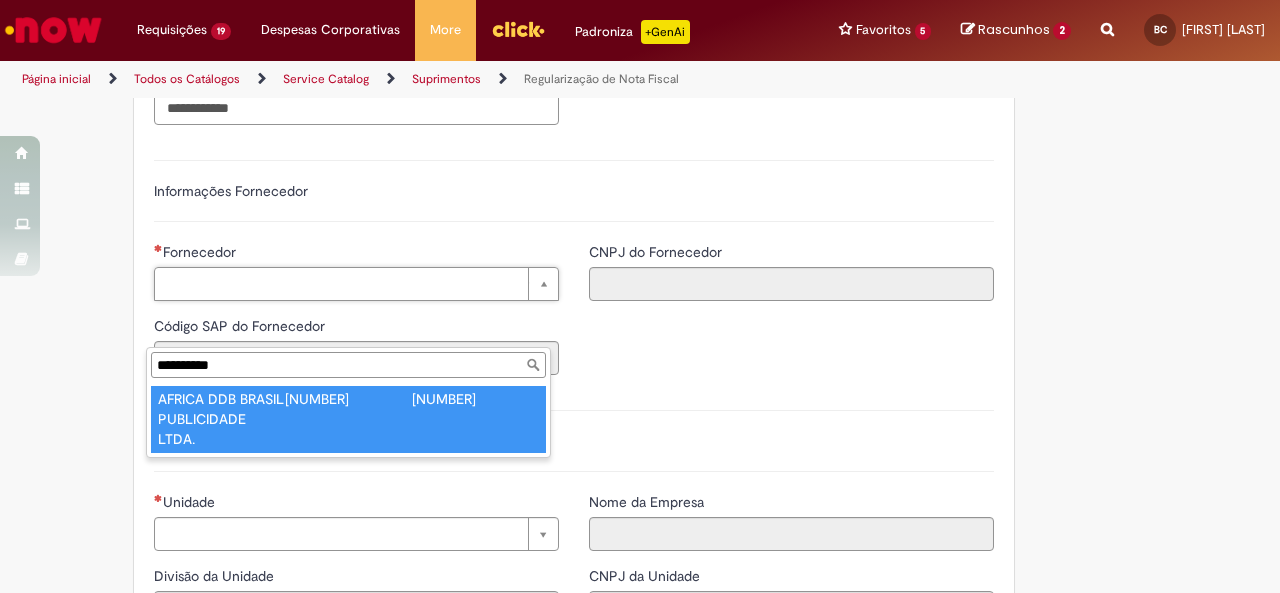 type on "**********" 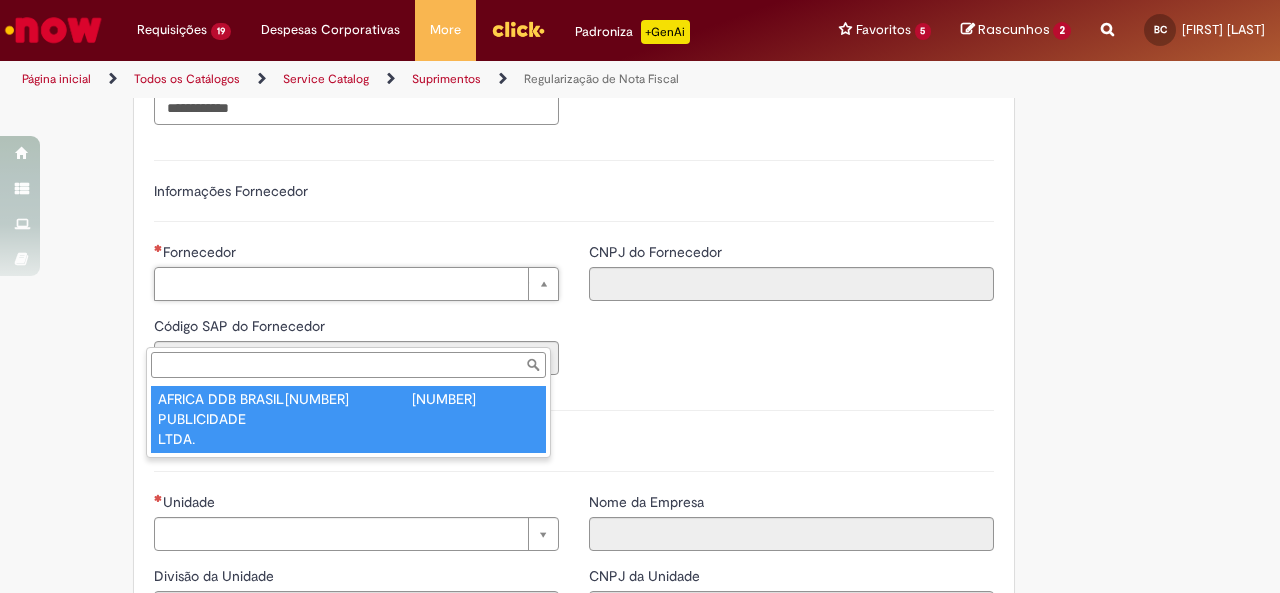 type on "******" 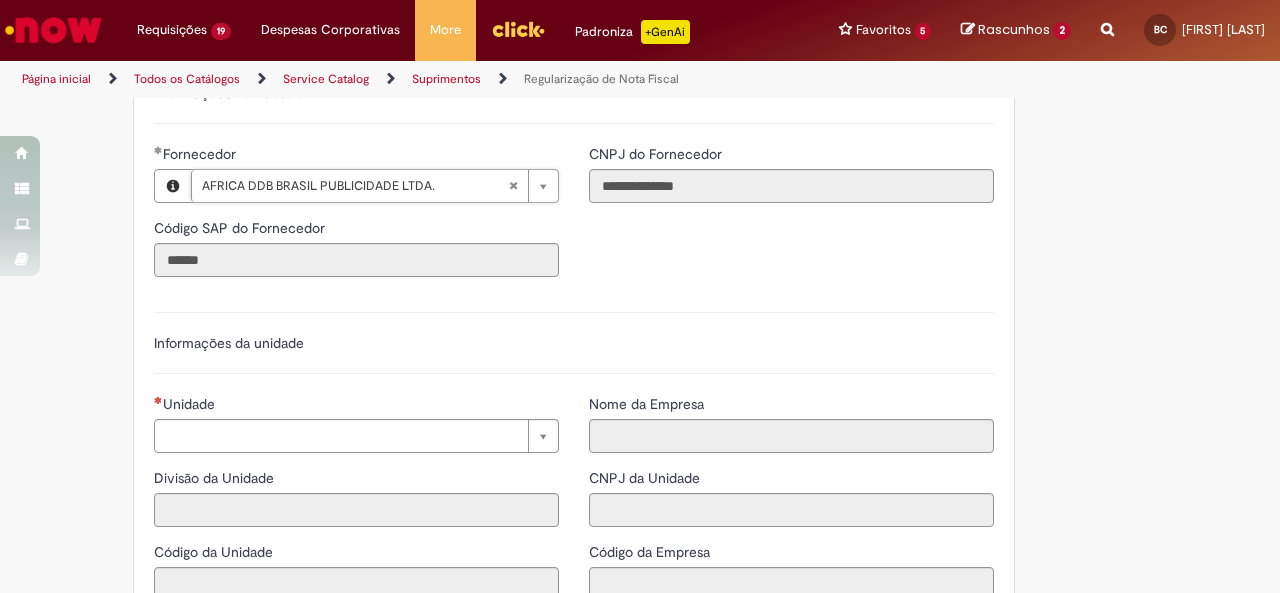 scroll, scrollTop: 1815, scrollLeft: 0, axis: vertical 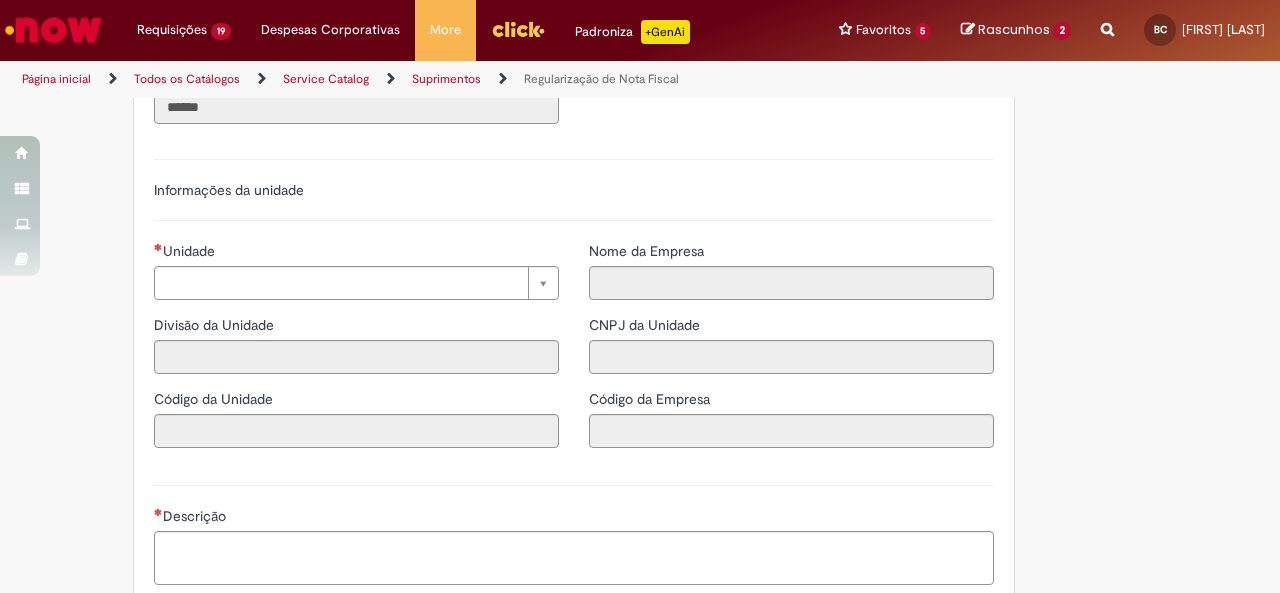 click on "Unidade          Pesquisar usando lista                 Unidade                     Divisão da Unidade Código da Unidade" at bounding box center [356, 352] 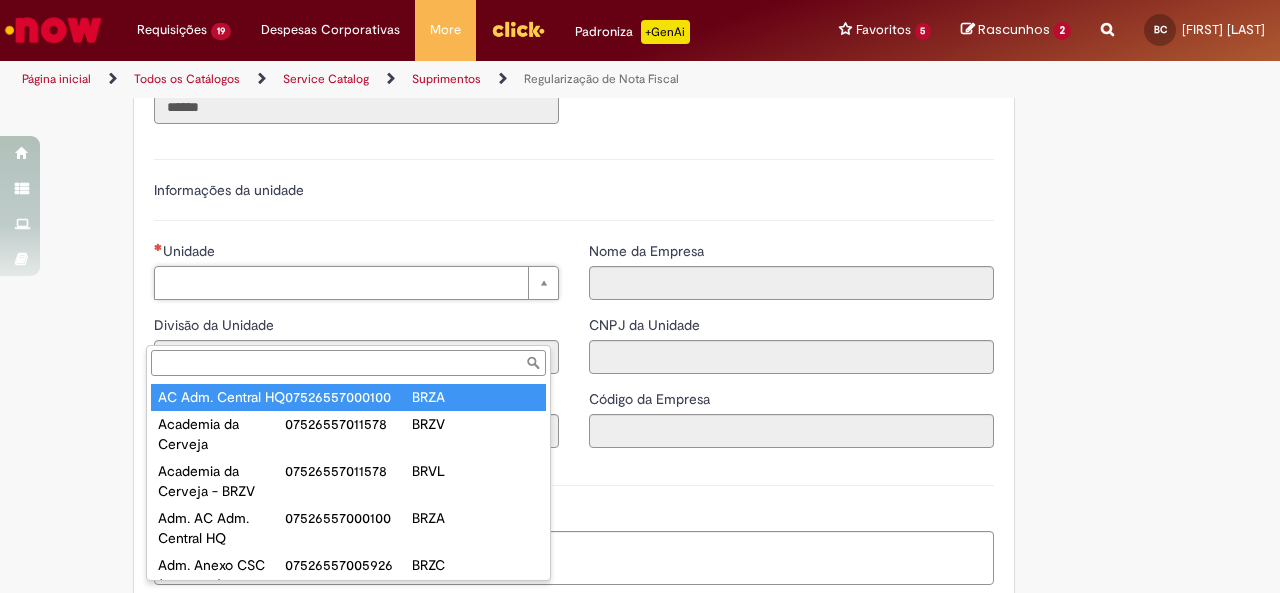 type on "**********" 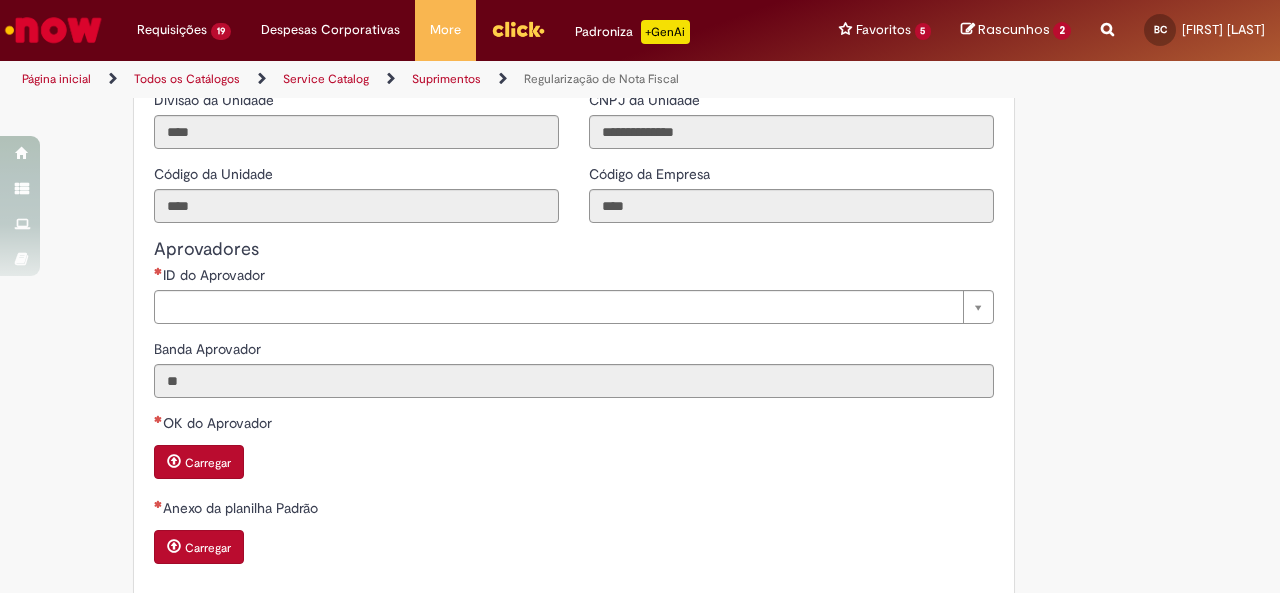 scroll, scrollTop: 2048, scrollLeft: 0, axis: vertical 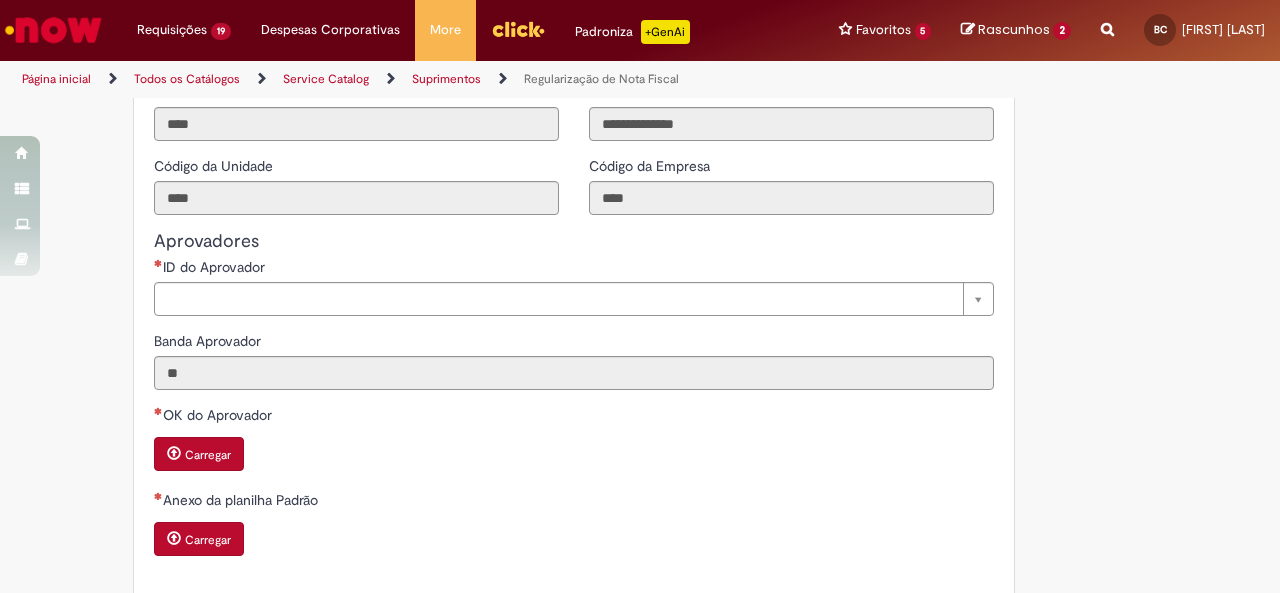 click on "ID do Aprovador          Pesquisar usando lista                 ID do Aprovador                     Banda Aprovador ** OK do Aprovador
Carregar
Anexo da planilha Padrão
Carregar" at bounding box center (574, 415) 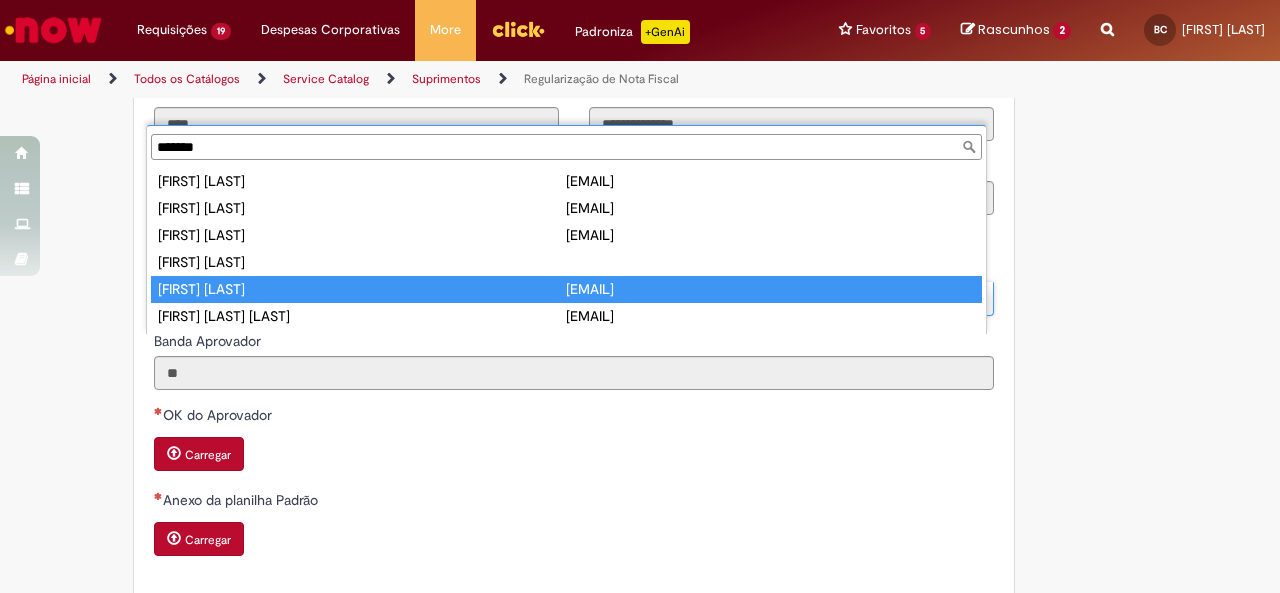 type on "*******" 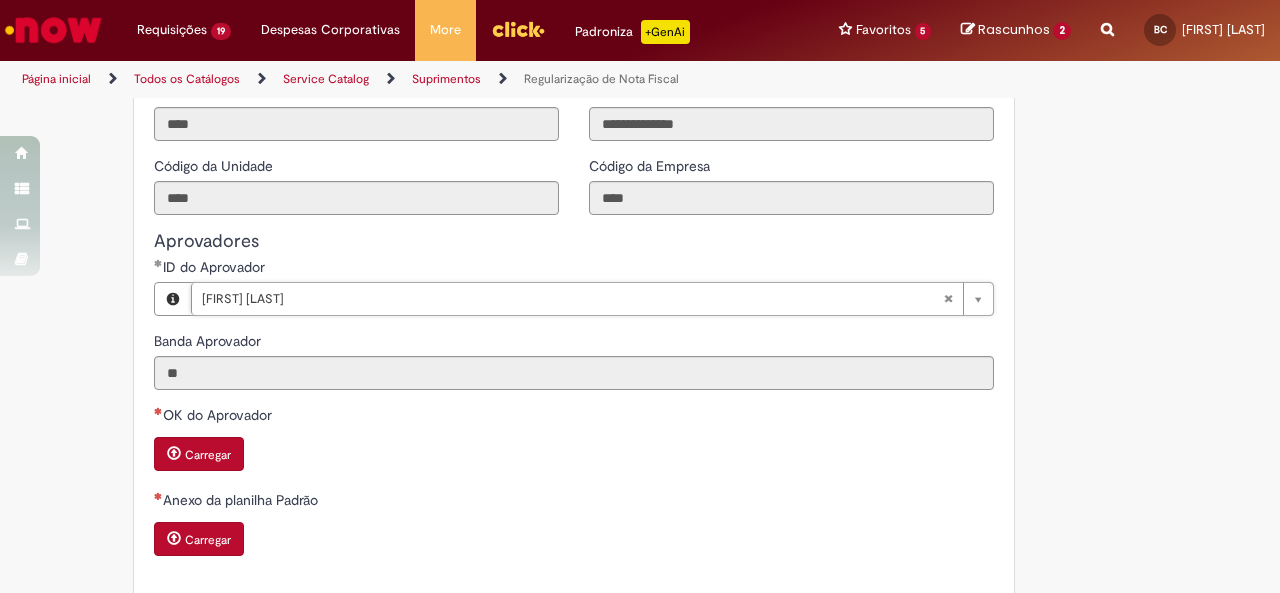scroll, scrollTop: 2197, scrollLeft: 0, axis: vertical 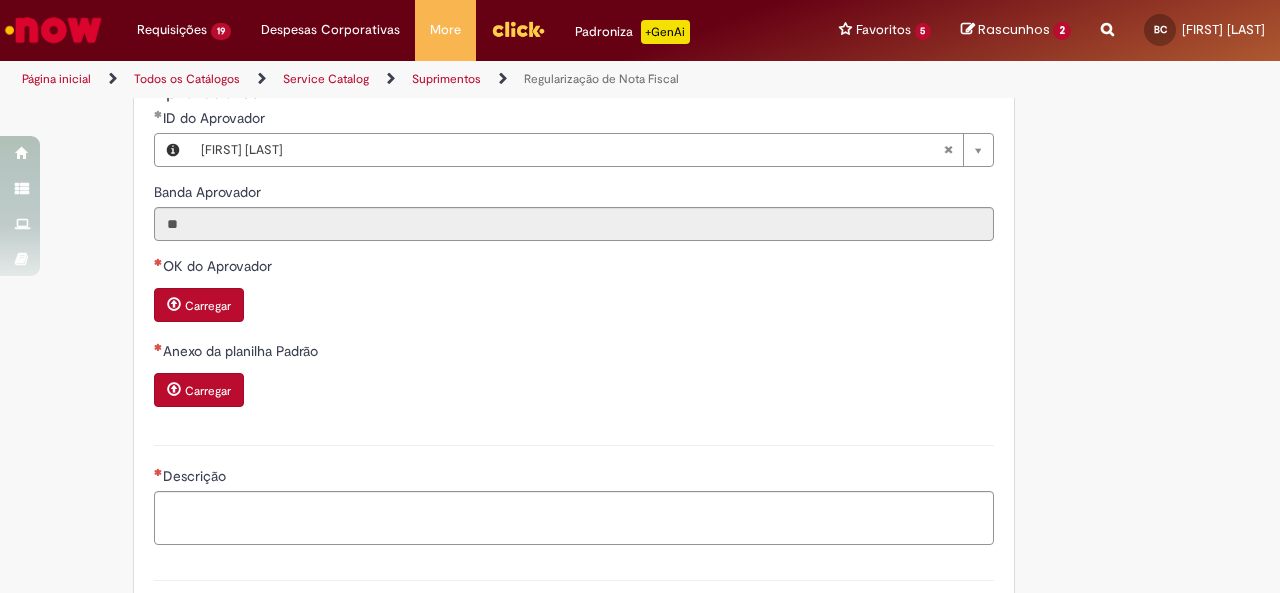 click on "Carregar" at bounding box center (199, 305) 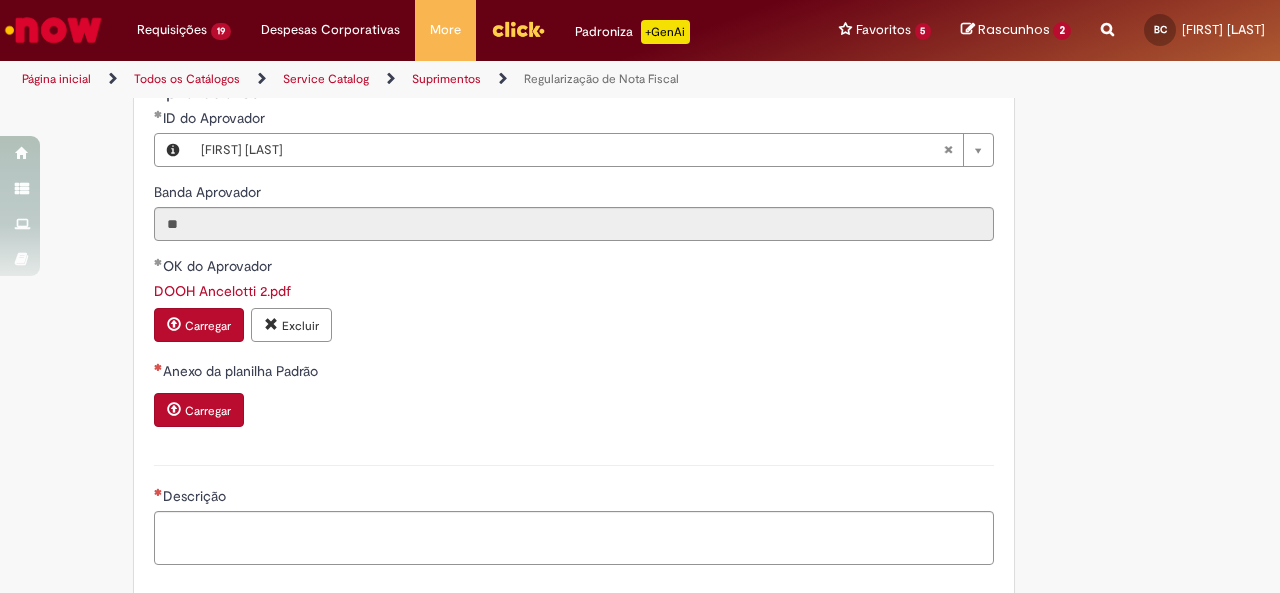 click on "Carregar" at bounding box center [208, 411] 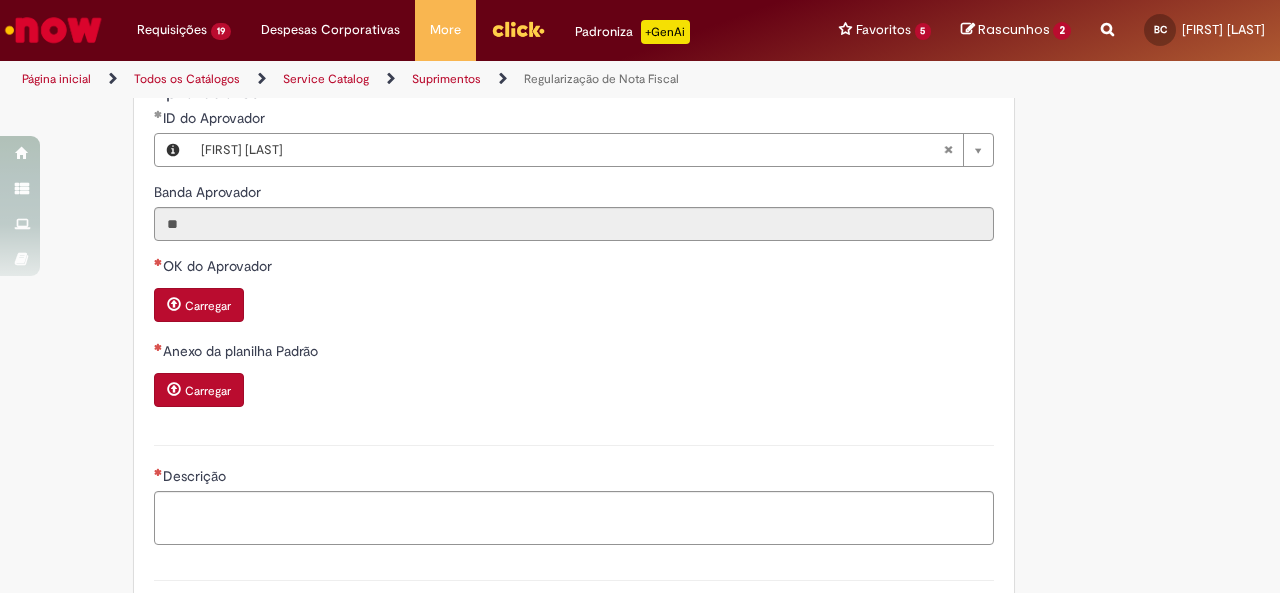 click on "Carregar" at bounding box center (208, 306) 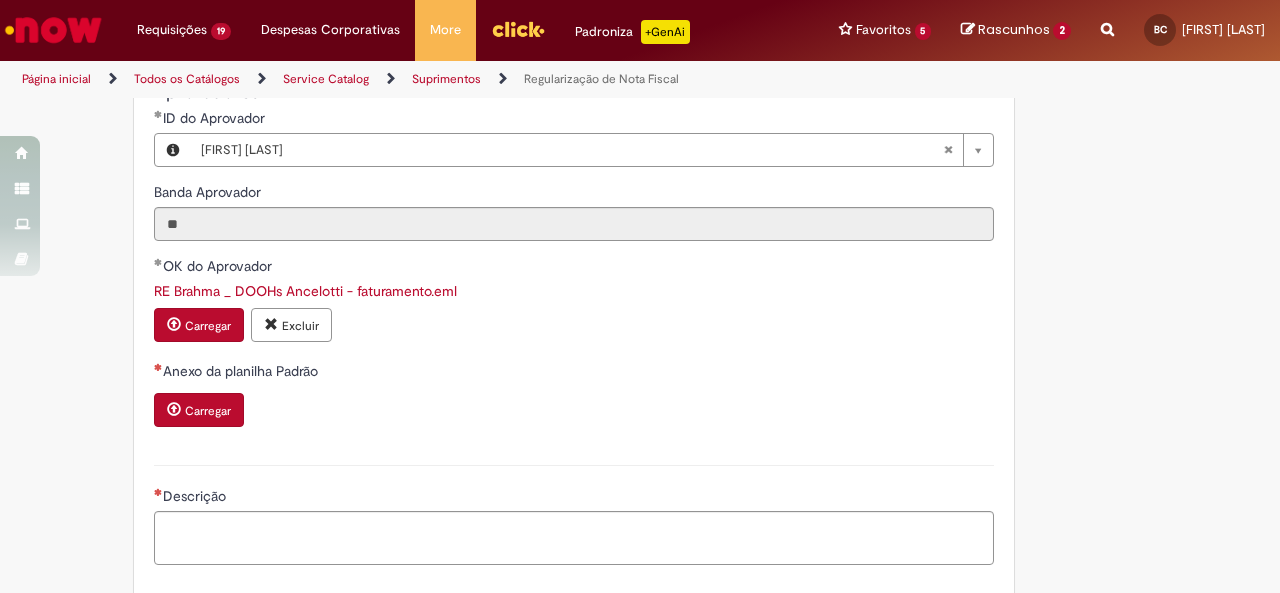 click on "Anexo da planilha Padrão
Carregar" at bounding box center [574, 396] 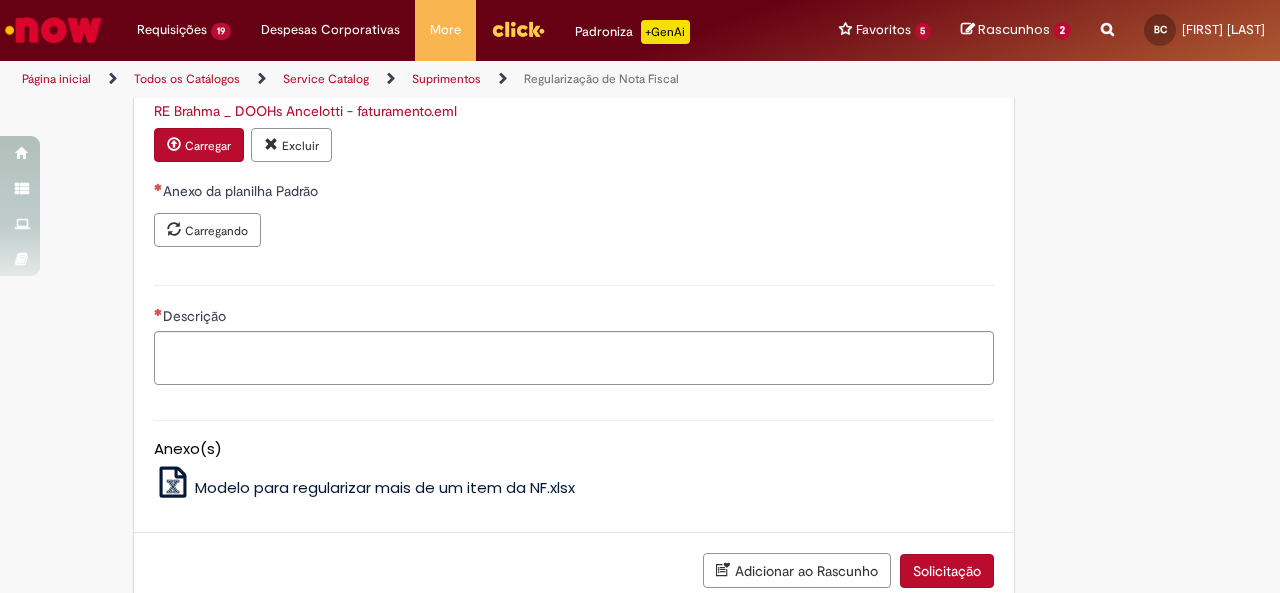 scroll, scrollTop: 2431, scrollLeft: 0, axis: vertical 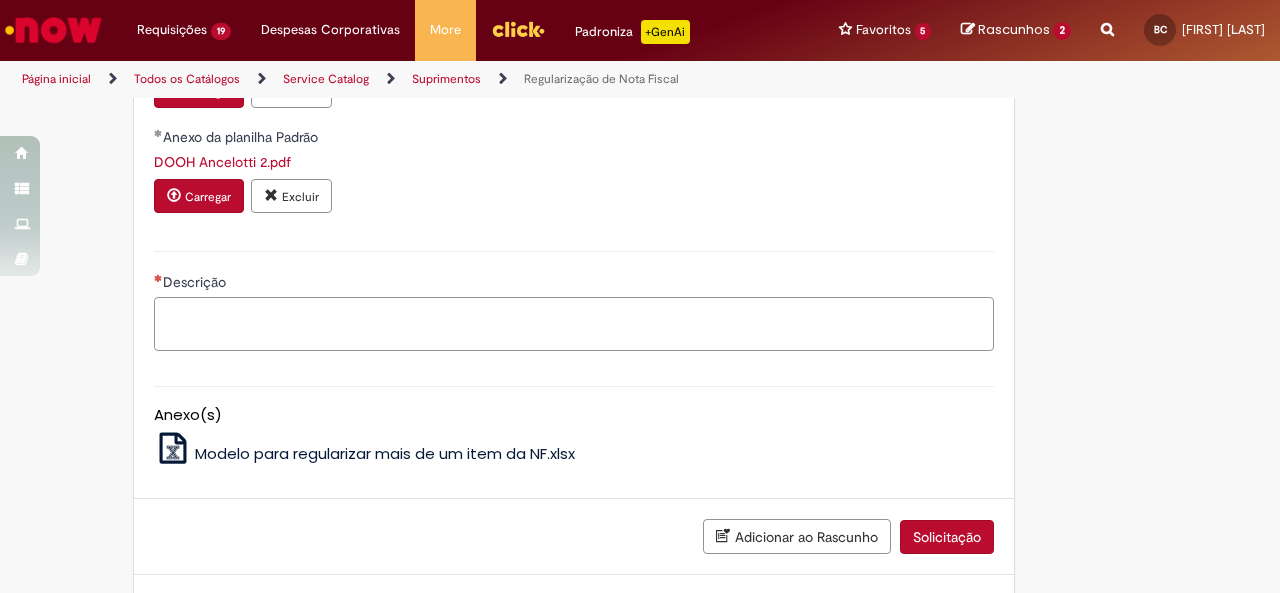 click on "Descrição" at bounding box center [574, 323] 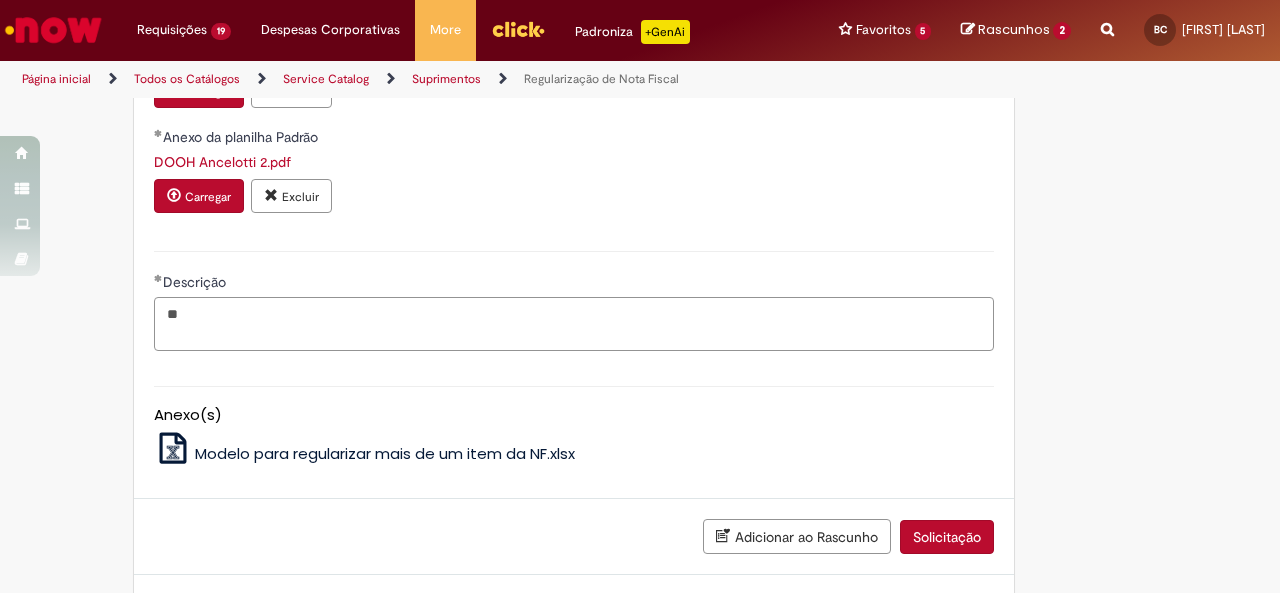 type on "*" 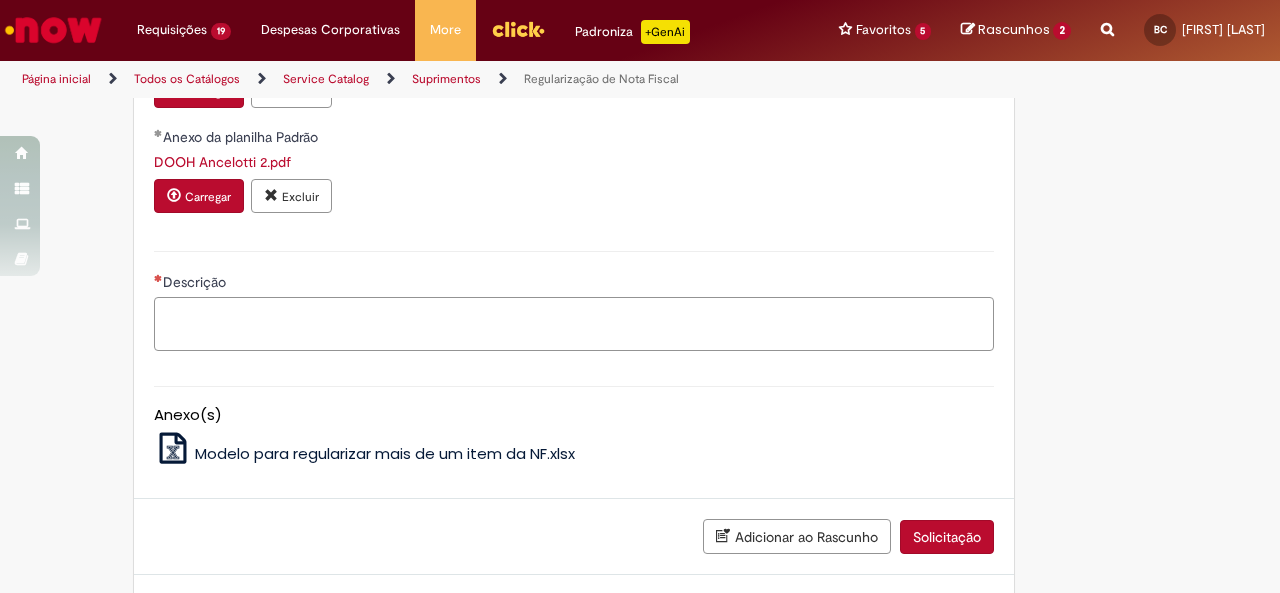 paste on "**********" 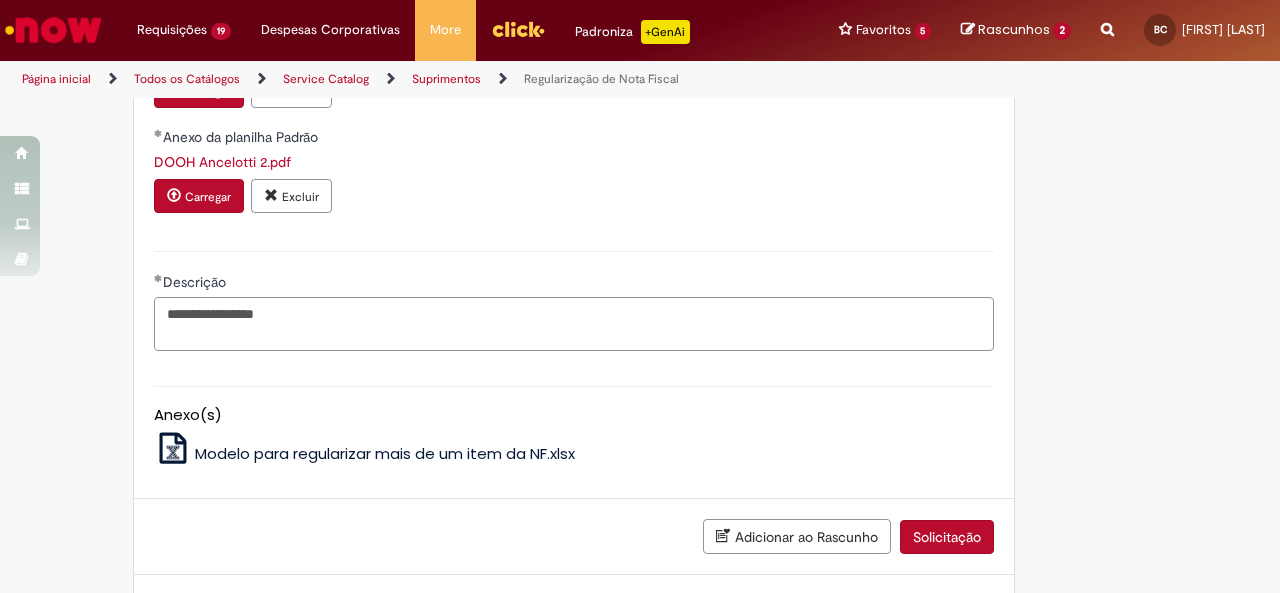 scroll, scrollTop: 2569, scrollLeft: 0, axis: vertical 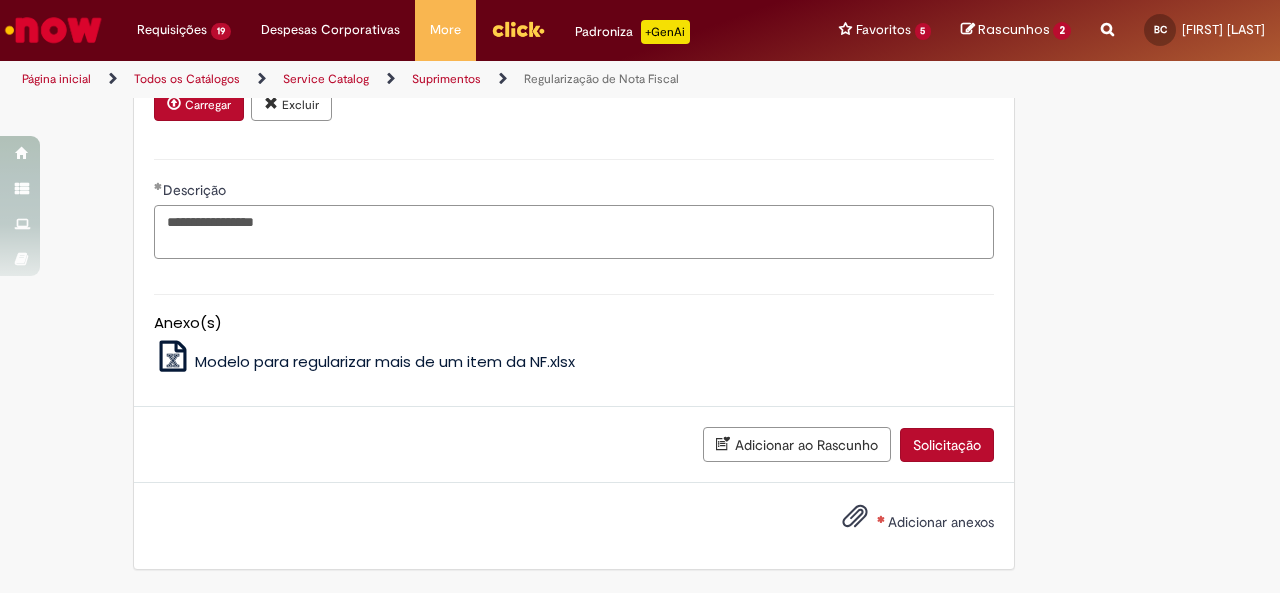 type on "**********" 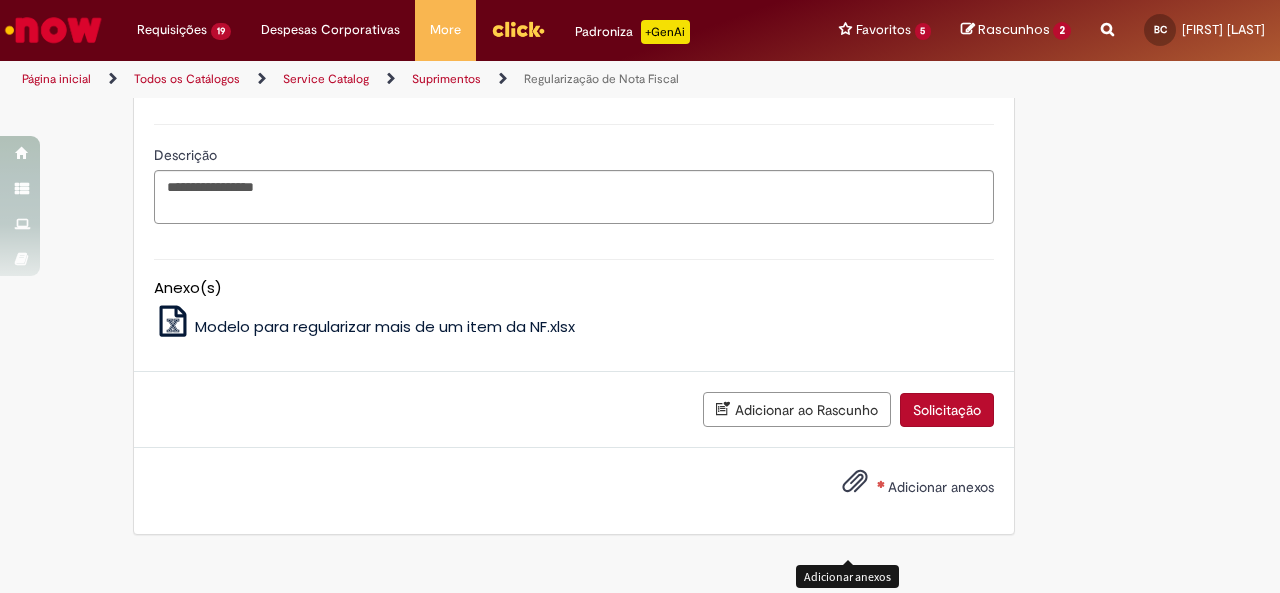 click at bounding box center (855, 482) 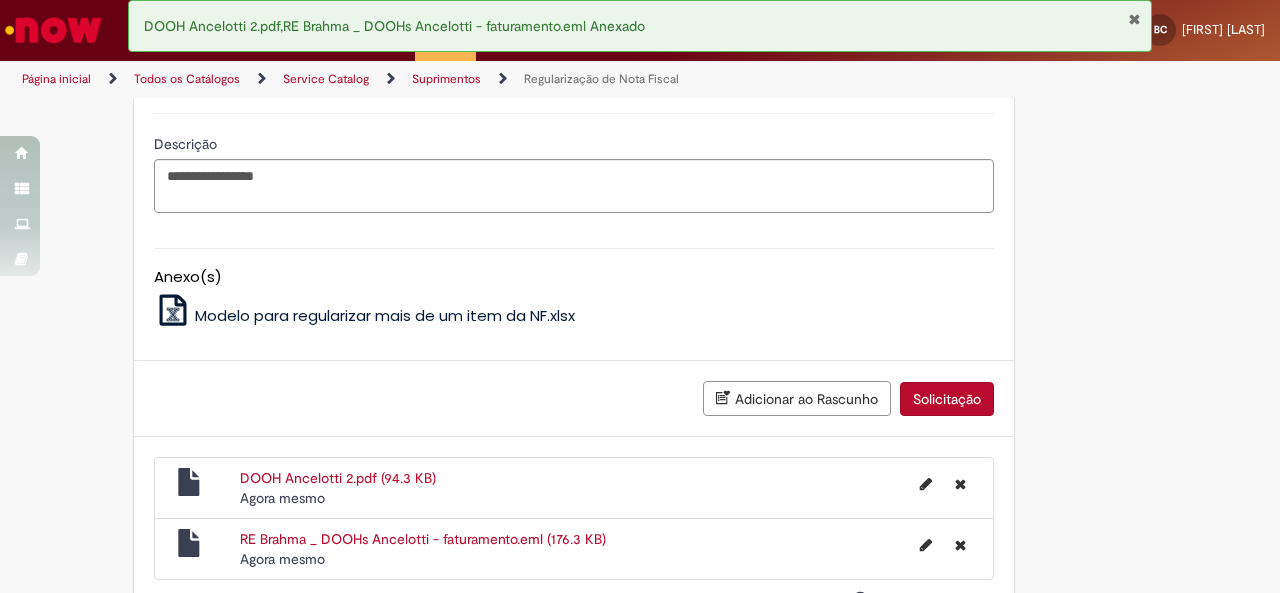 click on "Solicitação" at bounding box center [947, 399] 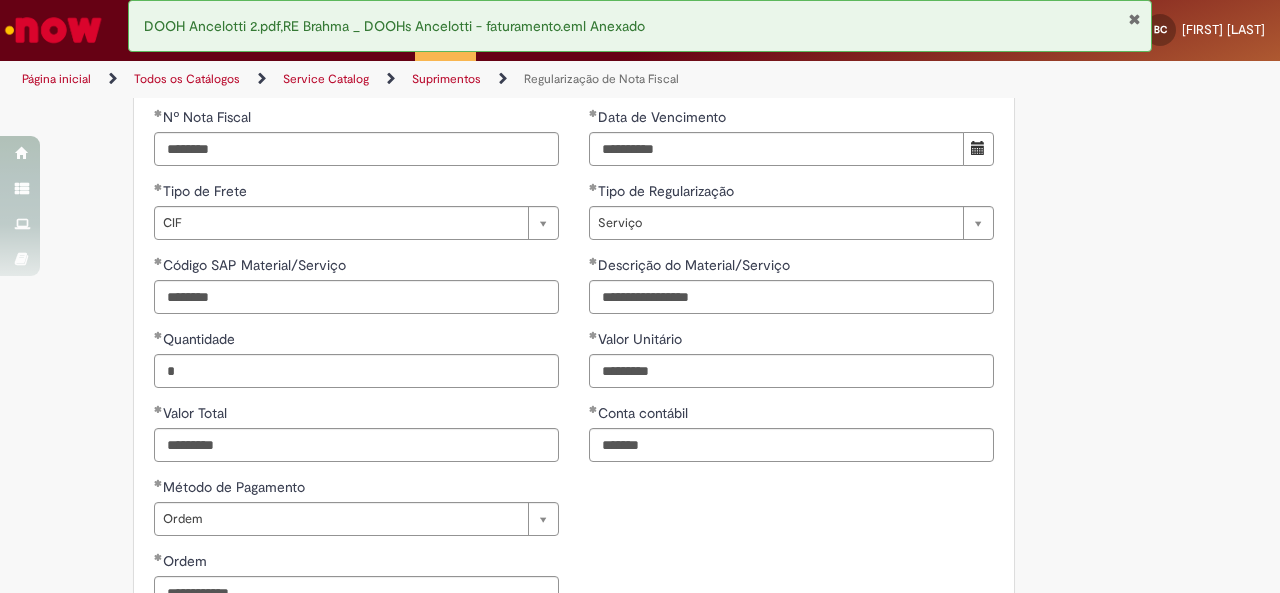 scroll, scrollTop: 1078, scrollLeft: 0, axis: vertical 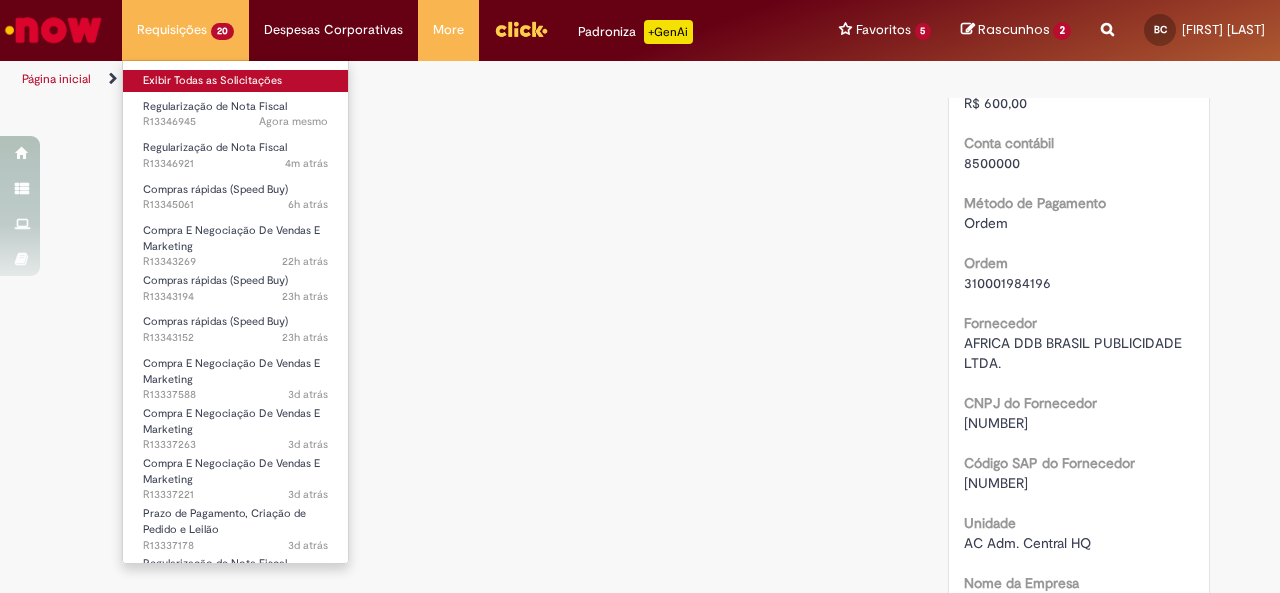 click on "Exibir Todas as Solicitações" at bounding box center [235, 81] 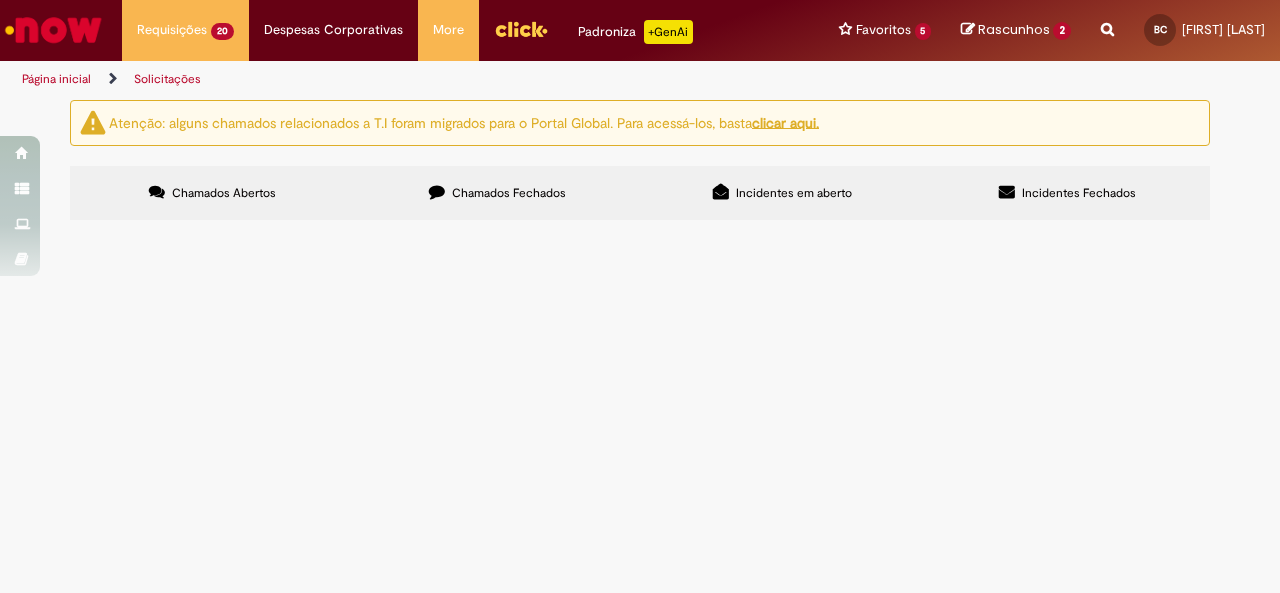 scroll, scrollTop: 0, scrollLeft: 0, axis: both 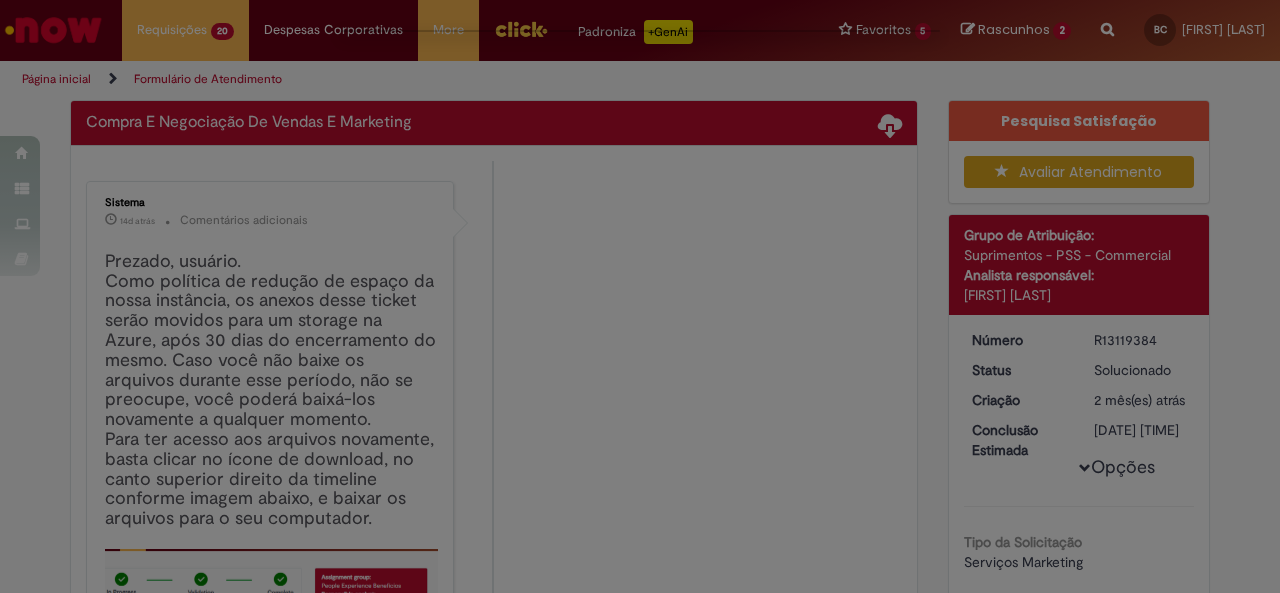 click at bounding box center [640, 296] 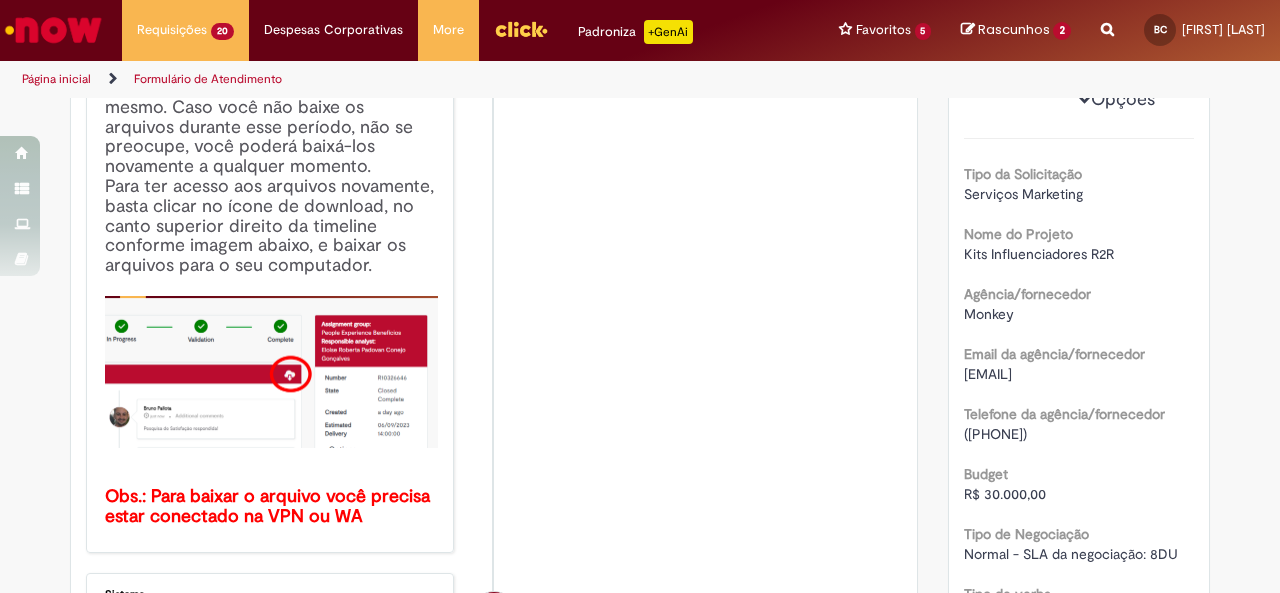scroll, scrollTop: 343, scrollLeft: 0, axis: vertical 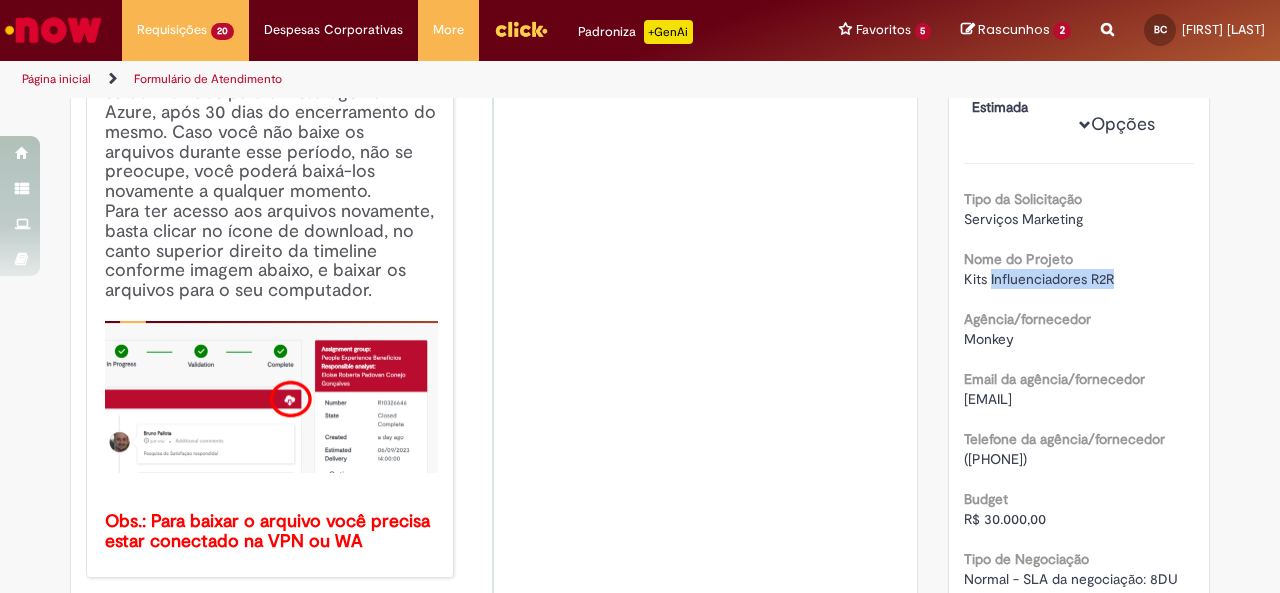 drag, startPoint x: 1115, startPoint y: 288, endPoint x: 983, endPoint y: 293, distance: 132.09467 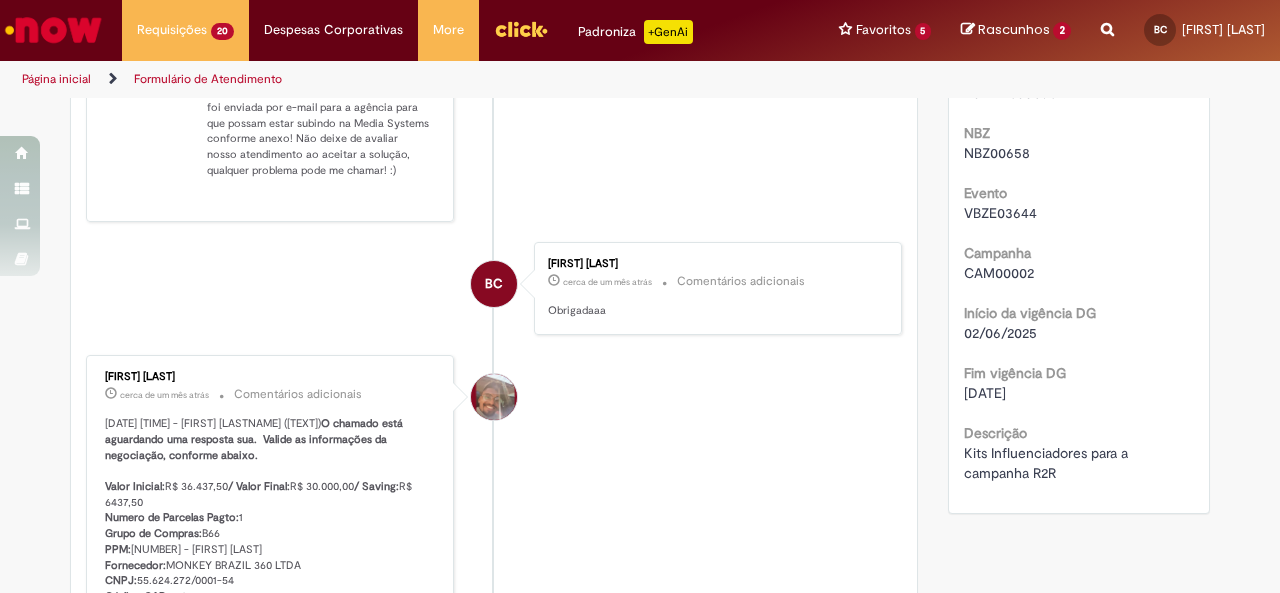 scroll, scrollTop: 1010, scrollLeft: 0, axis: vertical 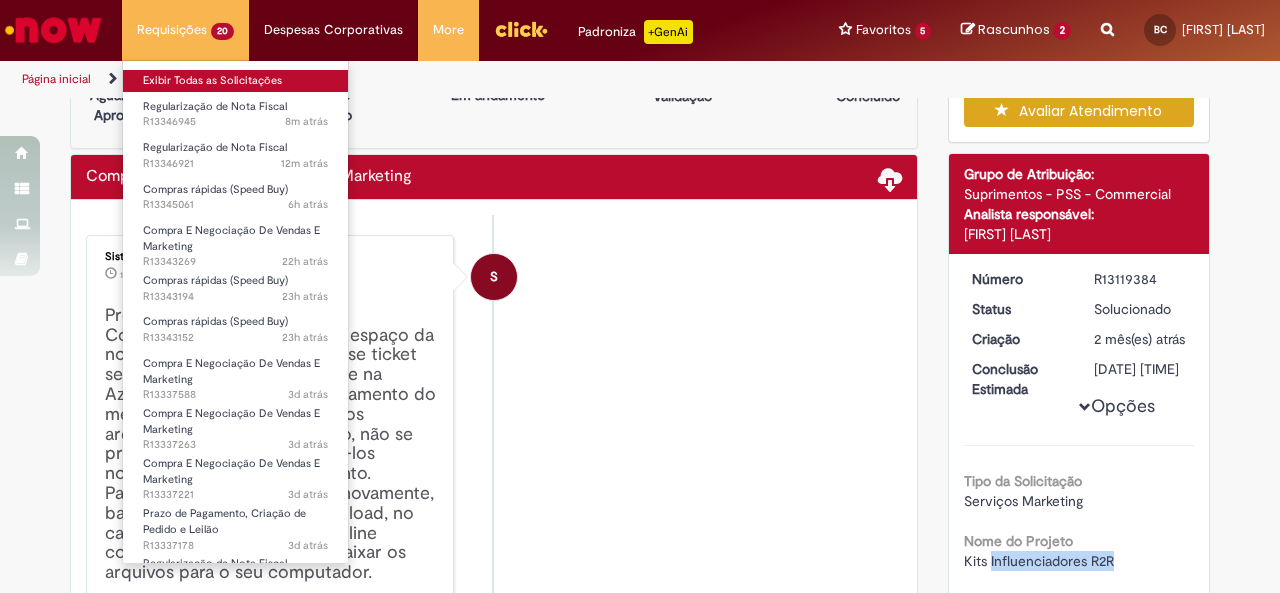 click on "Exibir Todas as Solicitações" at bounding box center (235, 81) 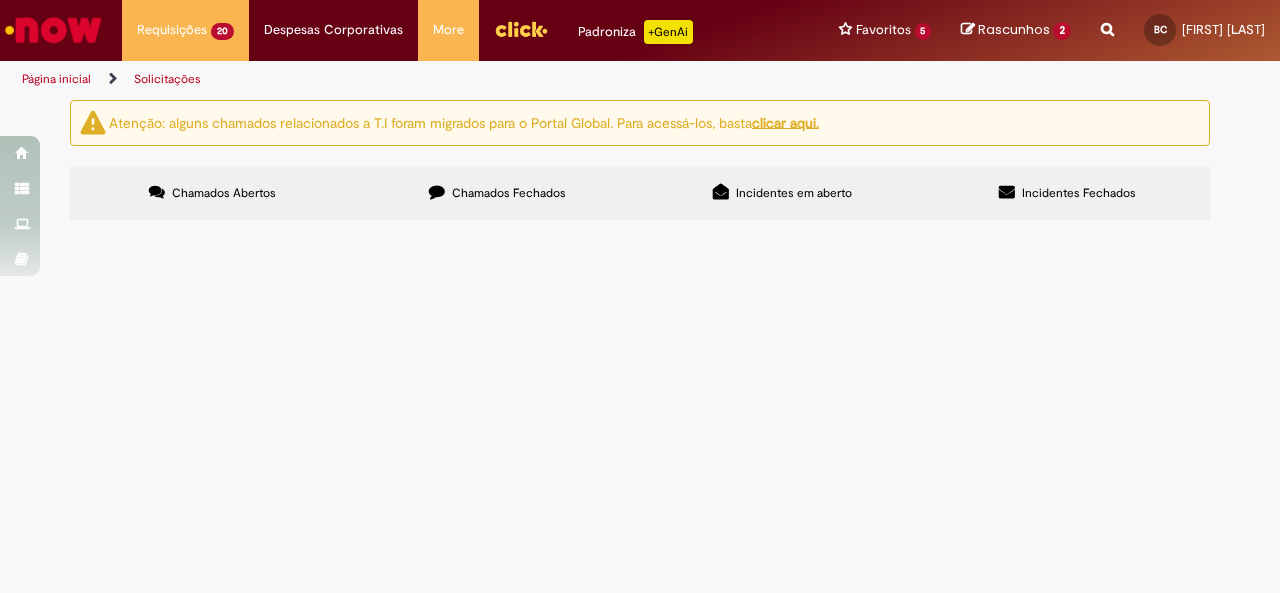 scroll, scrollTop: 0, scrollLeft: 0, axis: both 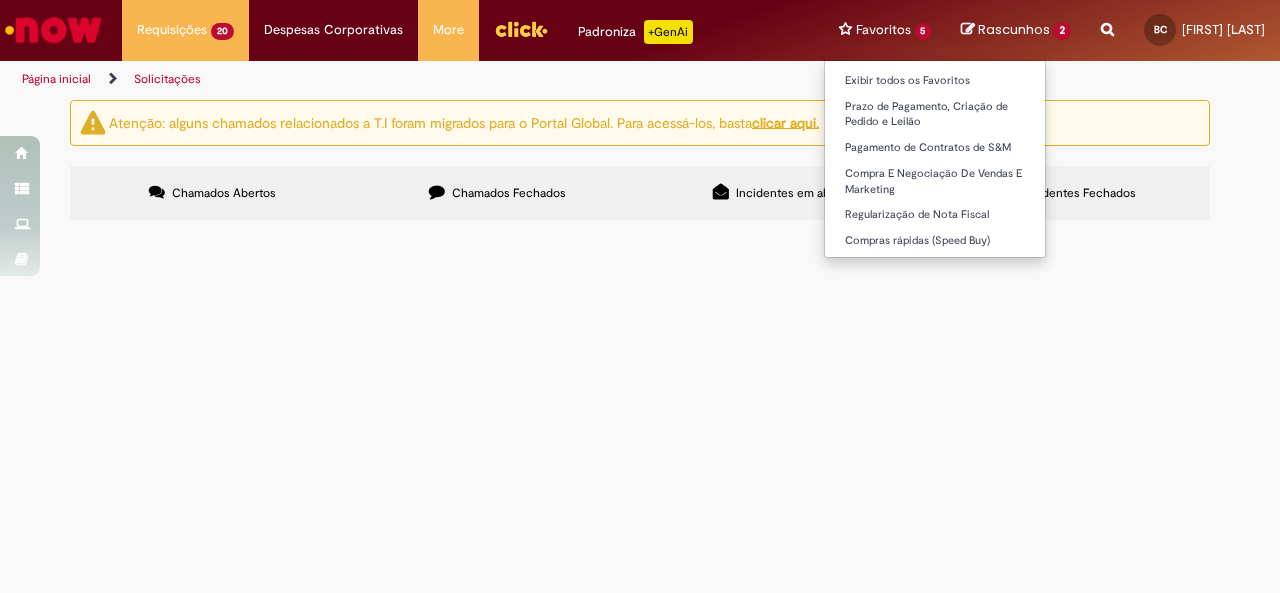 click on "Regularização de Nota Fiscal" at bounding box center [935, 213] 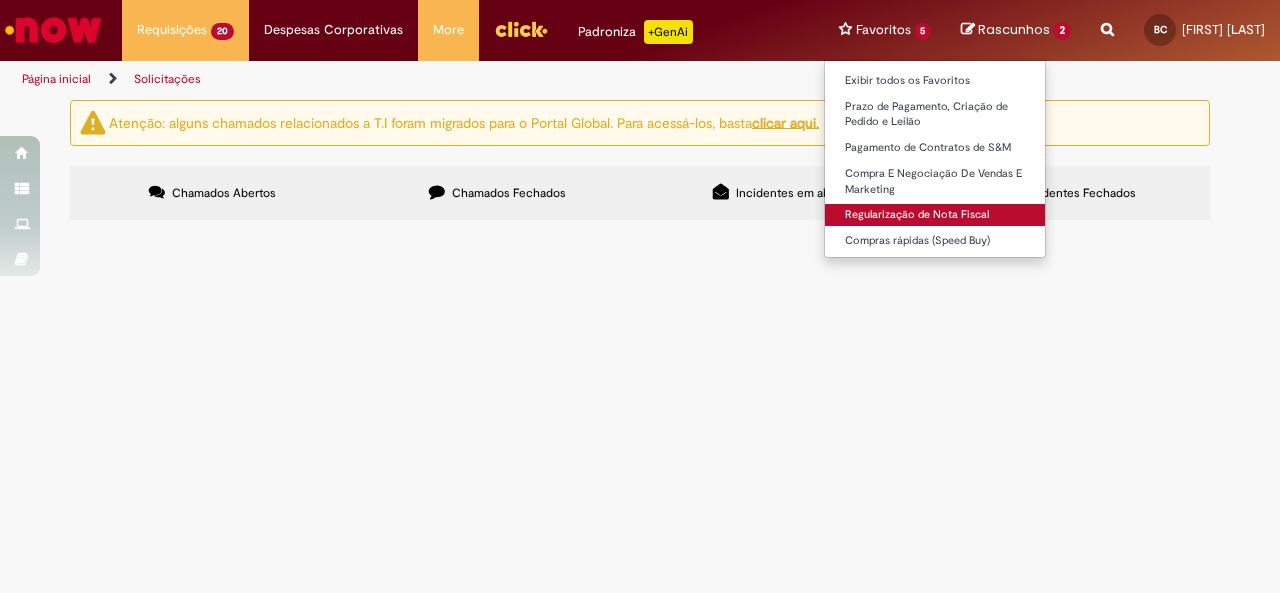 click on "Regularização de Nota Fiscal" at bounding box center (935, 215) 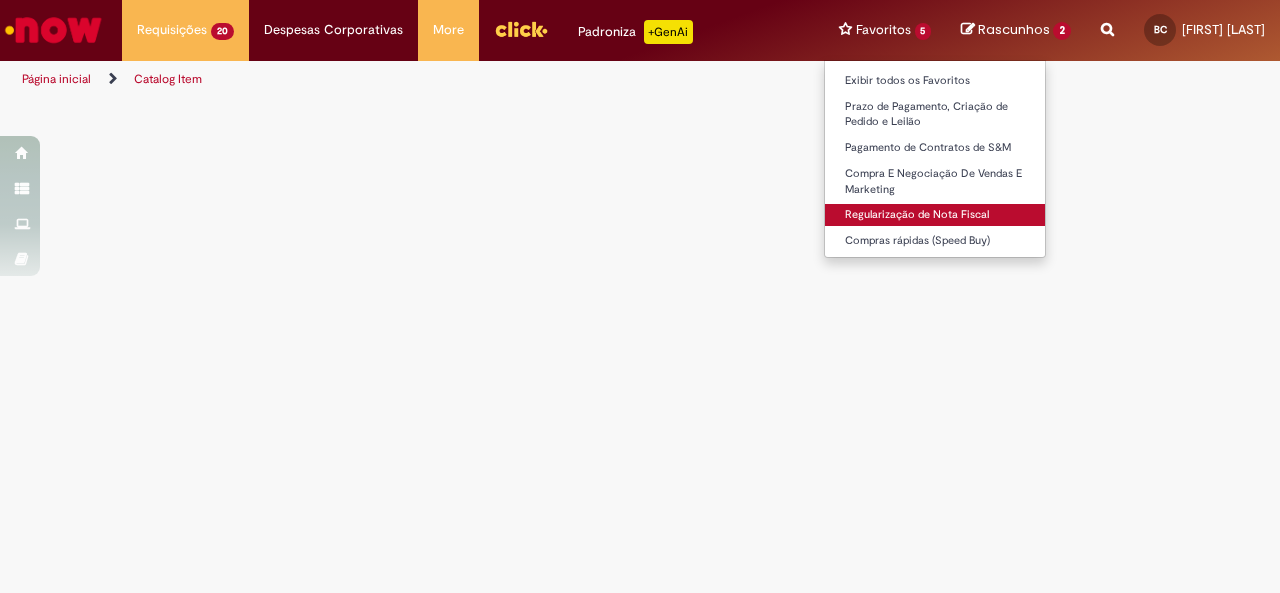click on "Regularização de Nota Fiscal" at bounding box center (935, 215) 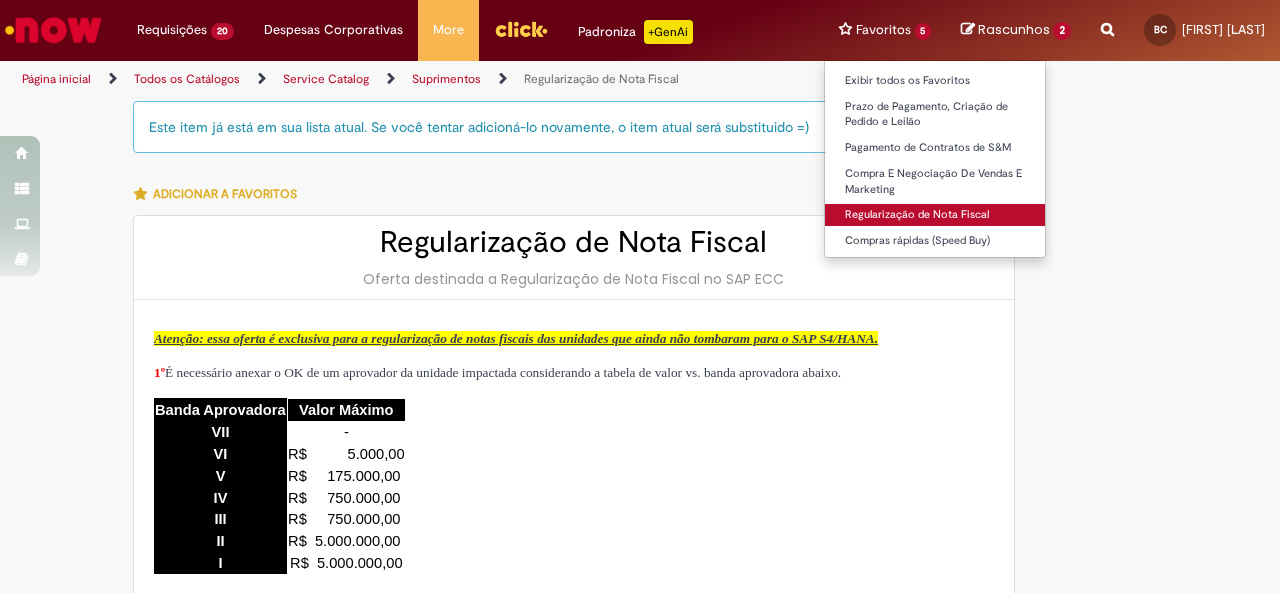 type on "********" 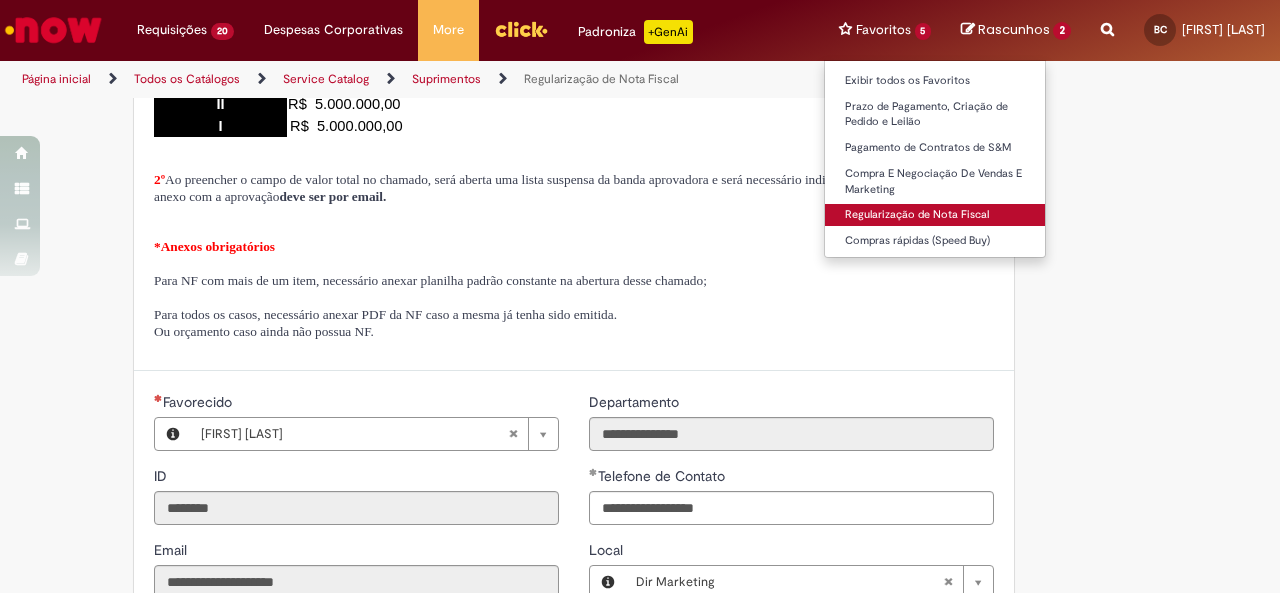 type on "**********" 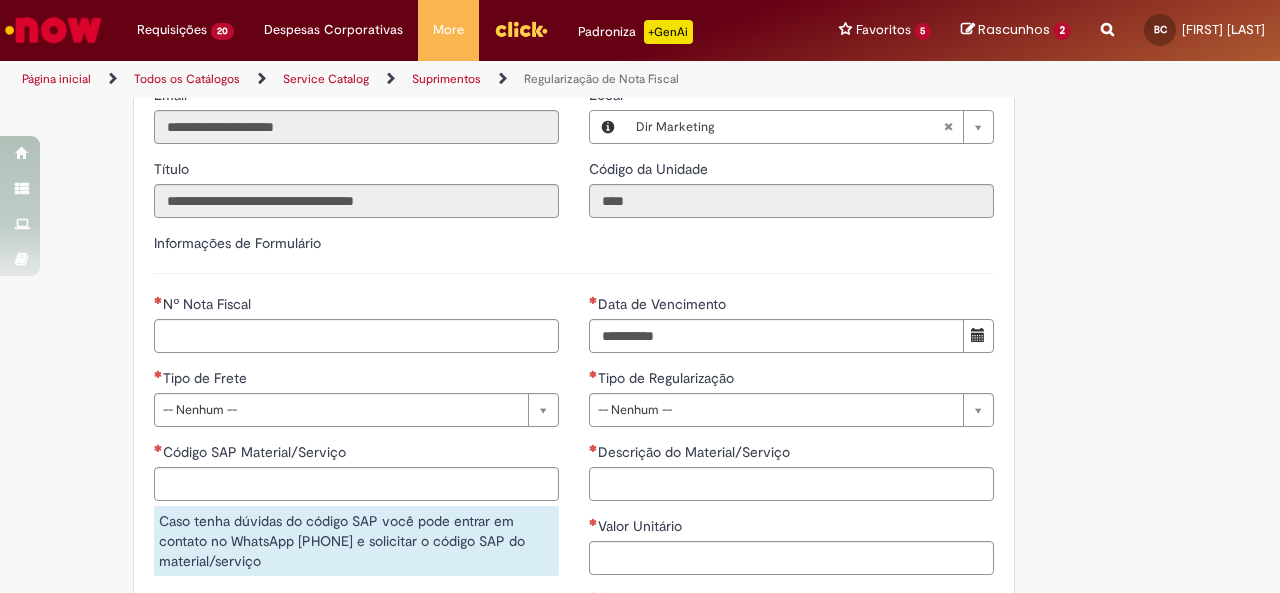 scroll, scrollTop: 949, scrollLeft: 0, axis: vertical 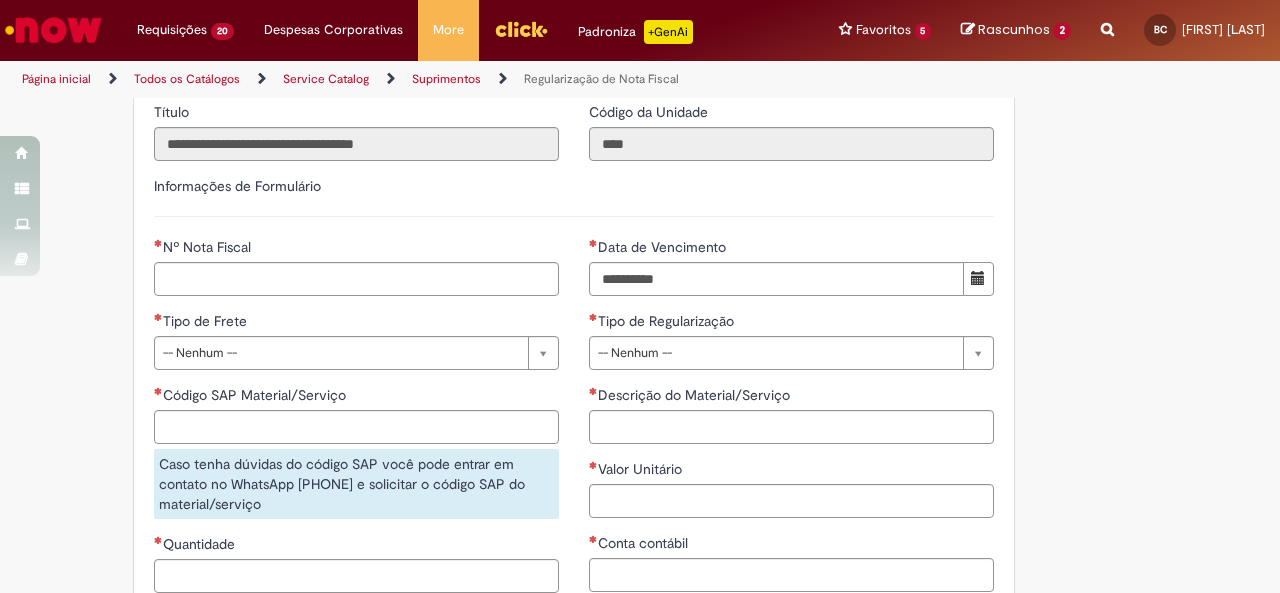click on "Nº Nota Fiscal" at bounding box center [356, 249] 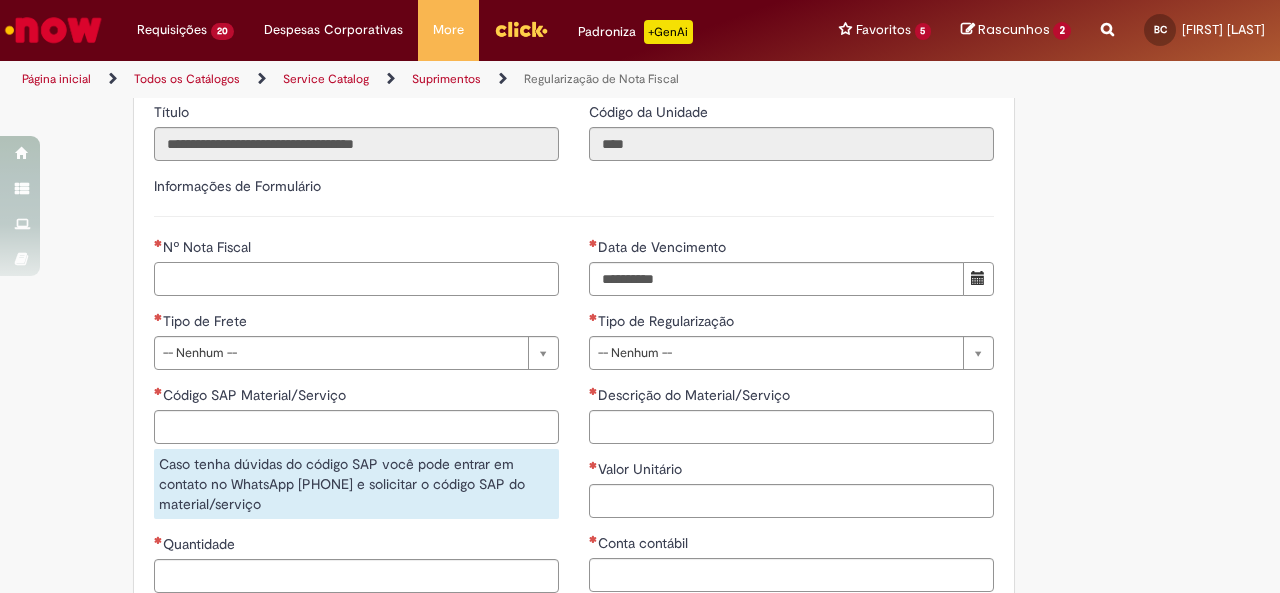 click on "Nº Nota Fiscal" at bounding box center [356, 279] 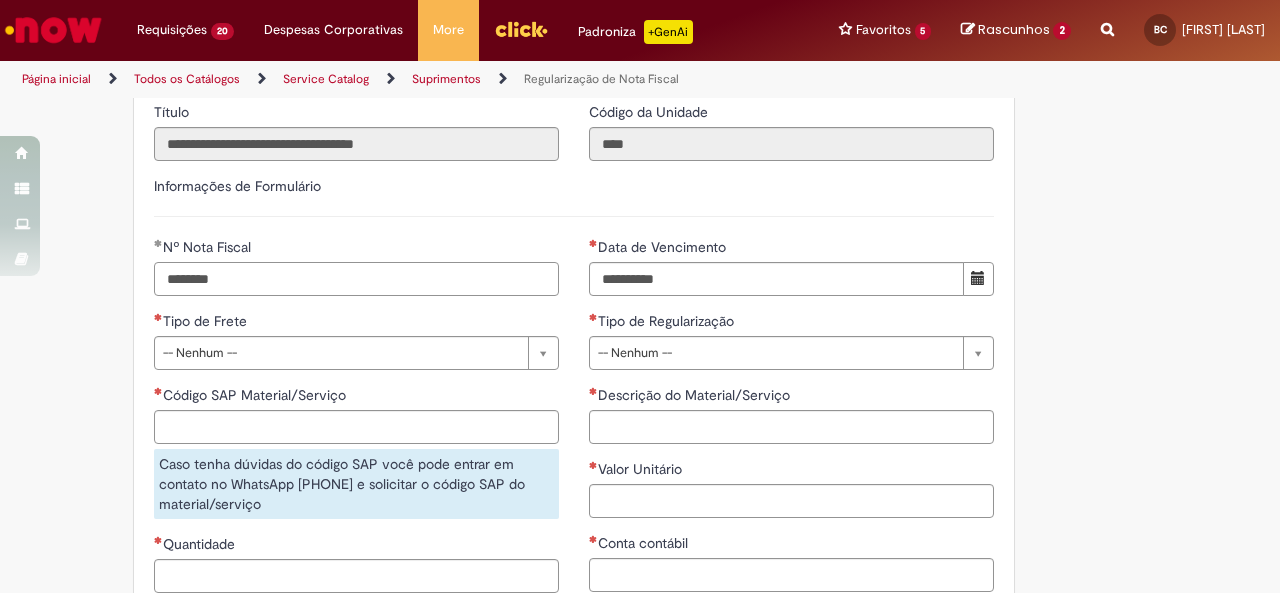 drag, startPoint x: 185, startPoint y: 331, endPoint x: 143, endPoint y: 330, distance: 42.0119 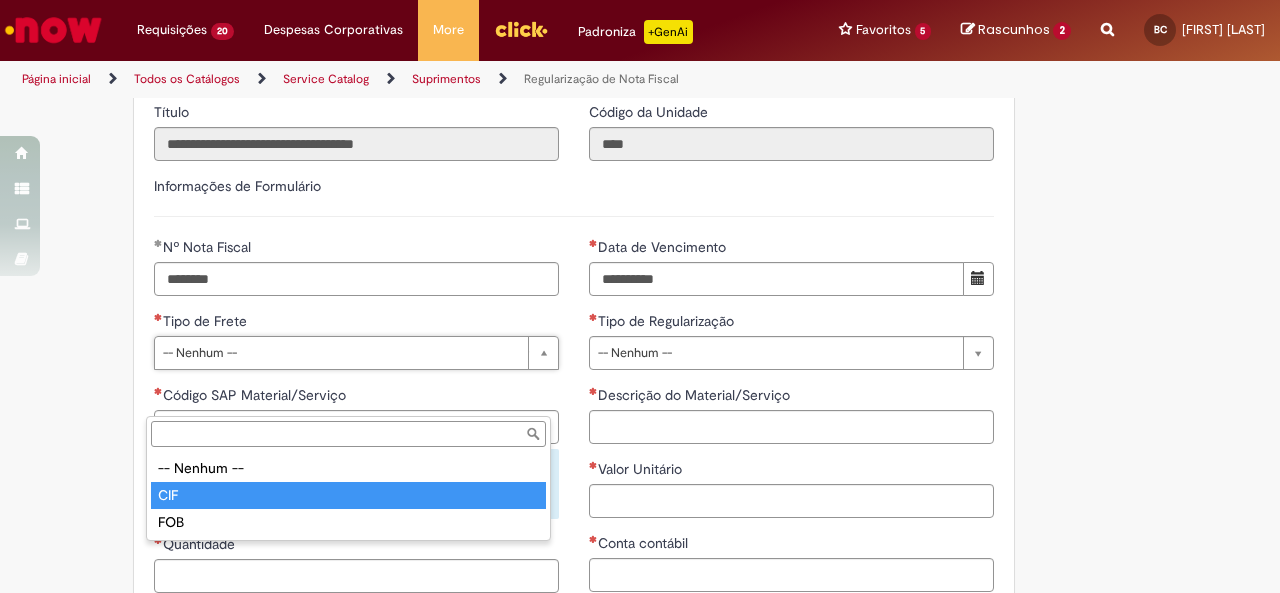 type on "***" 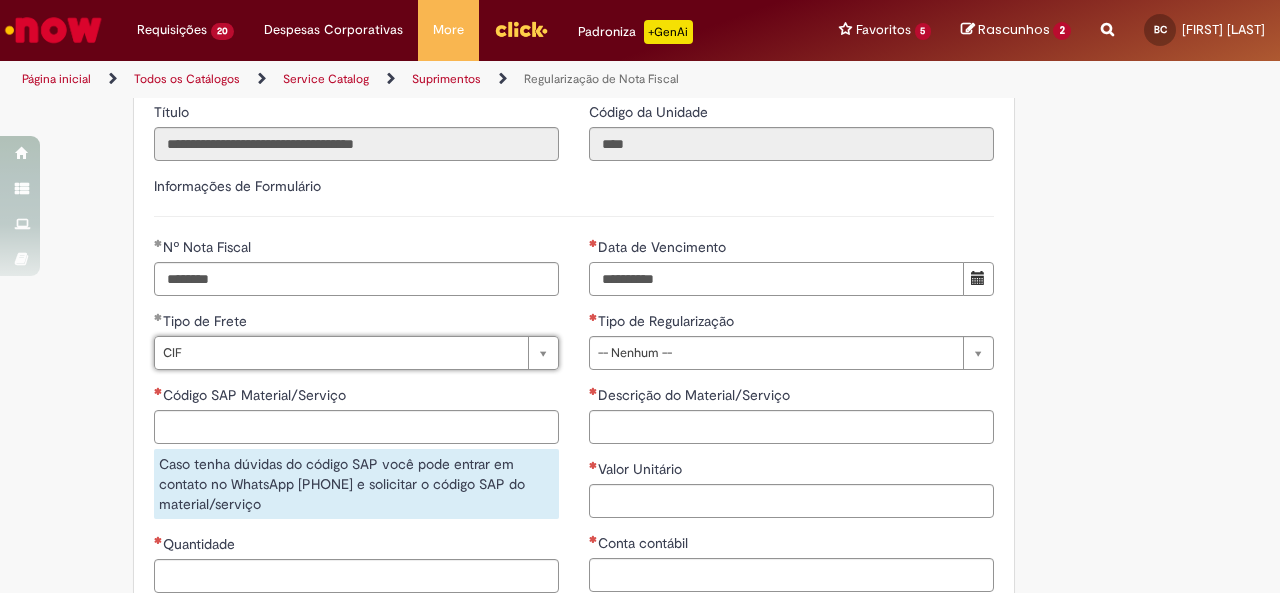 click on "Data de Vencimento" at bounding box center (776, 279) 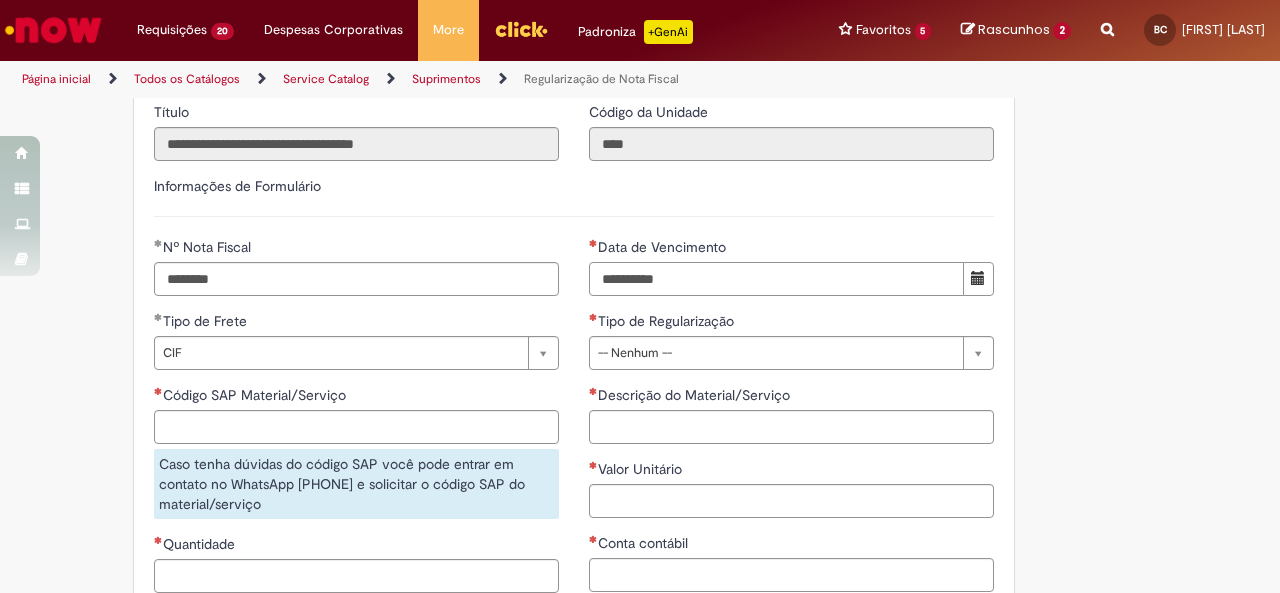 click on "Data de Vencimento" at bounding box center (776, 279) 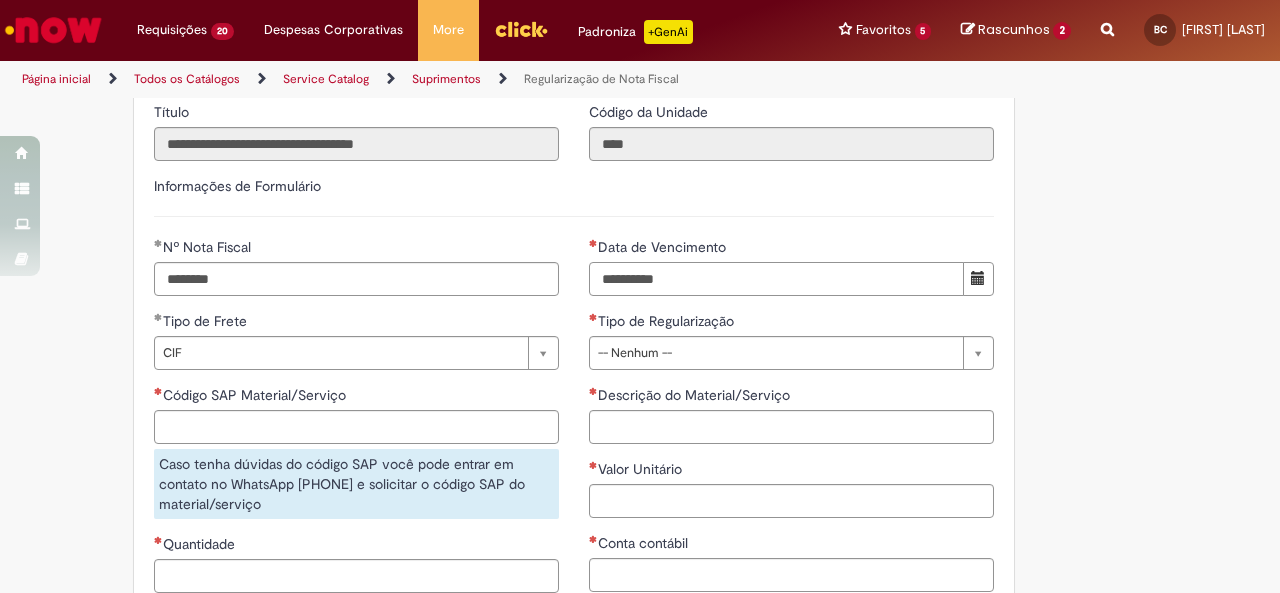 click on "Data de Vencimento" at bounding box center [776, 279] 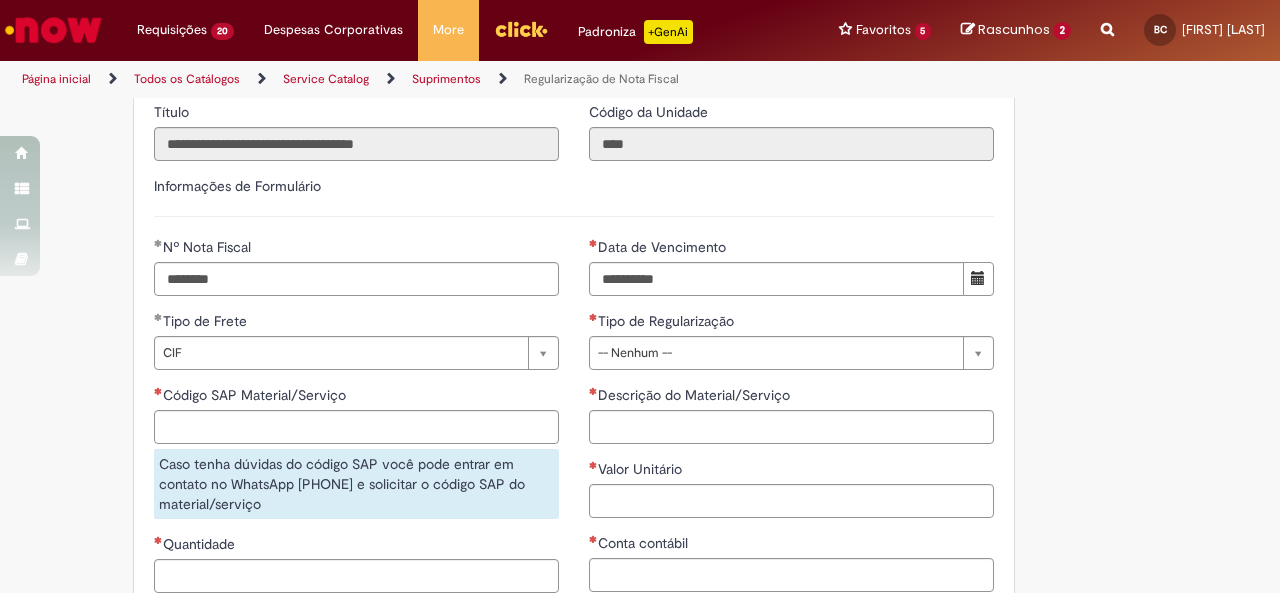 click on "**********" at bounding box center (791, 422) 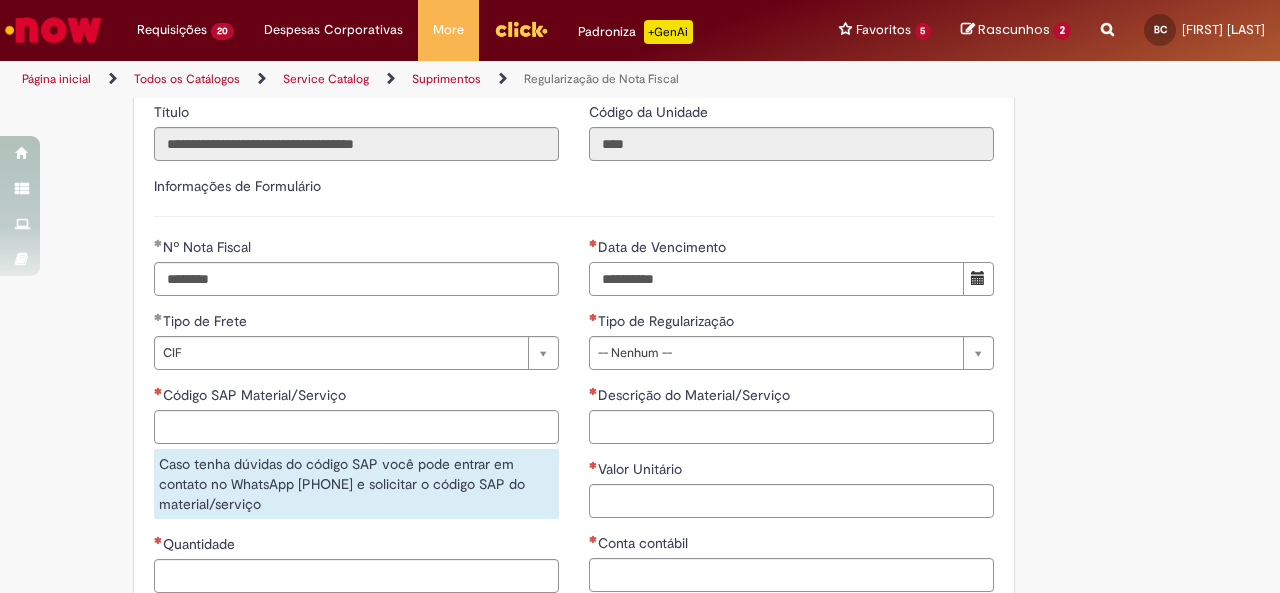 click on "Data de Vencimento" at bounding box center [776, 279] 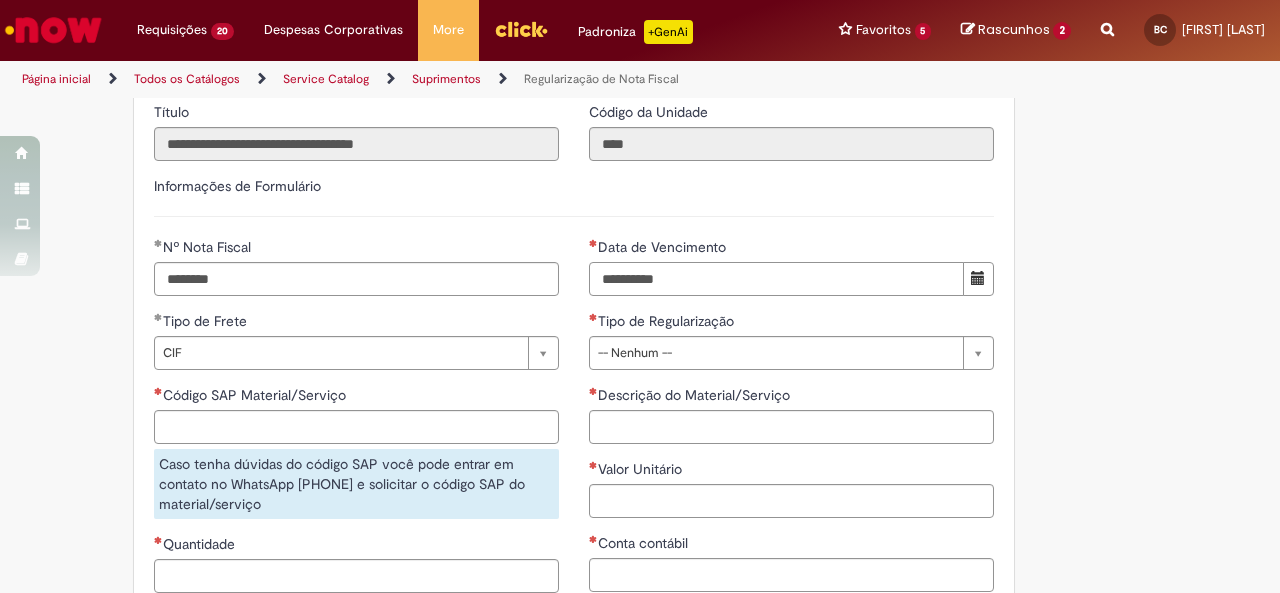 type on "**********" 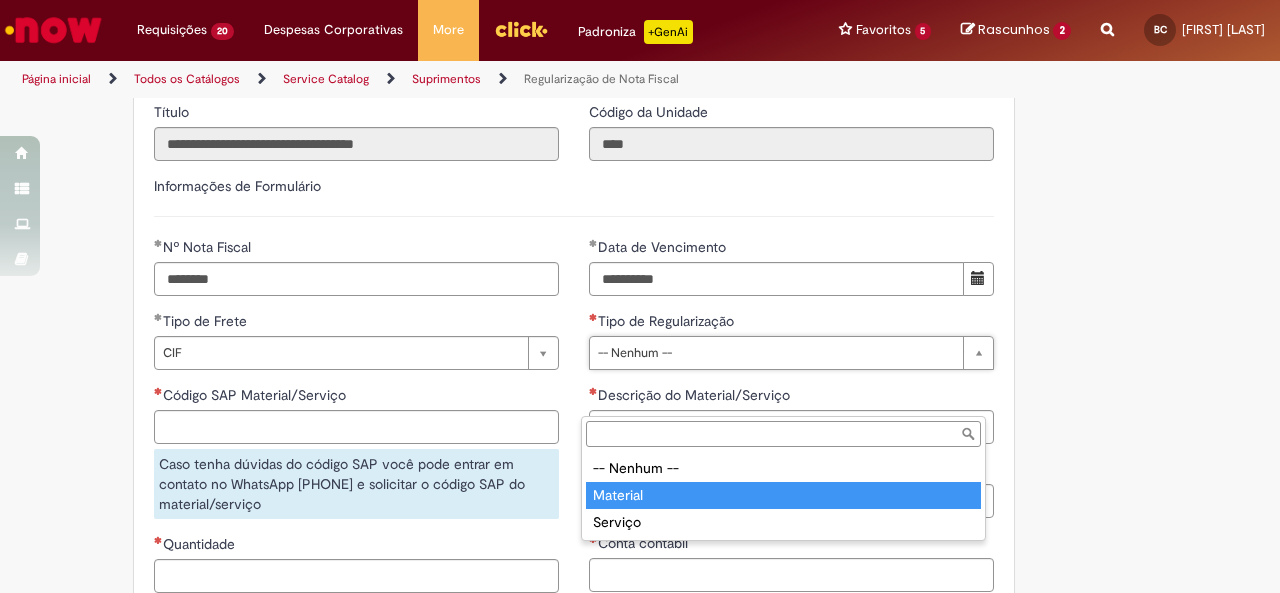 type on "********" 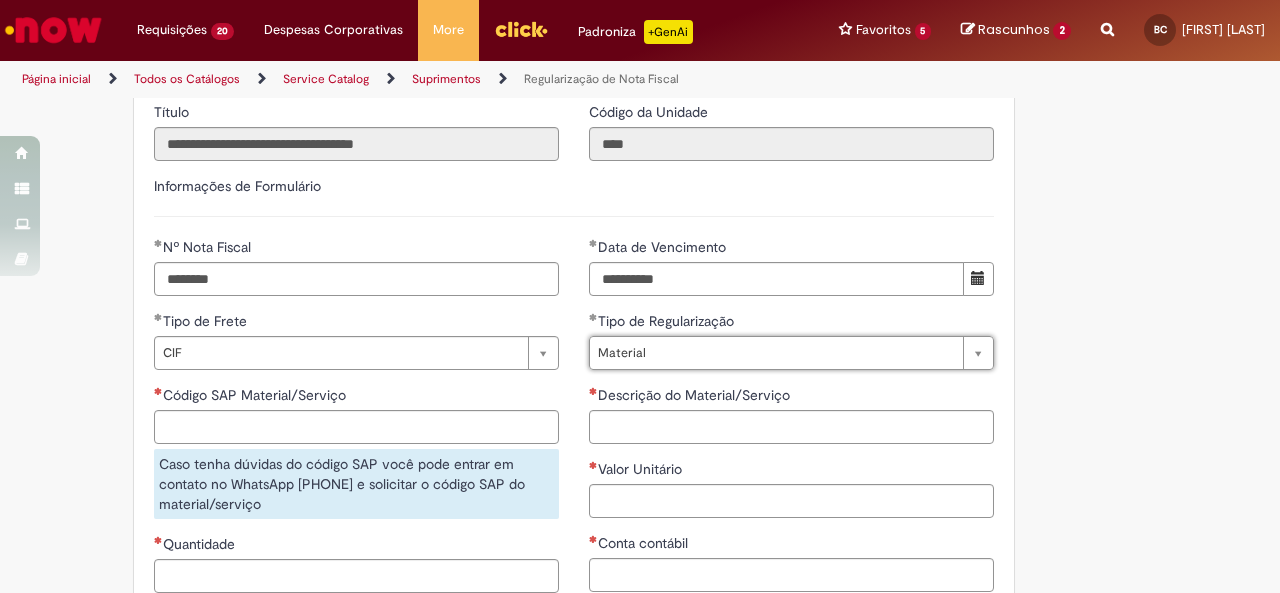 click on "Descrição do Material/Serviço" at bounding box center [791, 397] 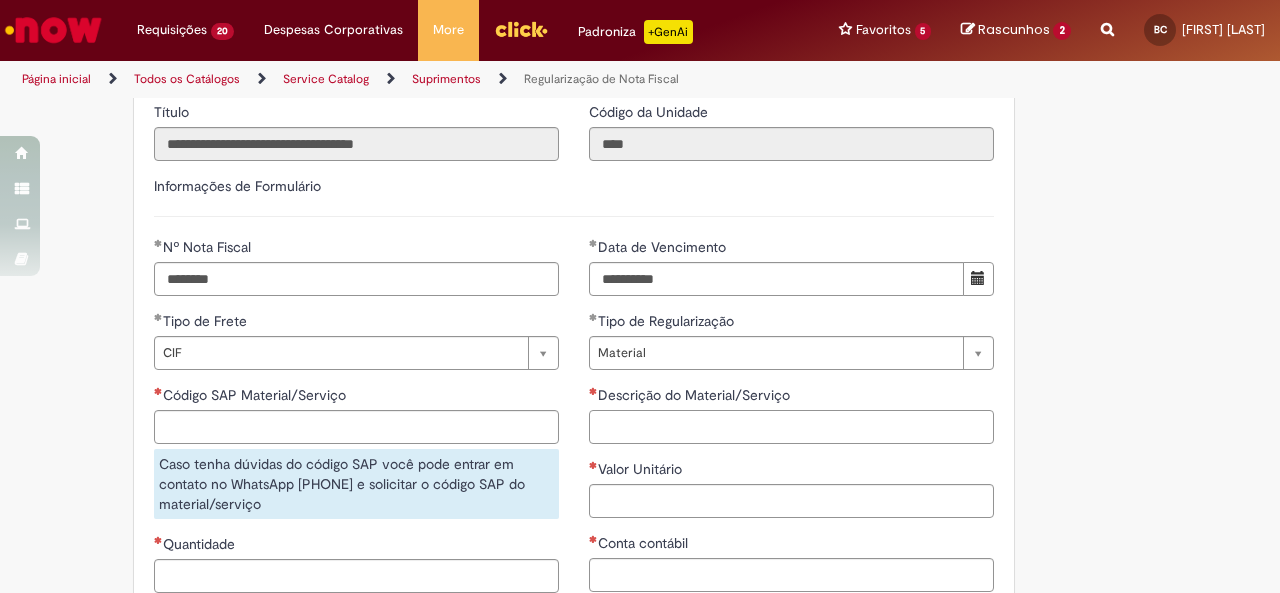 click on "Descrição do Material/Serviço" at bounding box center [791, 427] 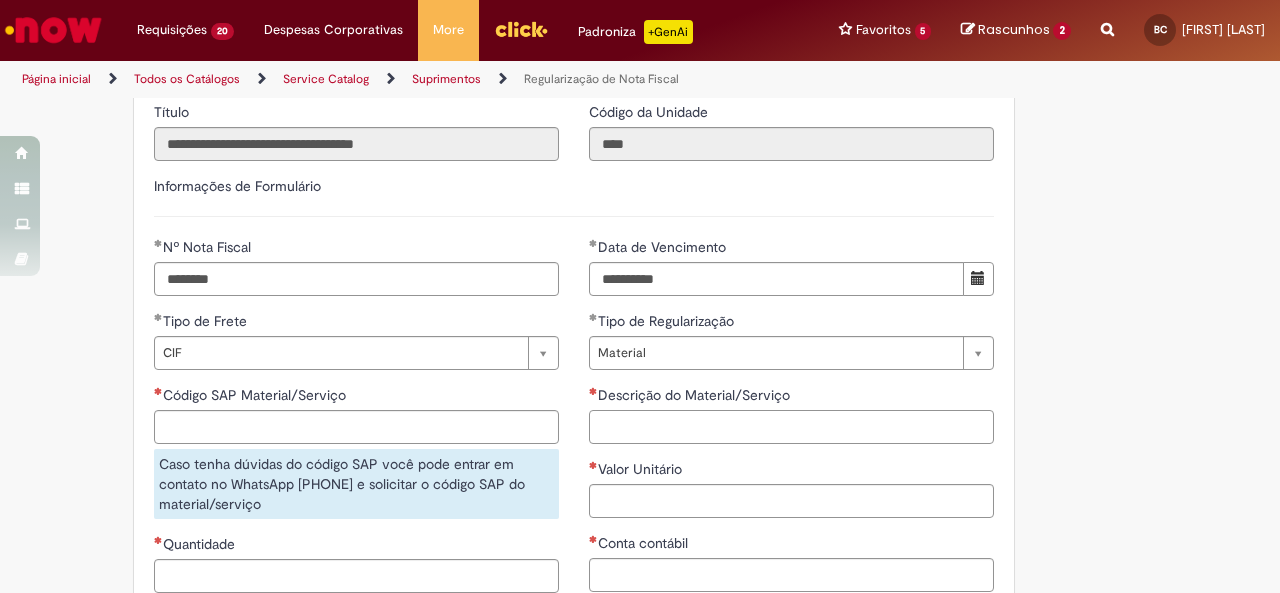 type on "*" 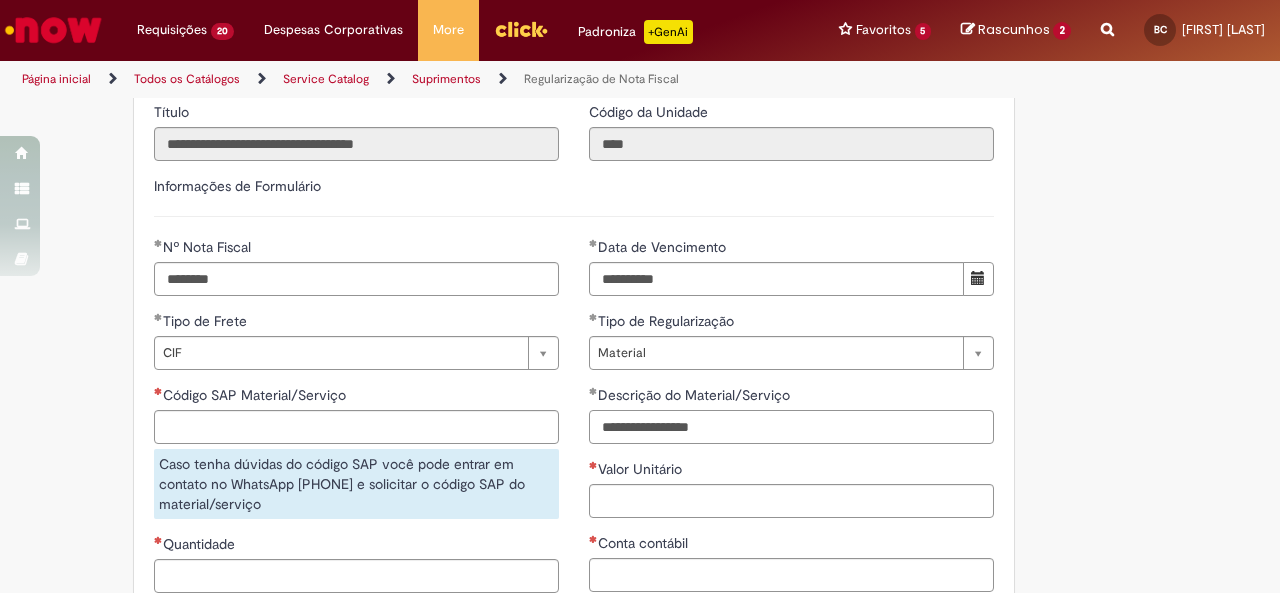 type on "**********" 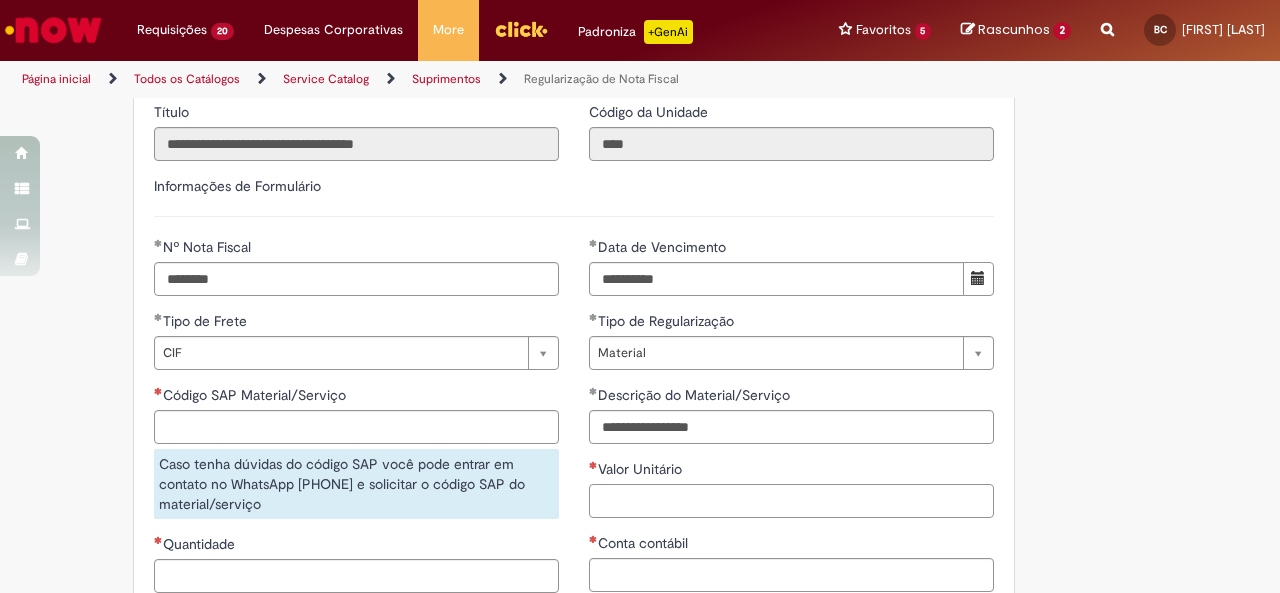 click on "Valor Unitário" at bounding box center (791, 501) 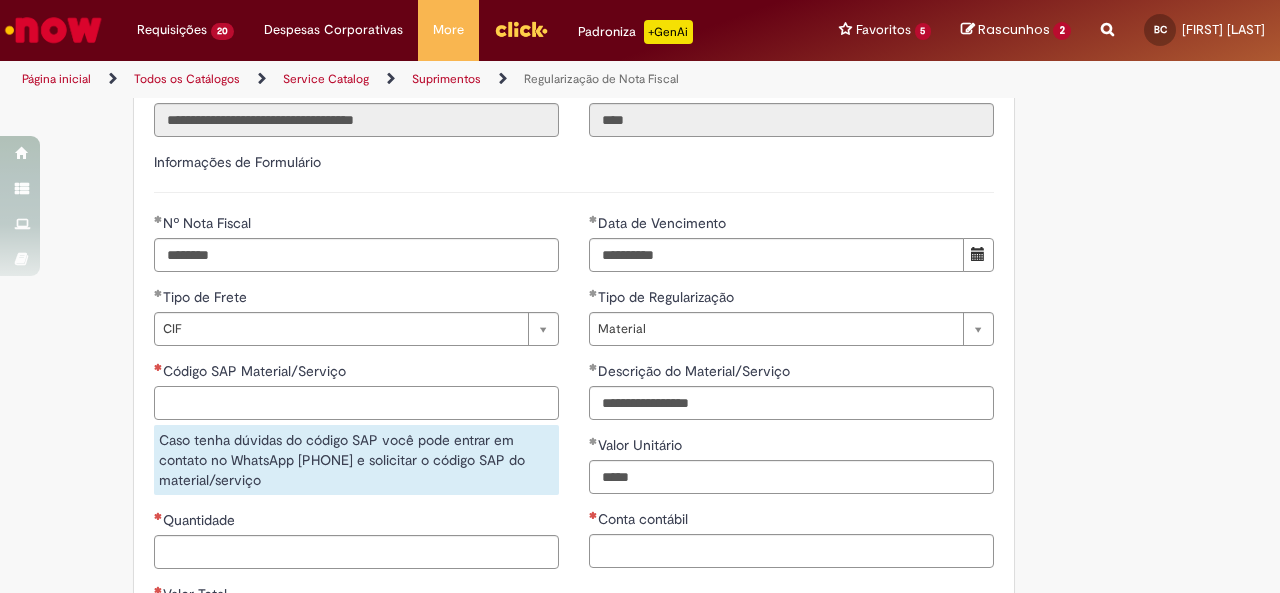 type on "**********" 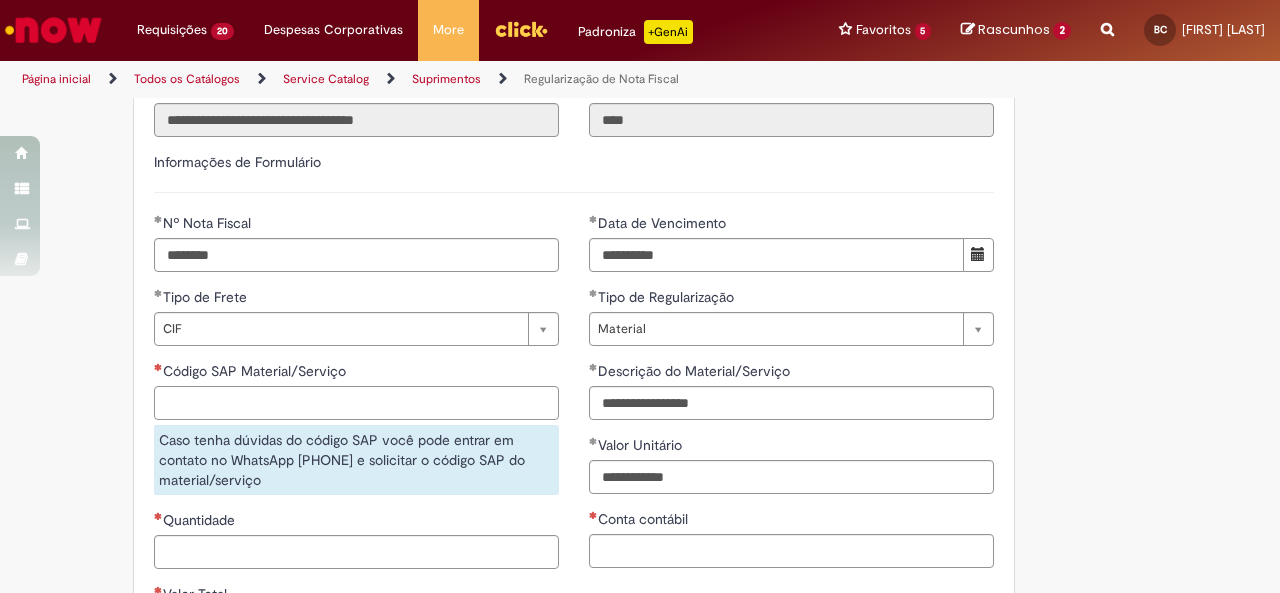 click on "Código SAP Material/Serviço" at bounding box center (356, 403) 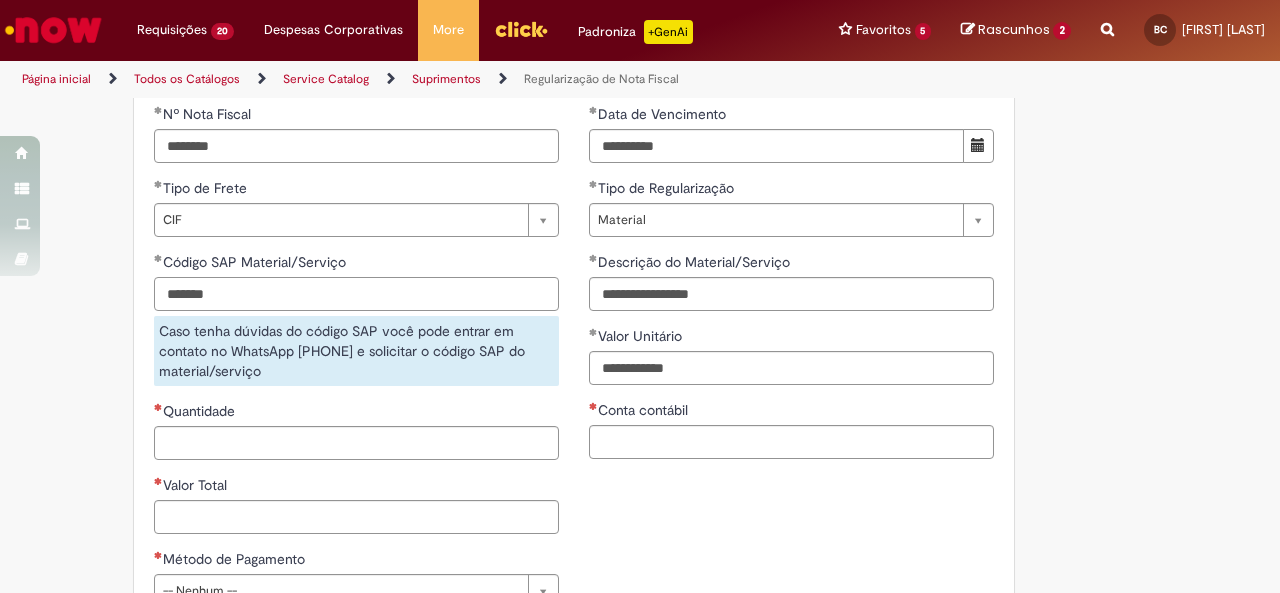 scroll, scrollTop: 1092, scrollLeft: 0, axis: vertical 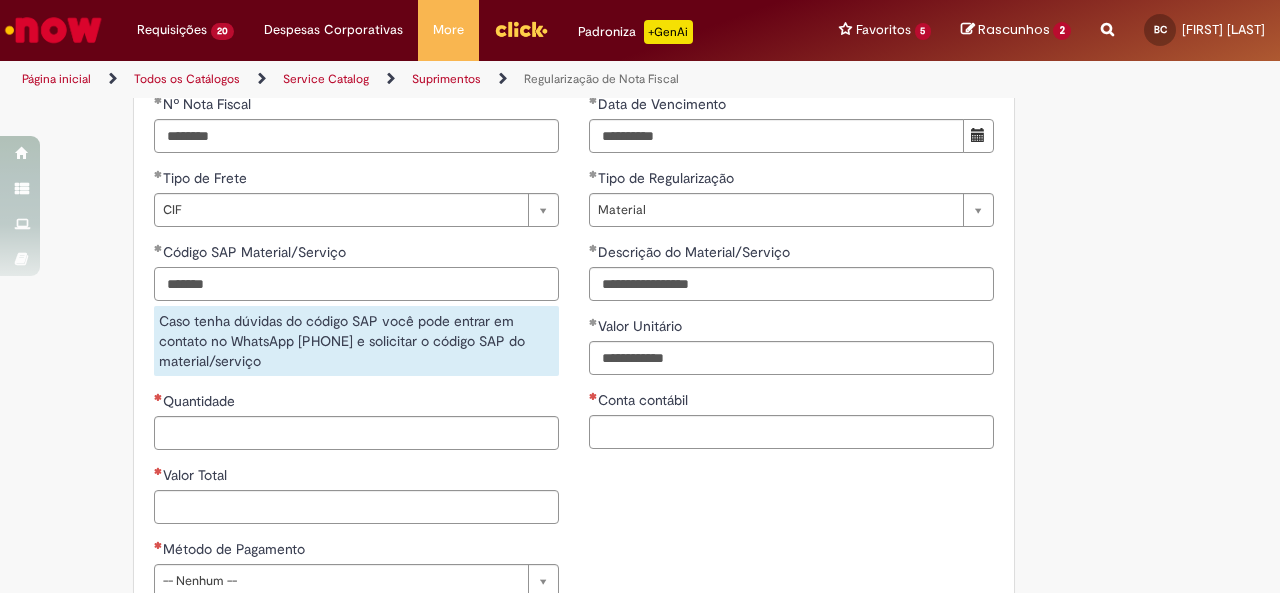type on "*******" 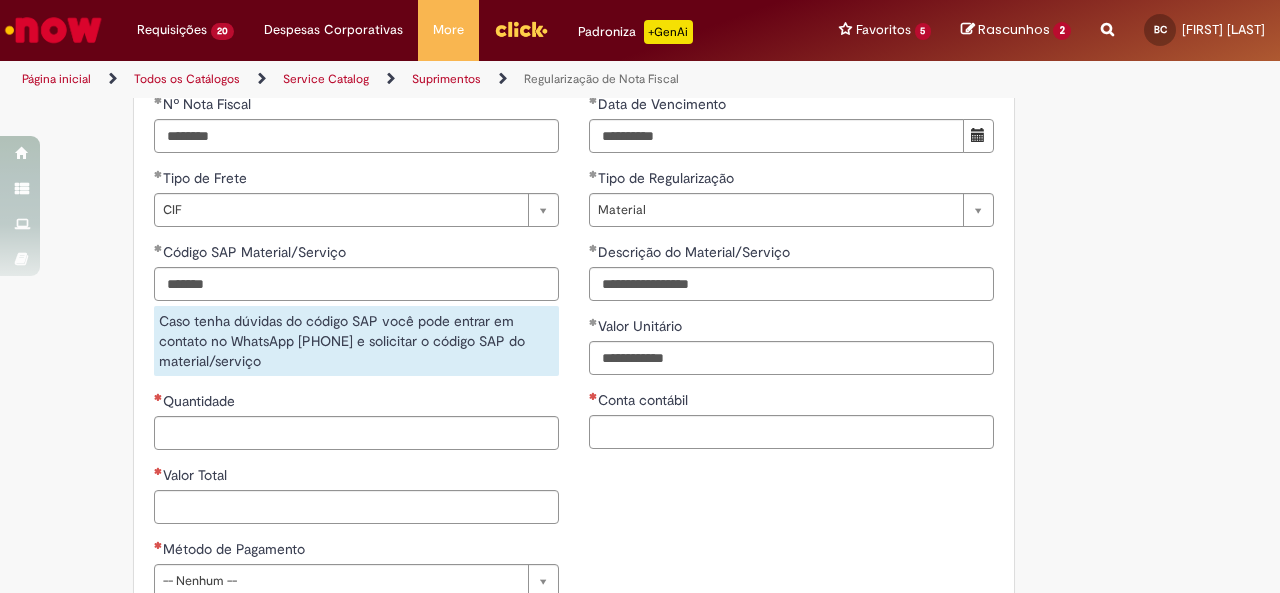 click on "Conta contábil" at bounding box center (645, 400) 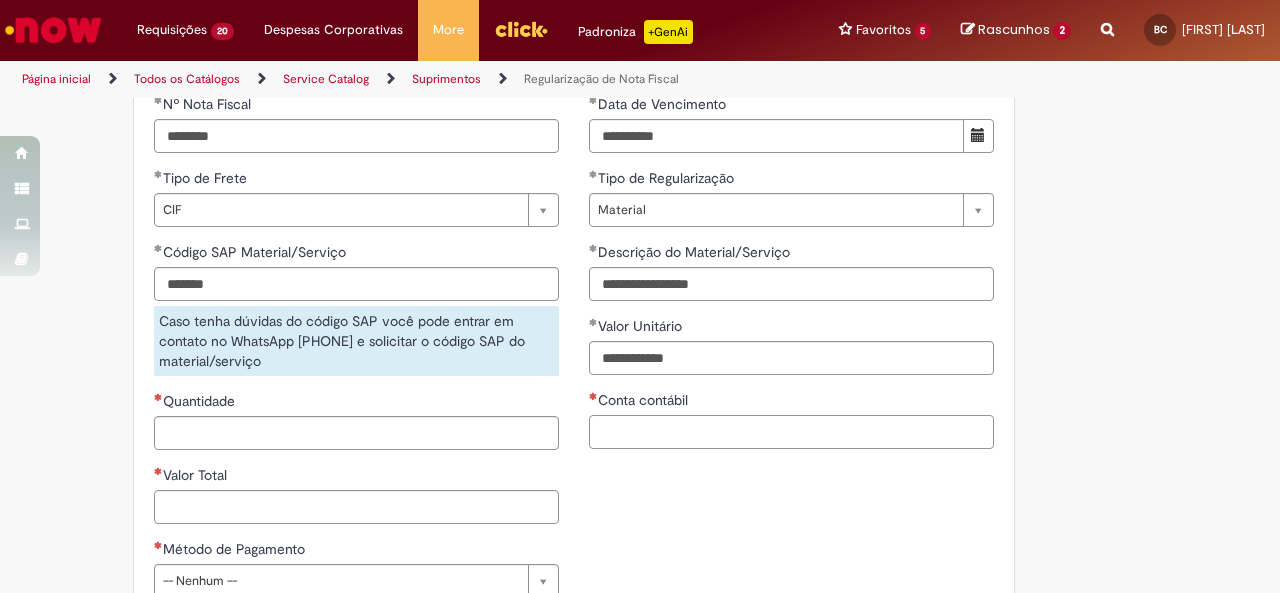 click on "Conta contábil" at bounding box center (791, 432) 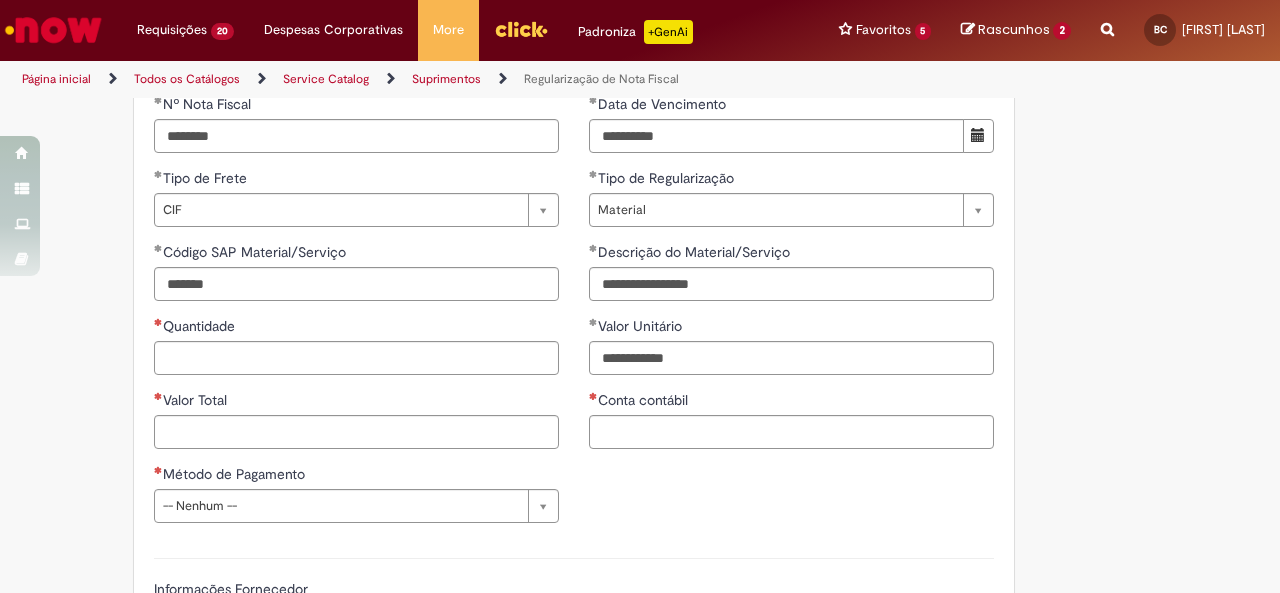 click on "Quantidade" at bounding box center [356, 328] 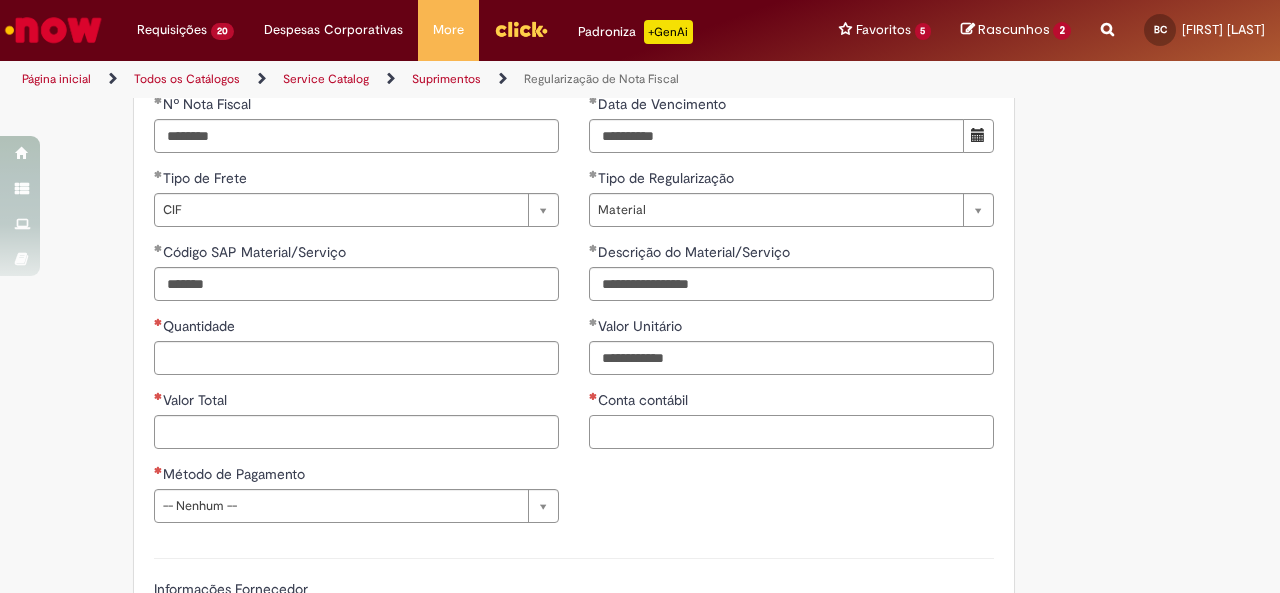 click on "Conta contábil" at bounding box center (791, 432) 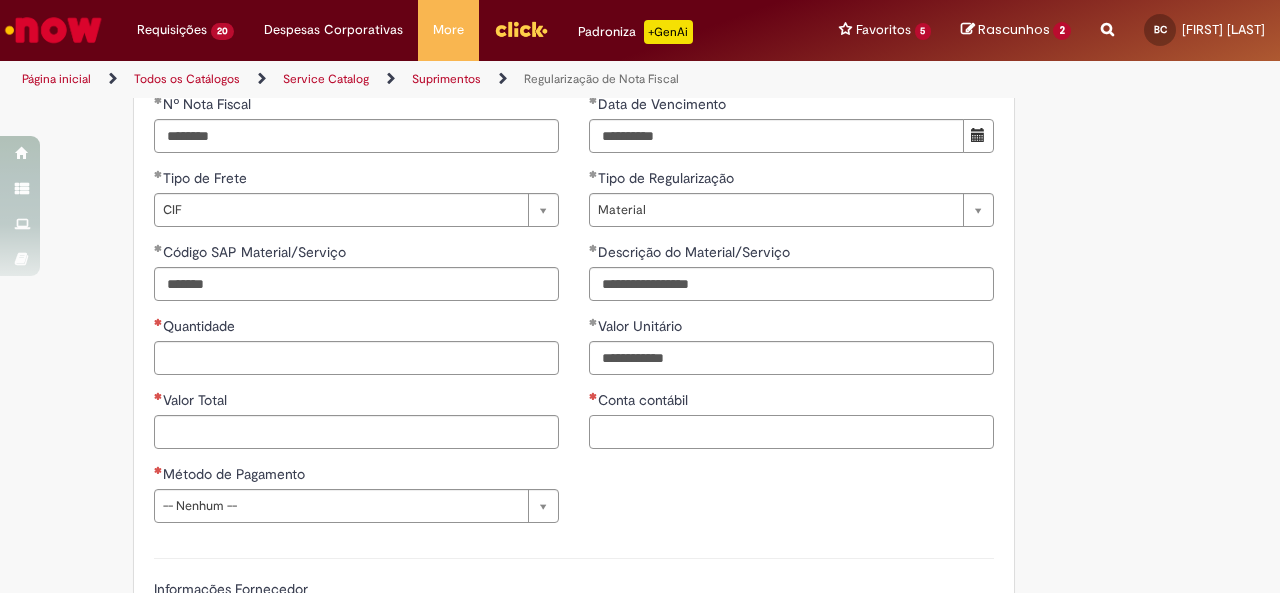 click on "Conta contábil" at bounding box center [791, 432] 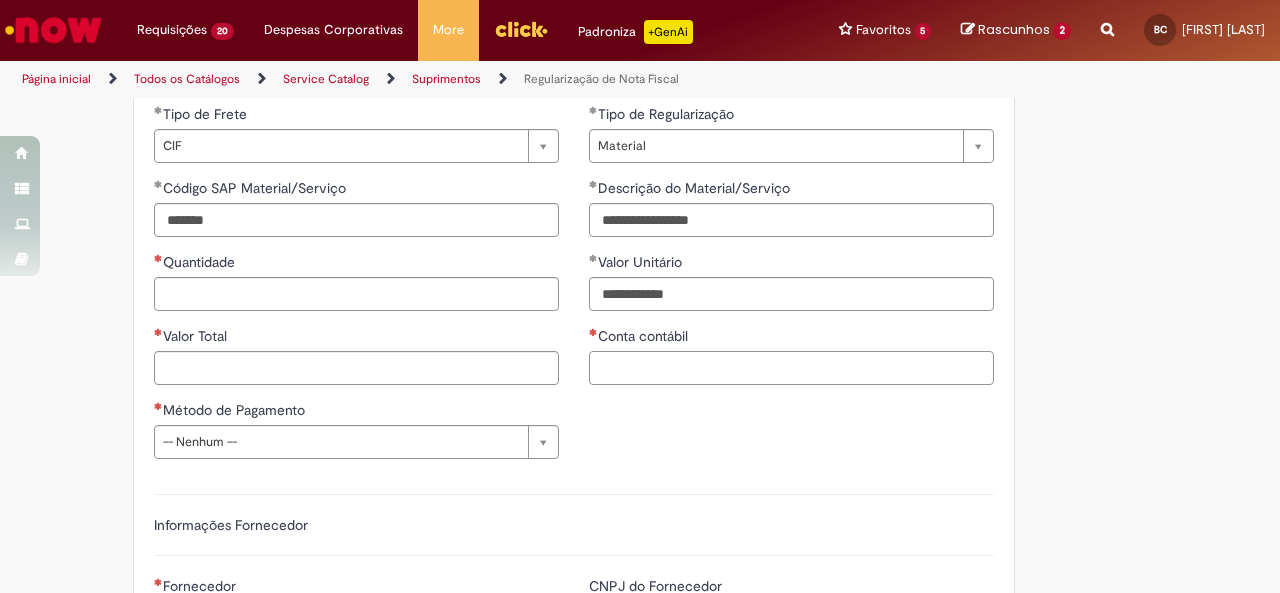 scroll, scrollTop: 1157, scrollLeft: 0, axis: vertical 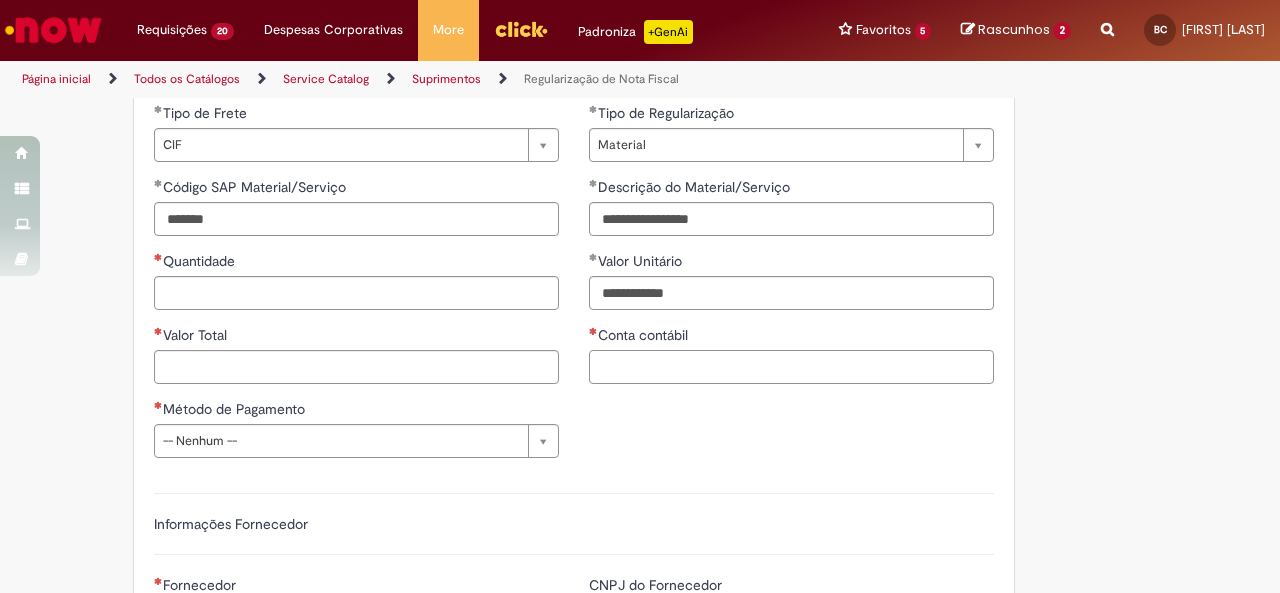 paste on "*******" 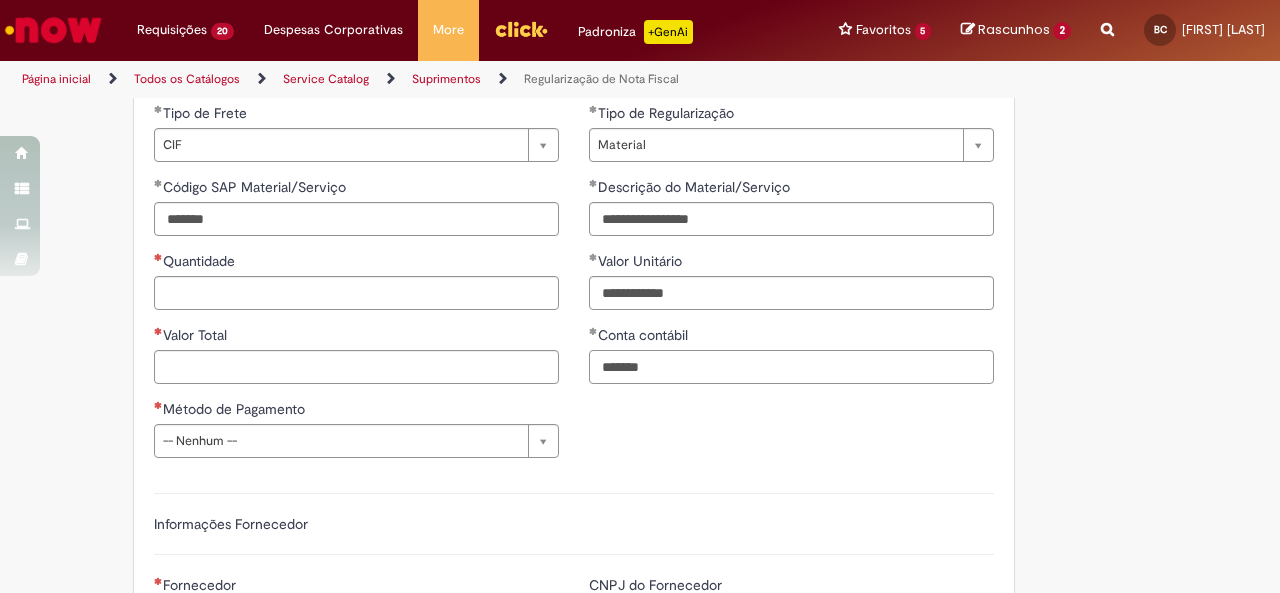 type on "*******" 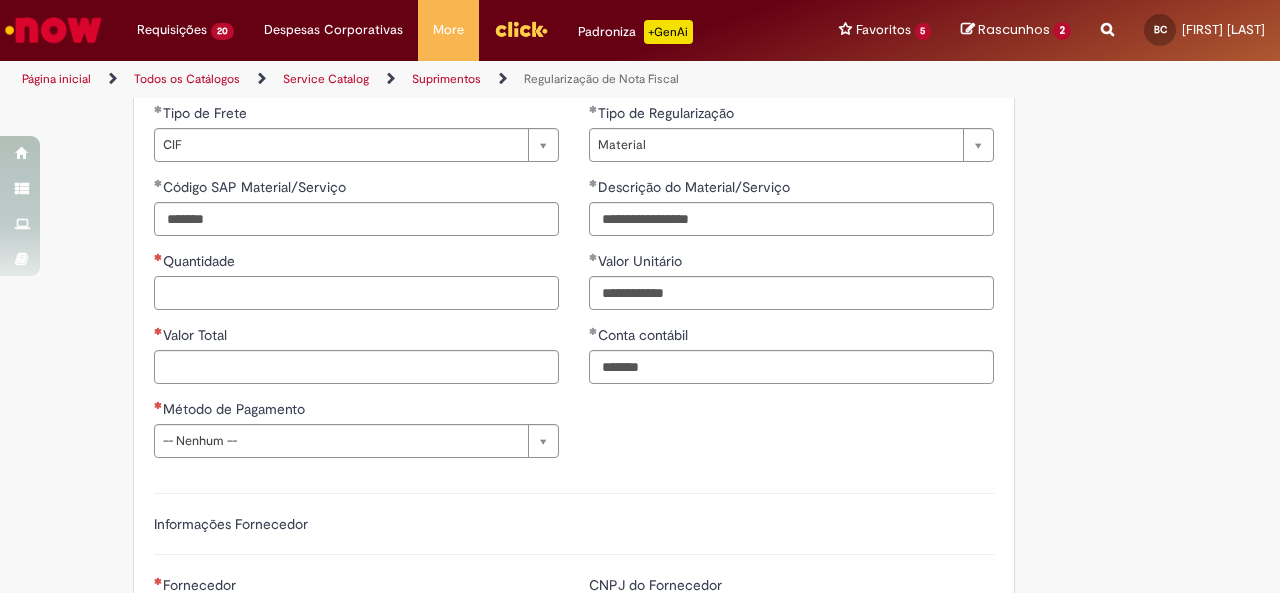 click on "Quantidade" at bounding box center (356, 293) 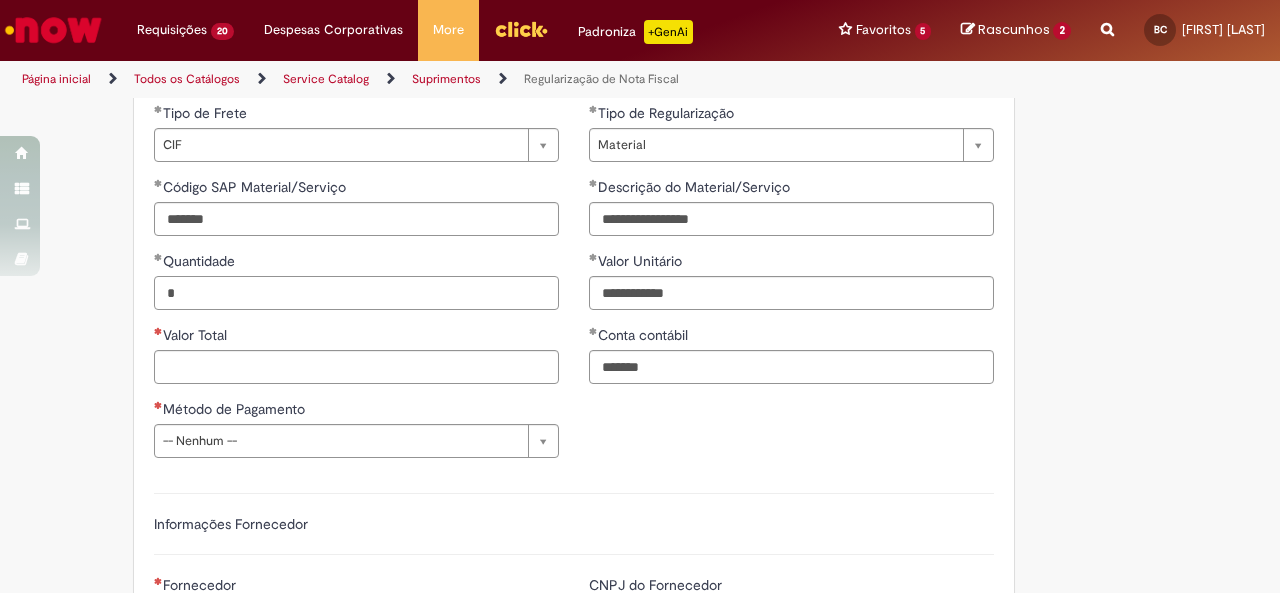 type on "*" 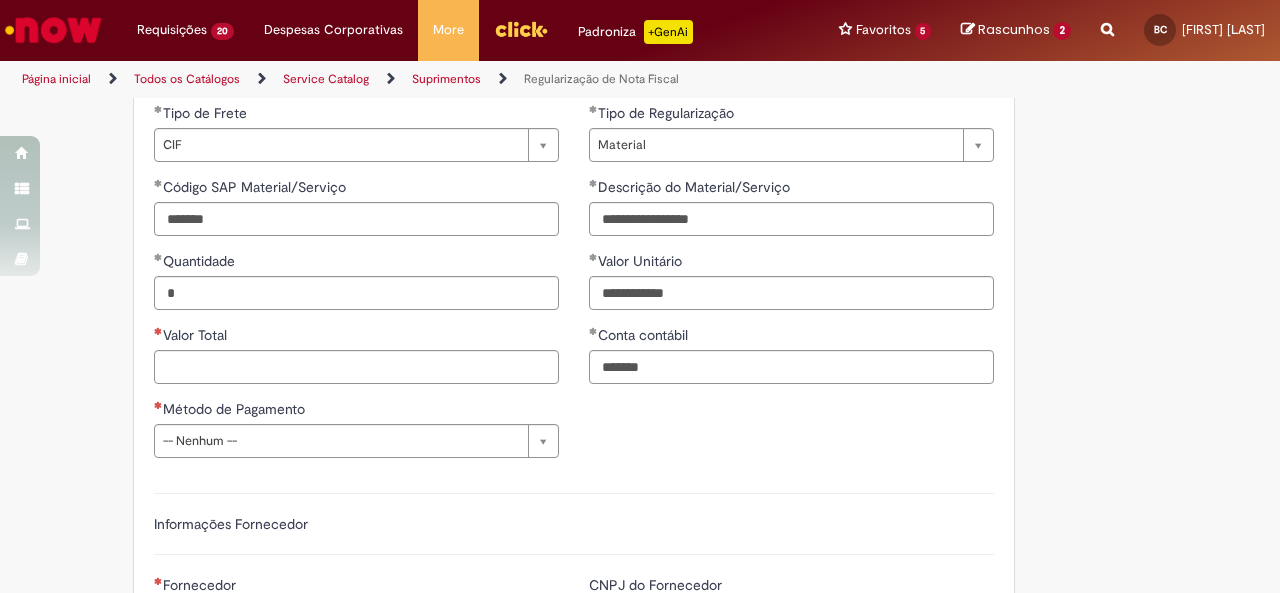 click on "**********" at bounding box center (356, 251) 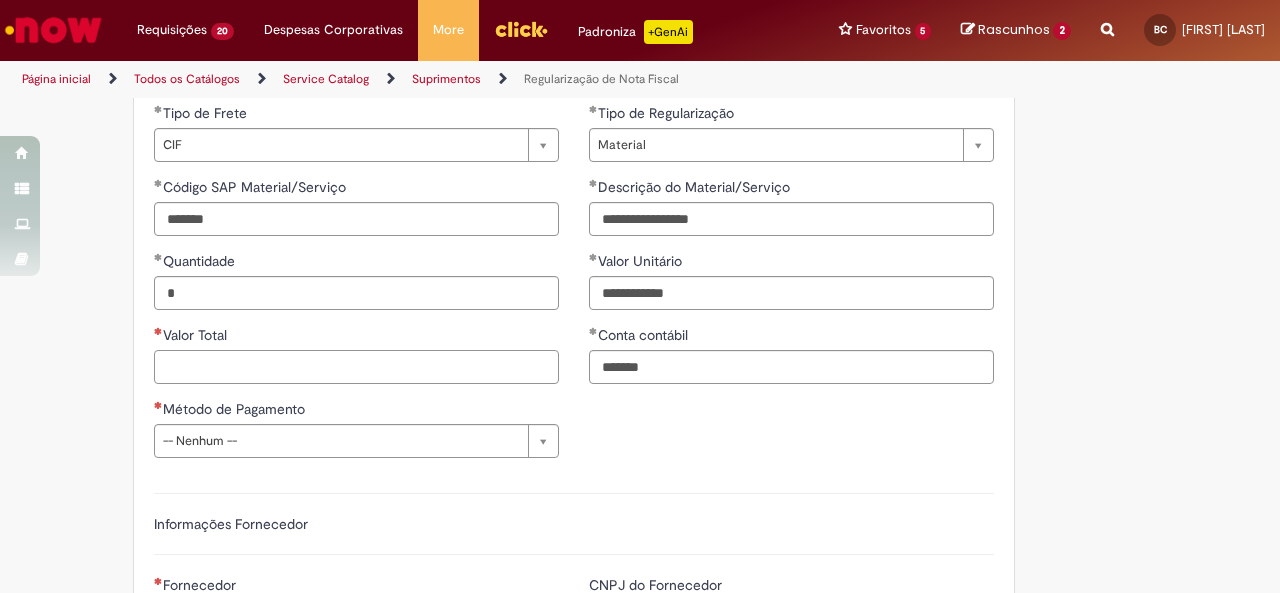 click on "Valor Total" at bounding box center [356, 367] 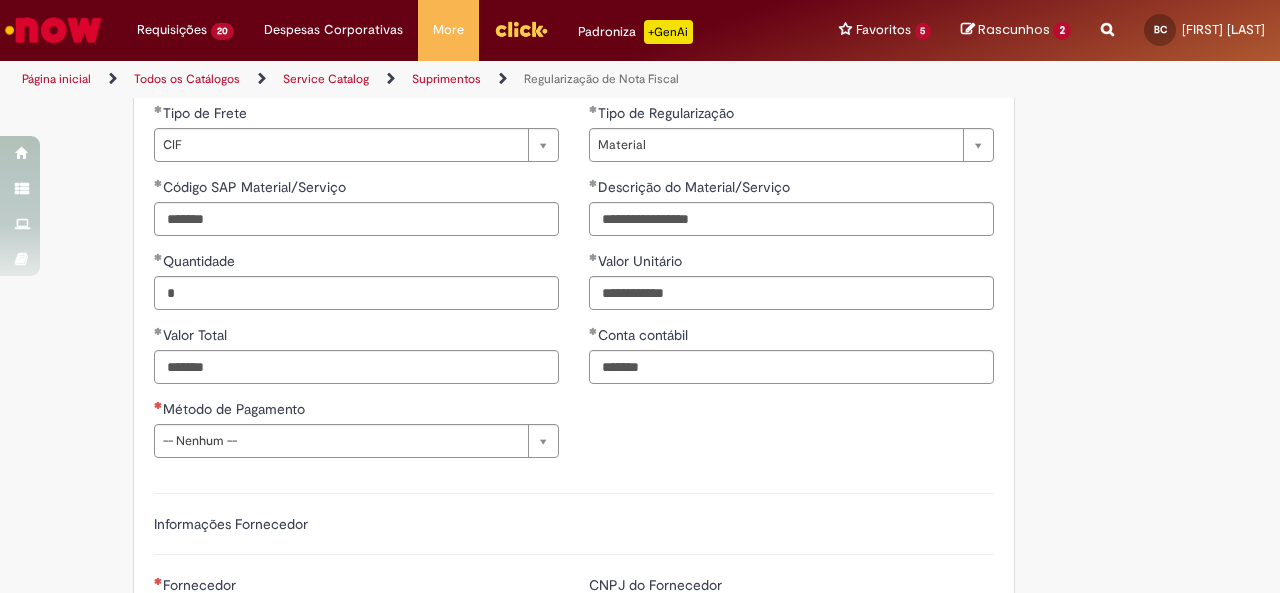 type on "**********" 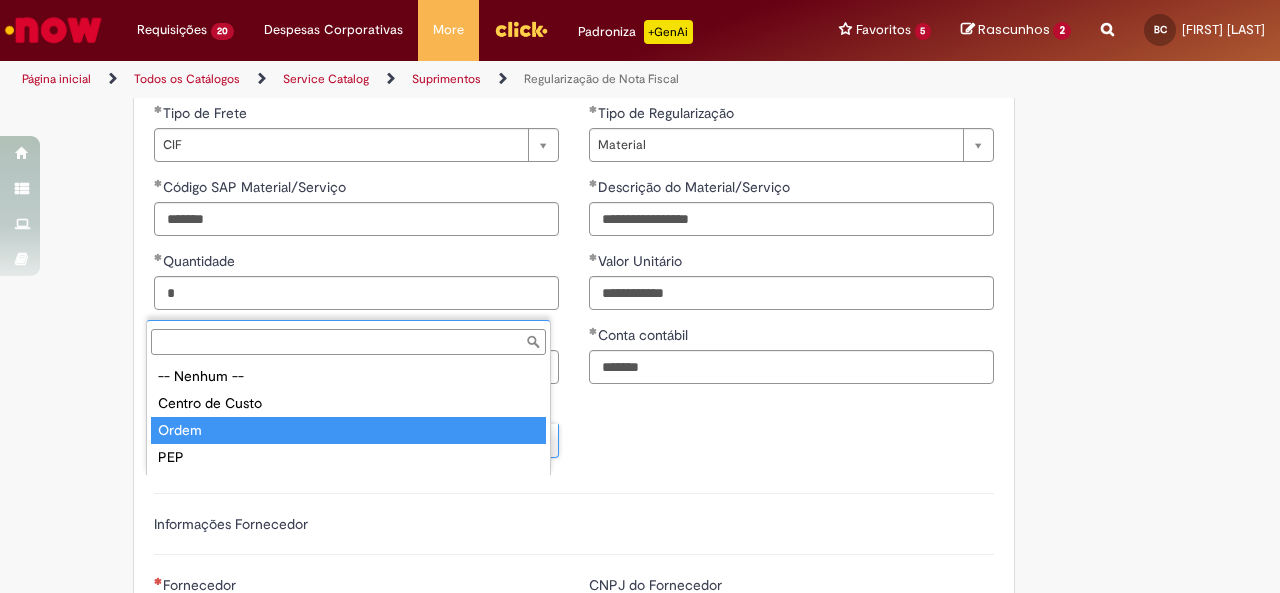 drag, startPoint x: 390, startPoint y: 411, endPoint x: 400, endPoint y: 433, distance: 24.166092 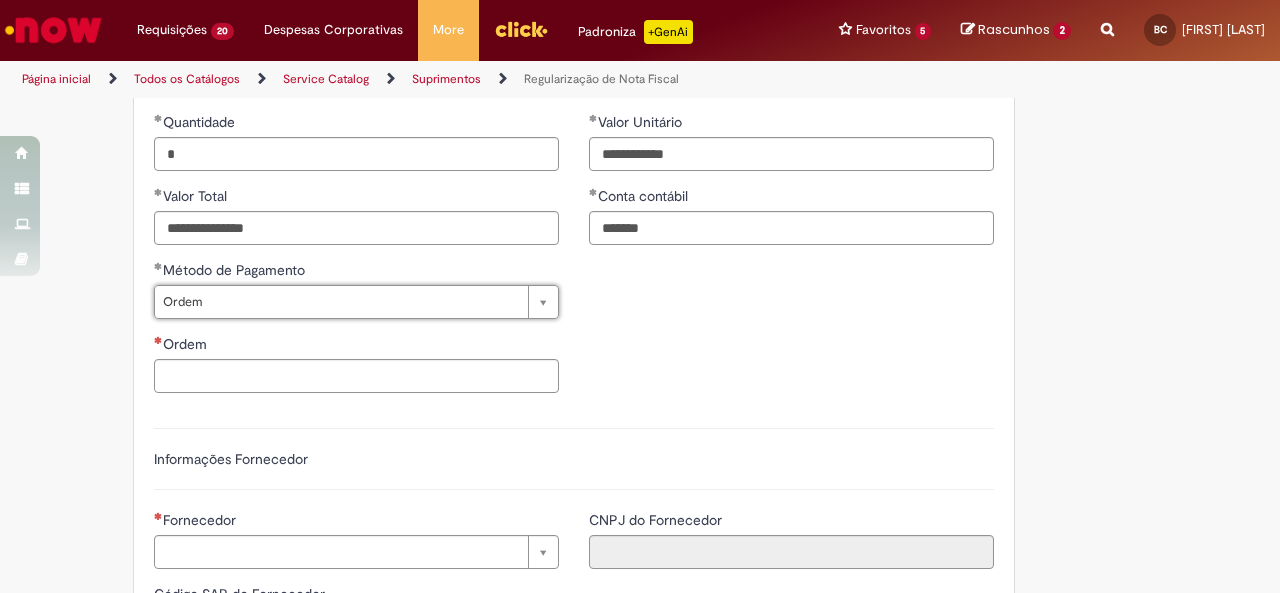 scroll, scrollTop: 1300, scrollLeft: 0, axis: vertical 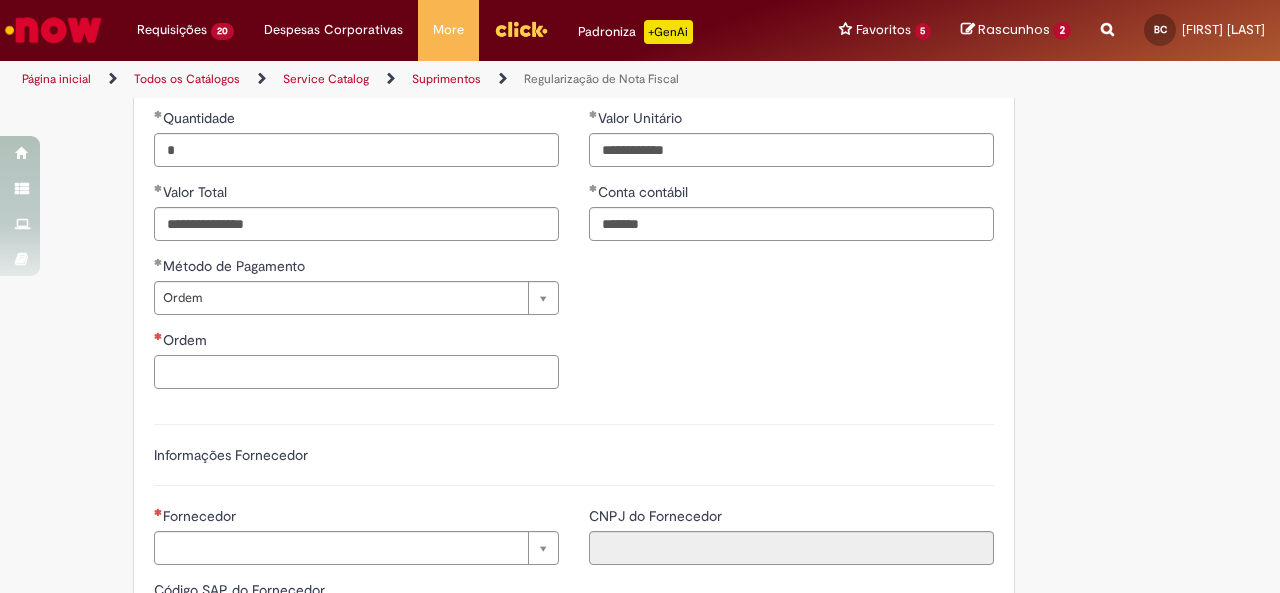 click on "Ordem" at bounding box center [356, 372] 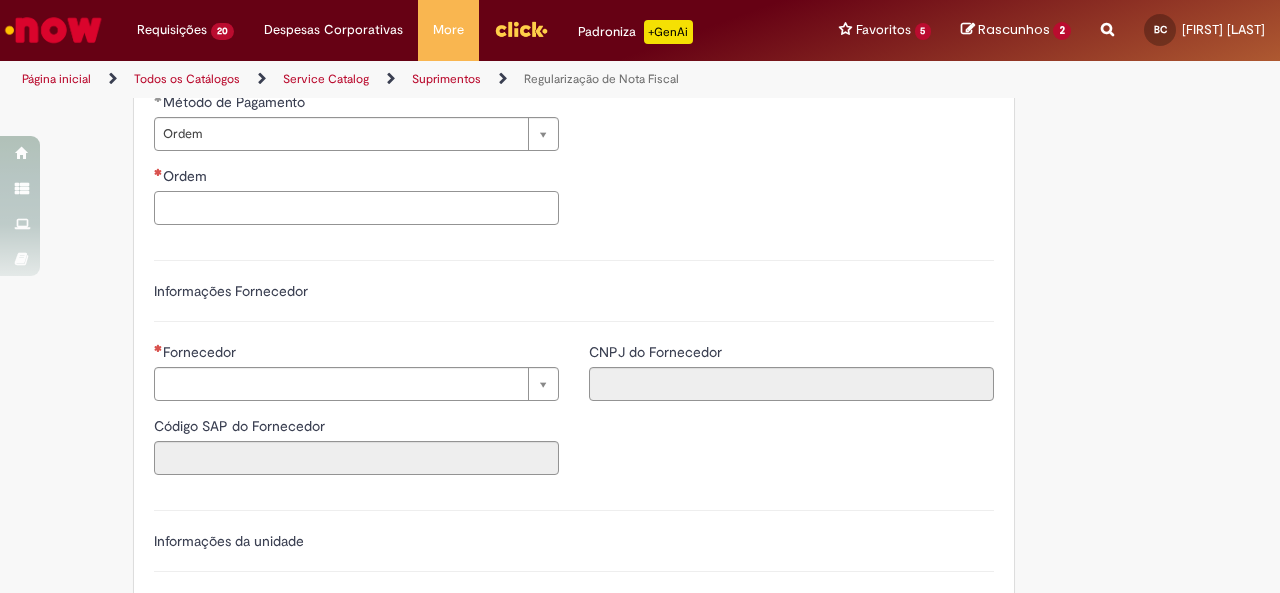 scroll, scrollTop: 1471, scrollLeft: 0, axis: vertical 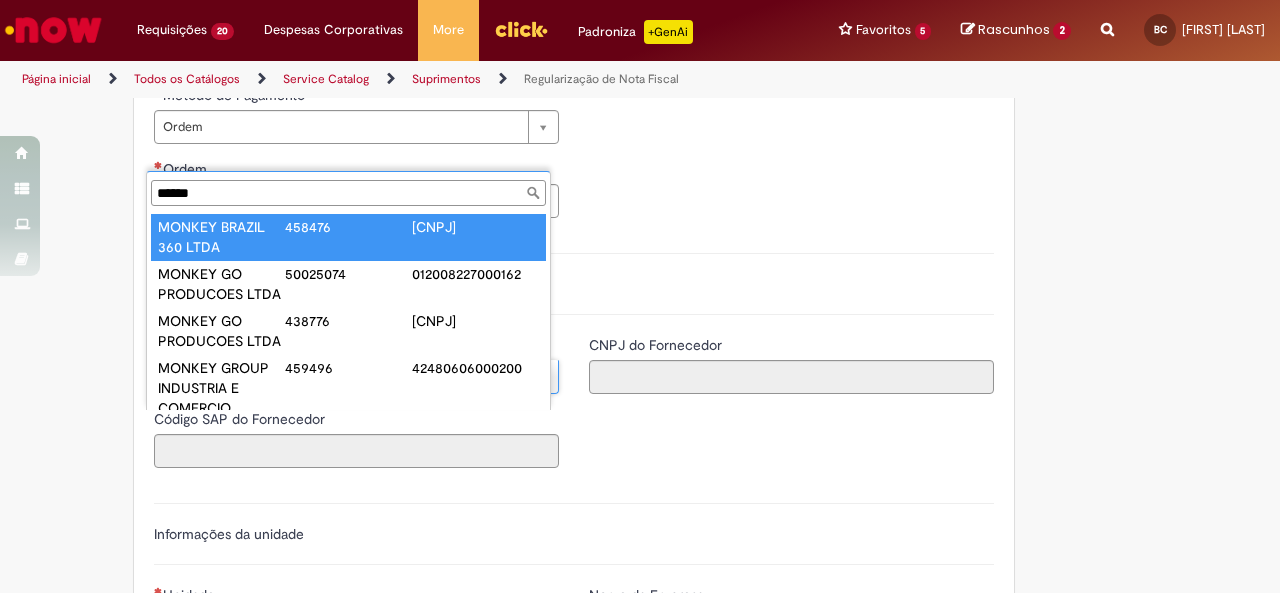 type on "******" 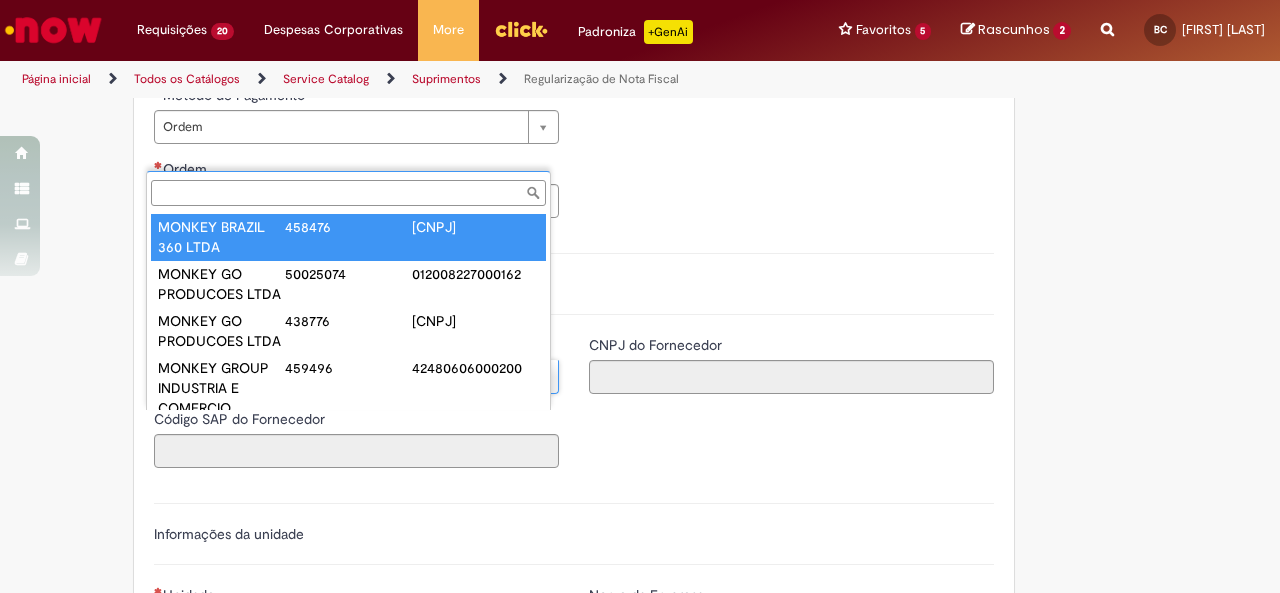 type on "******" 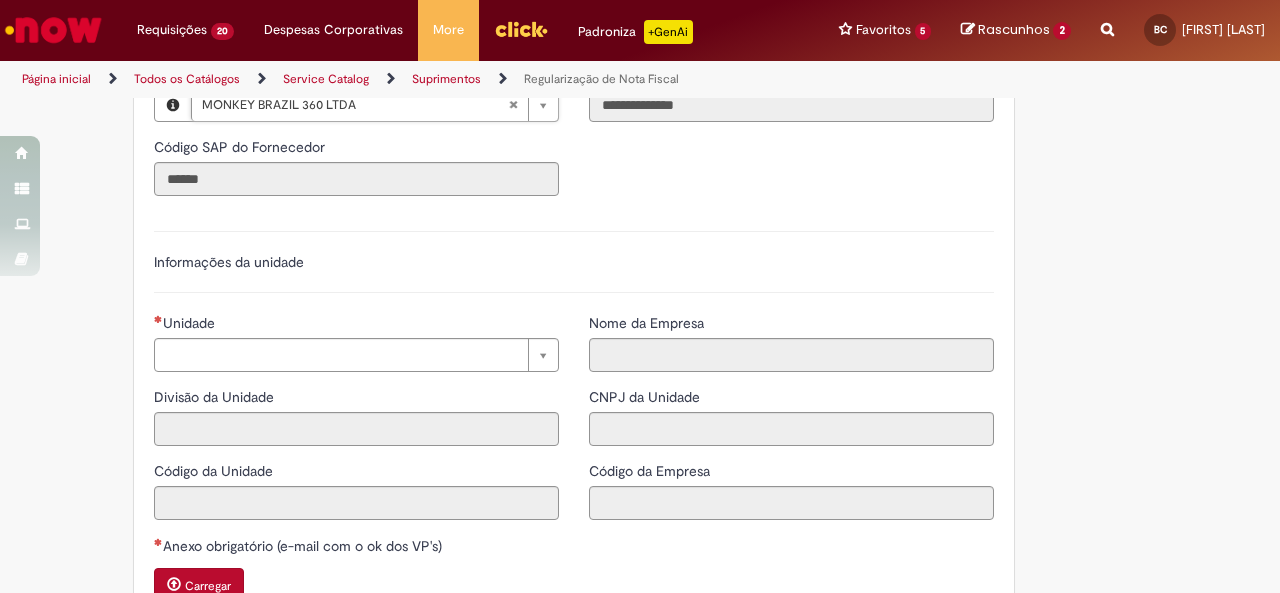 scroll, scrollTop: 1751, scrollLeft: 0, axis: vertical 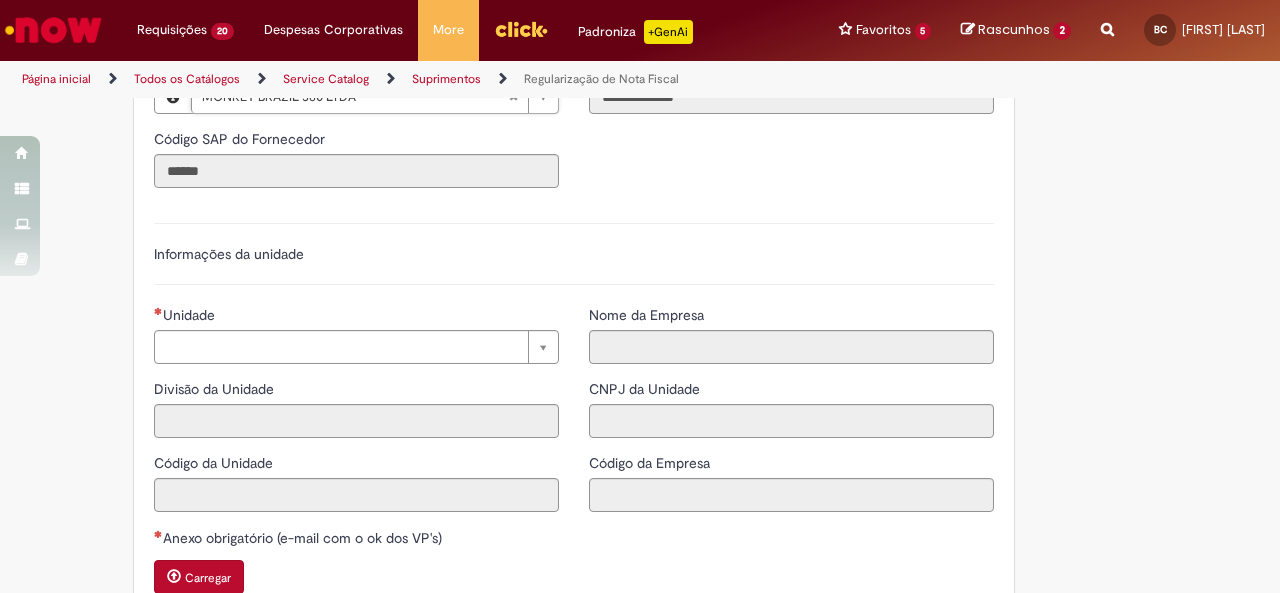 click on "Unidade" at bounding box center [356, 317] 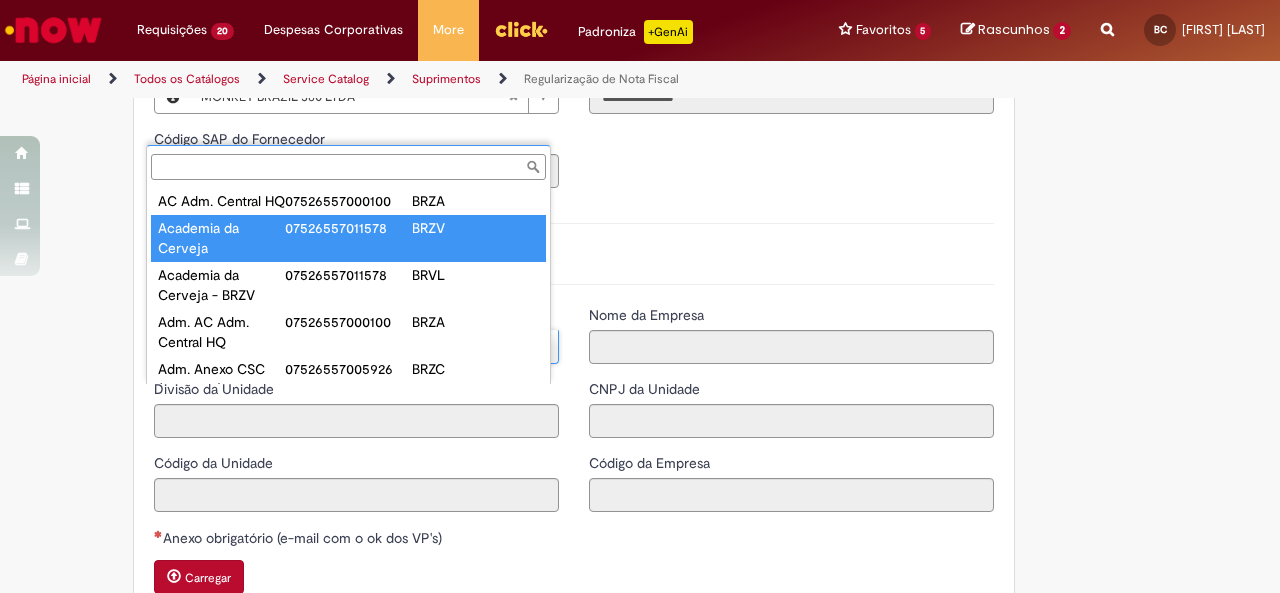 scroll, scrollTop: 0, scrollLeft: 0, axis: both 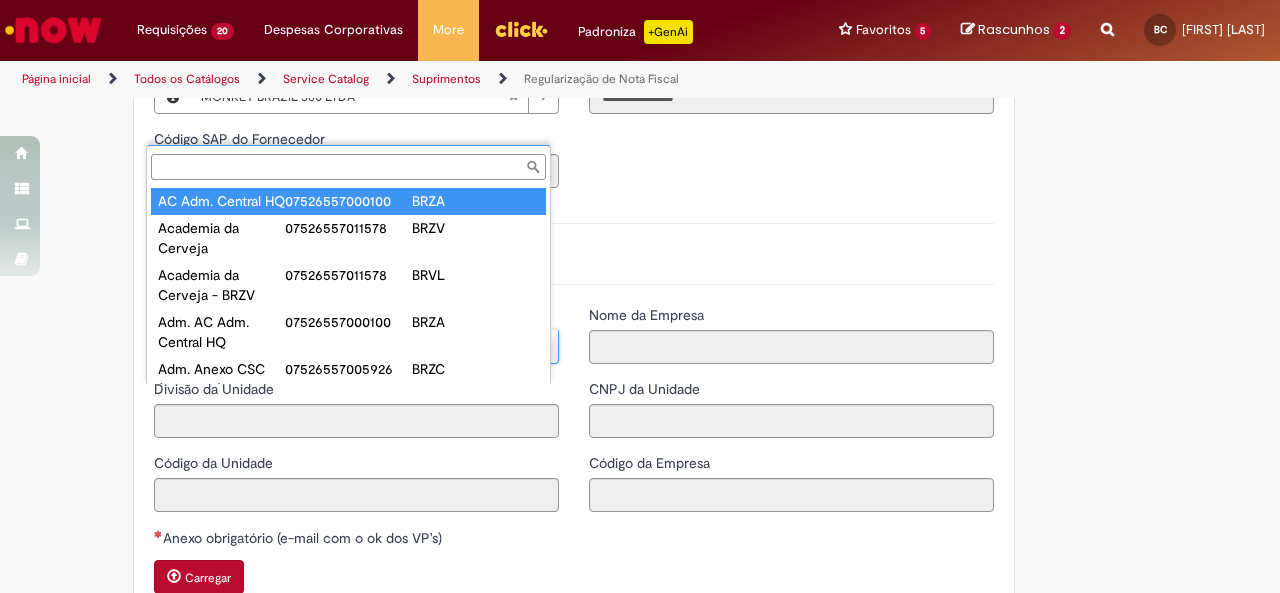 type on "**********" 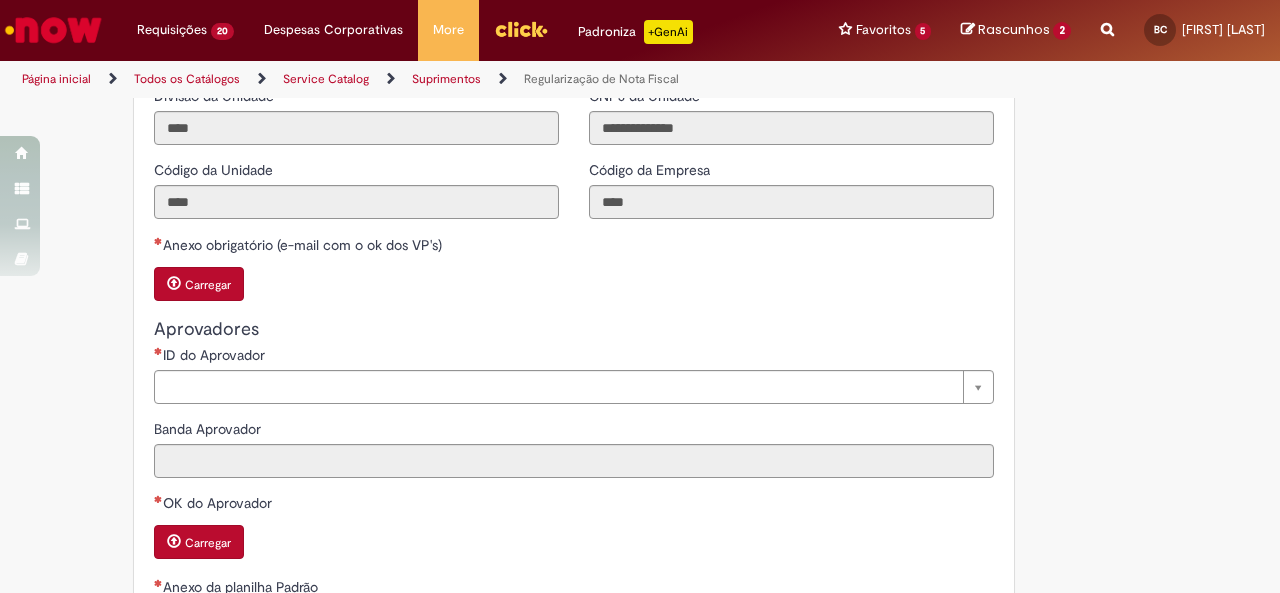 scroll, scrollTop: 2076, scrollLeft: 0, axis: vertical 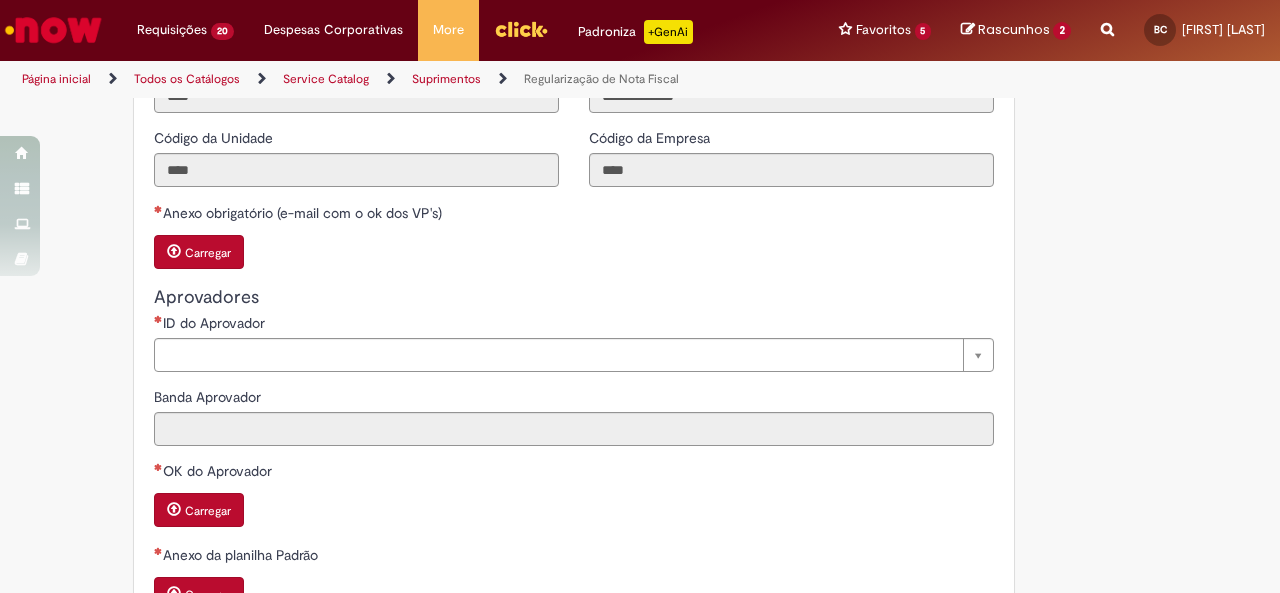 click on "Carregar" at bounding box center (199, 252) 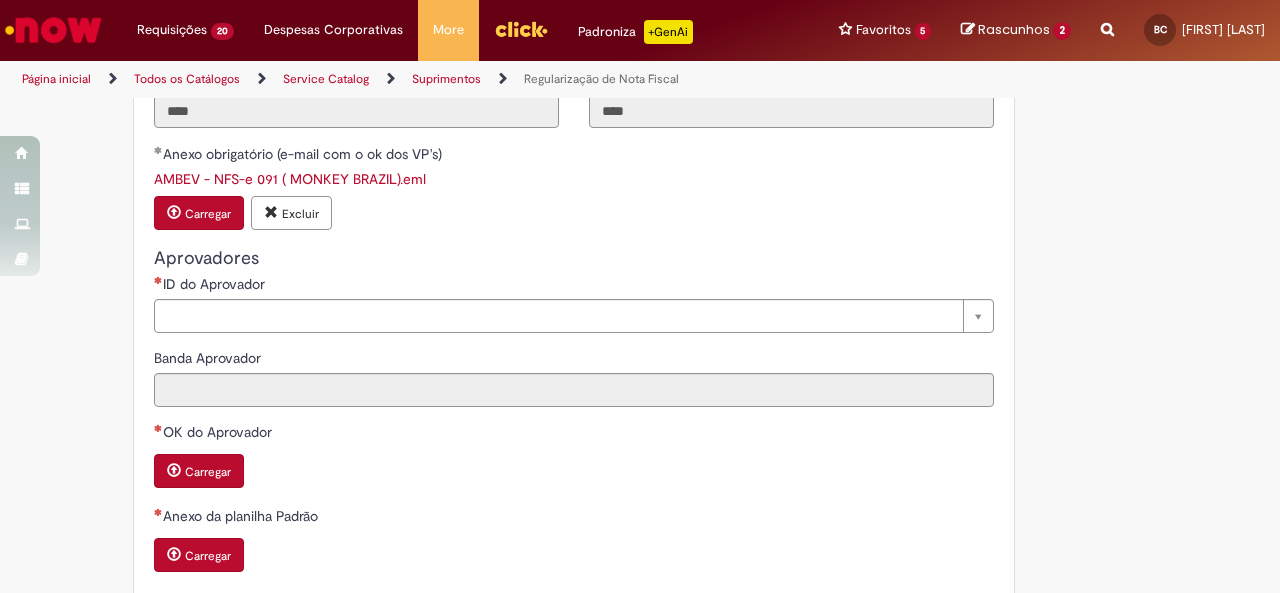 scroll, scrollTop: 2144, scrollLeft: 0, axis: vertical 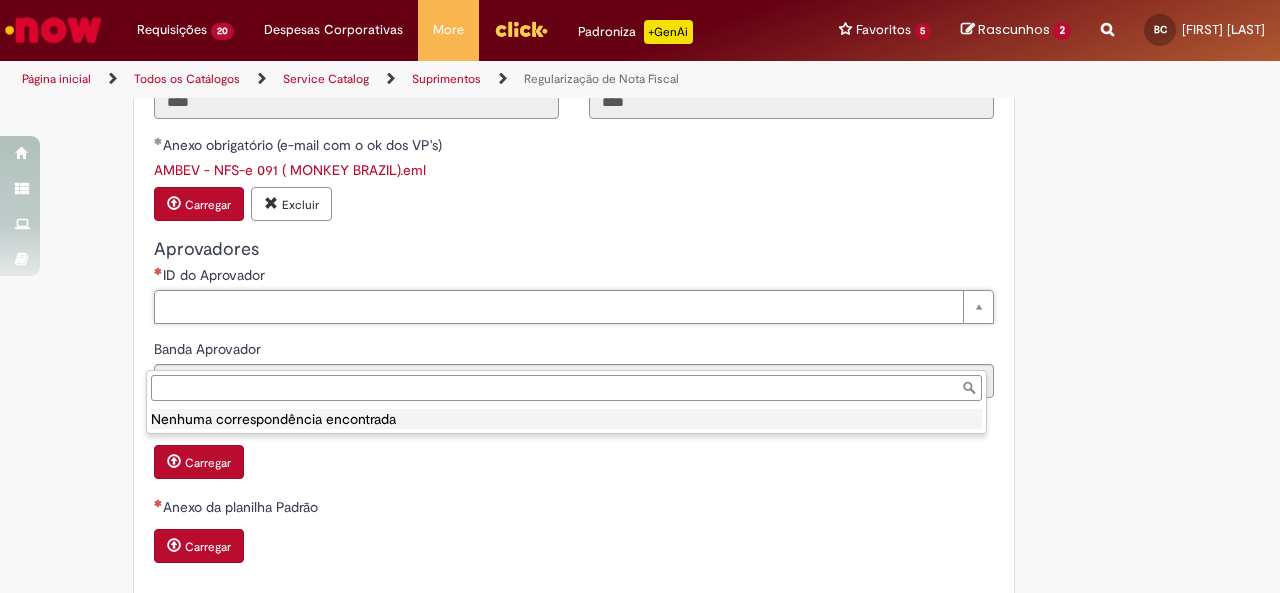click on "ID do Aprovador" at bounding box center (566, 388) 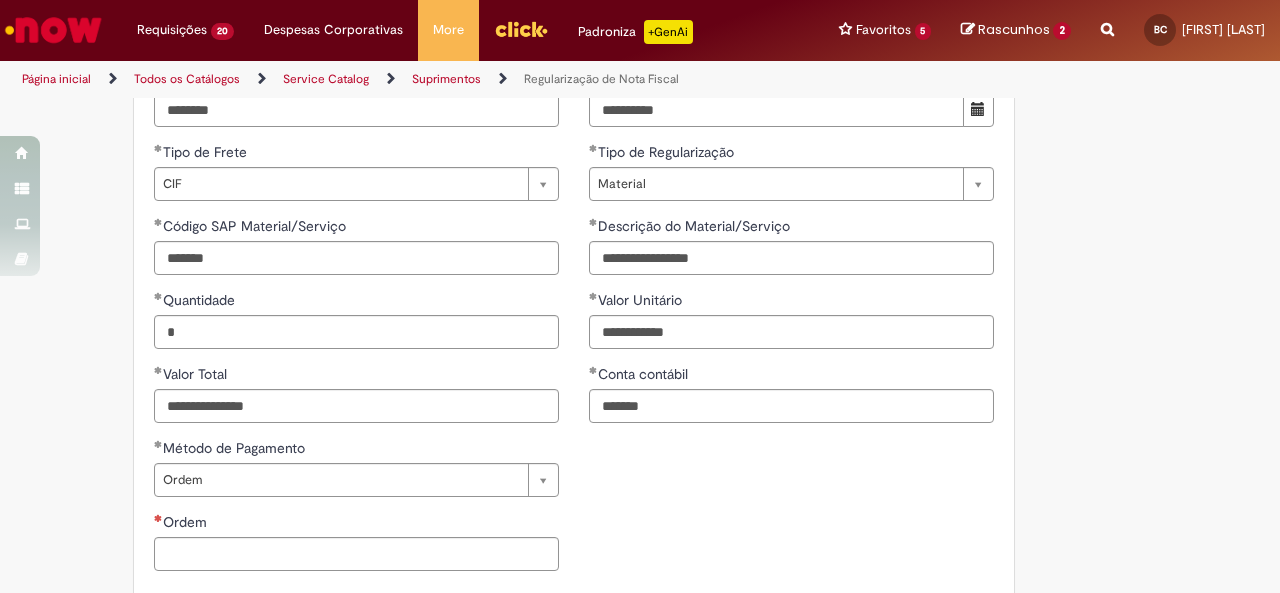 scroll, scrollTop: 1134, scrollLeft: 0, axis: vertical 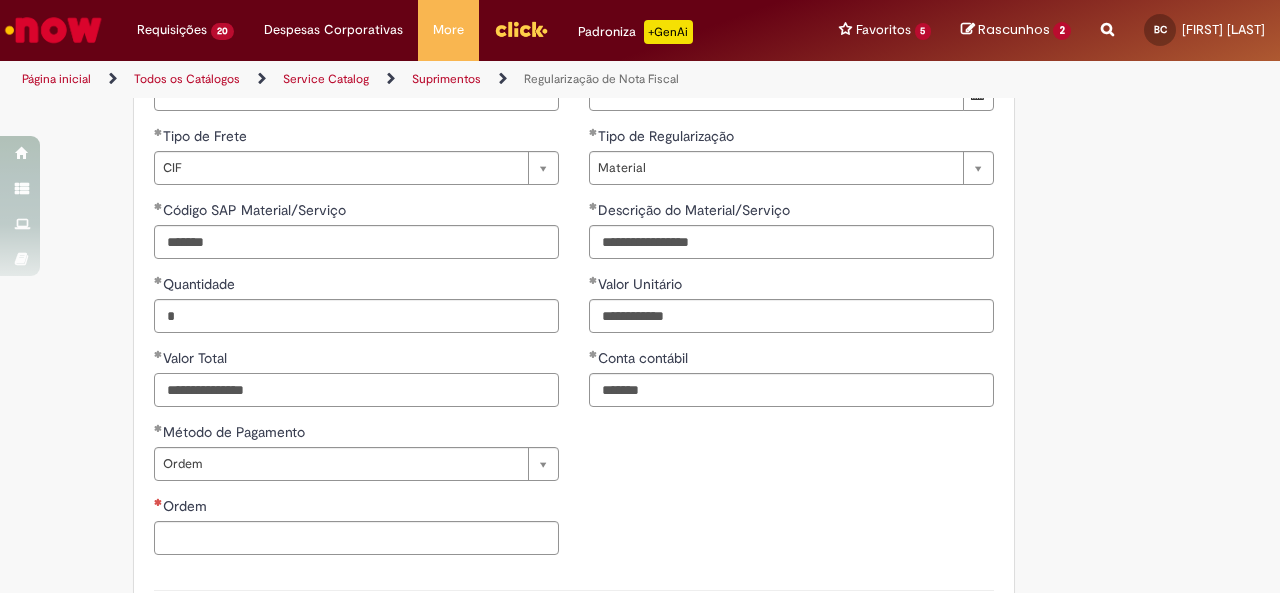click on "**********" at bounding box center [356, 390] 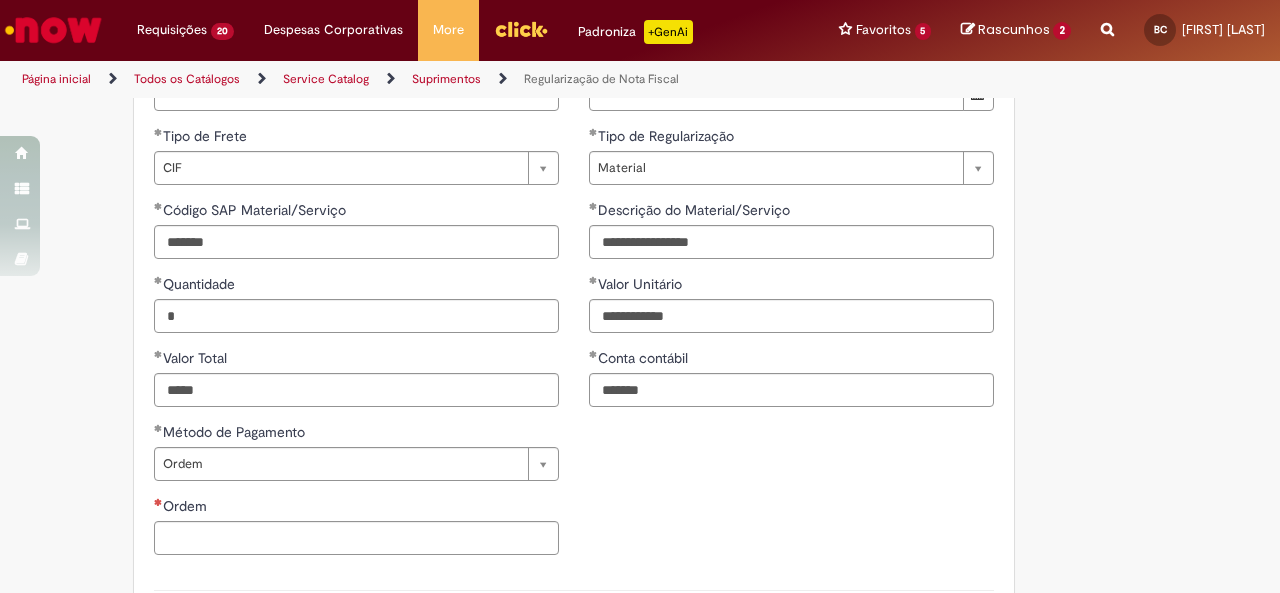 click on "Quantidade" at bounding box center (356, 286) 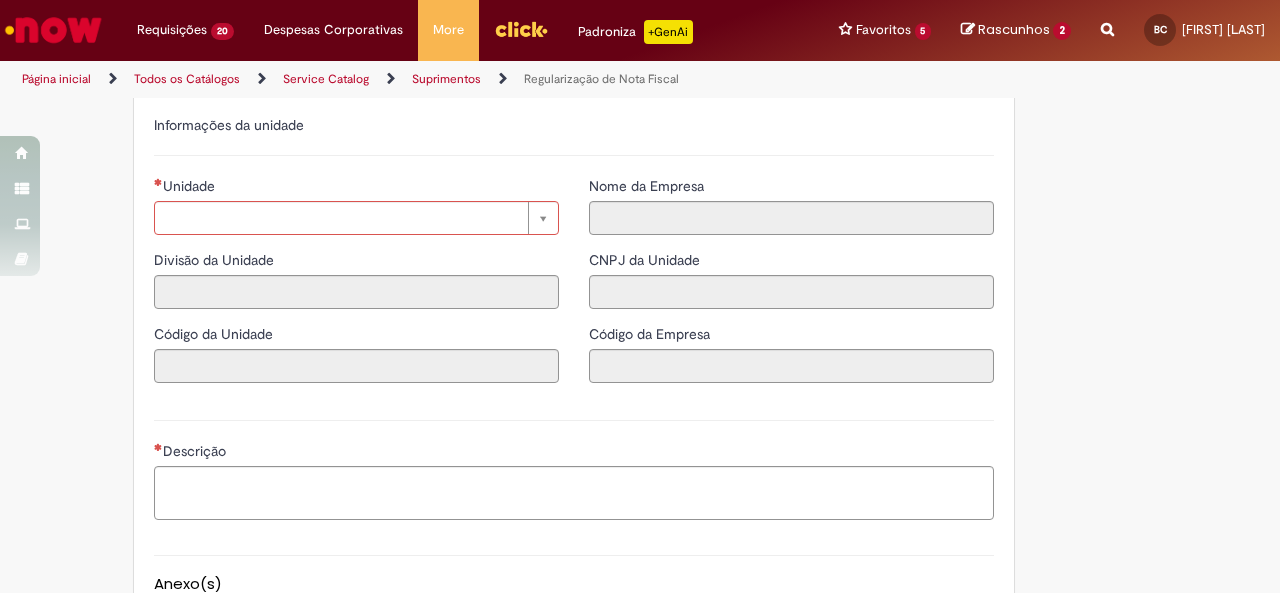 scroll, scrollTop: 1874, scrollLeft: 0, axis: vertical 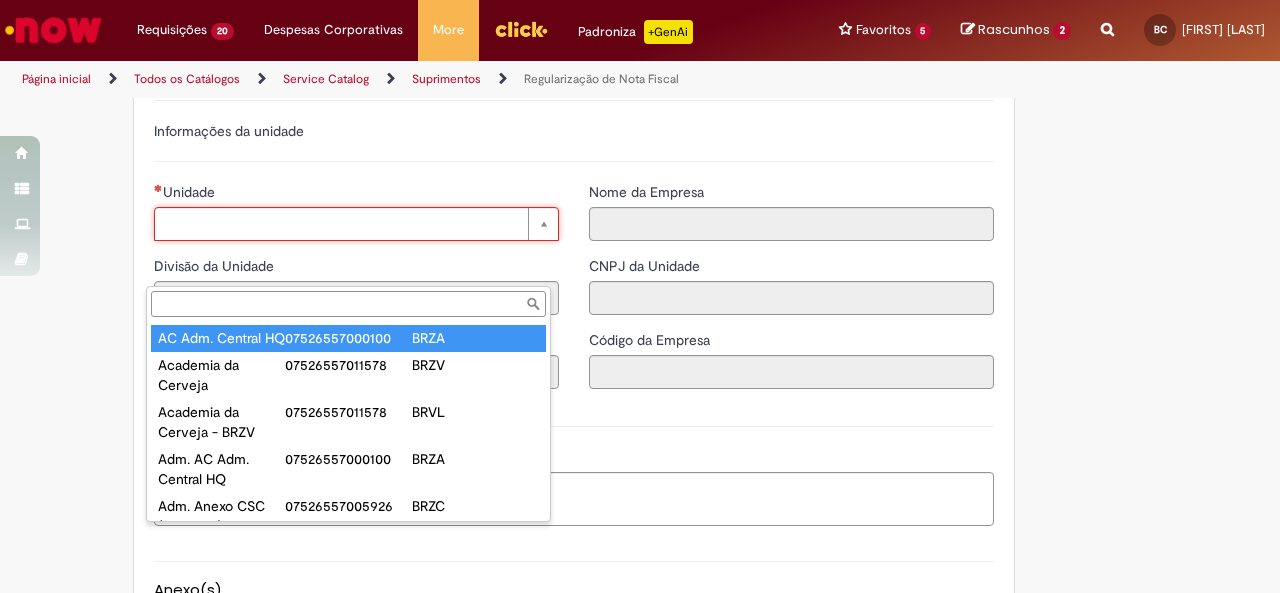 type on "**********" 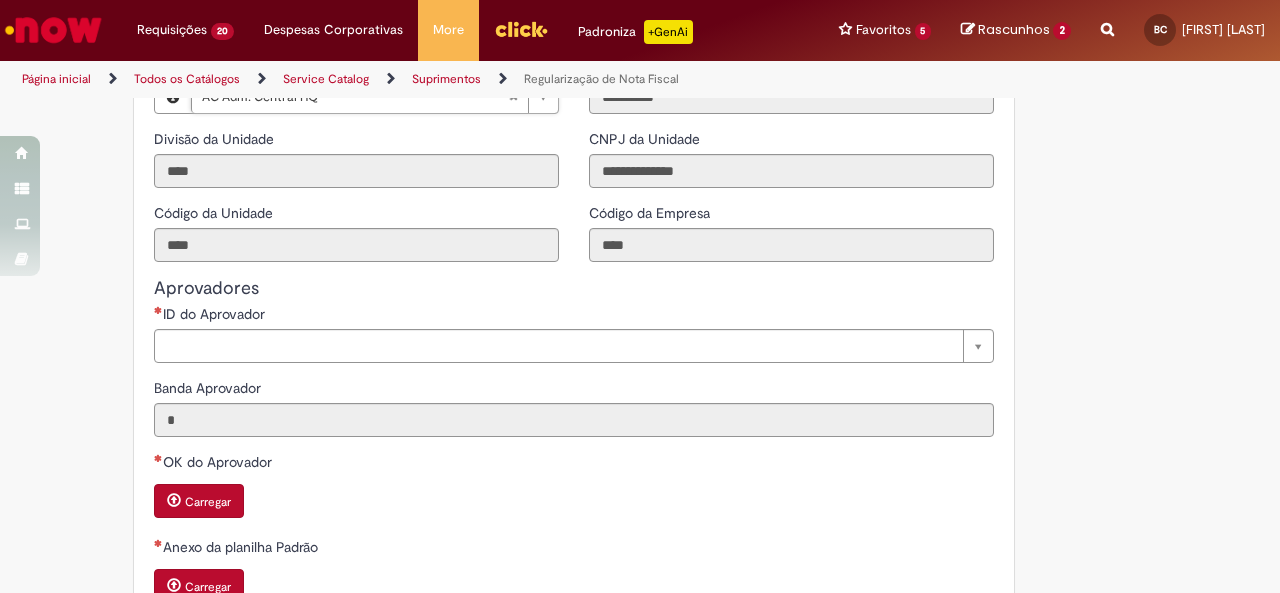 scroll, scrollTop: 2019, scrollLeft: 0, axis: vertical 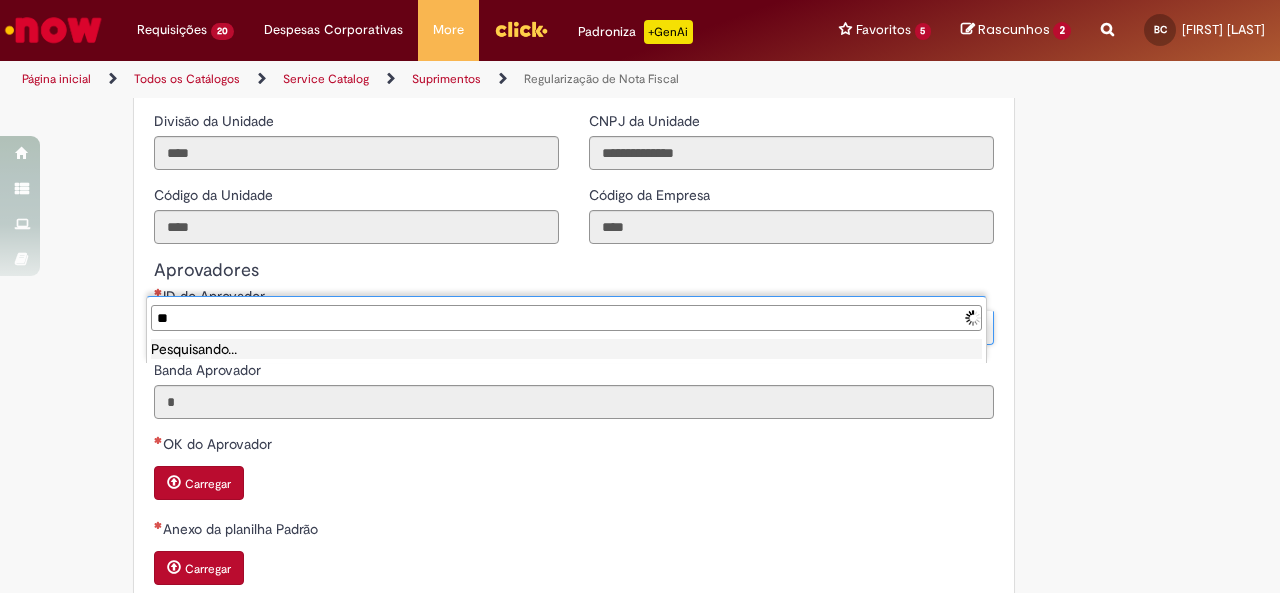 type on "*" 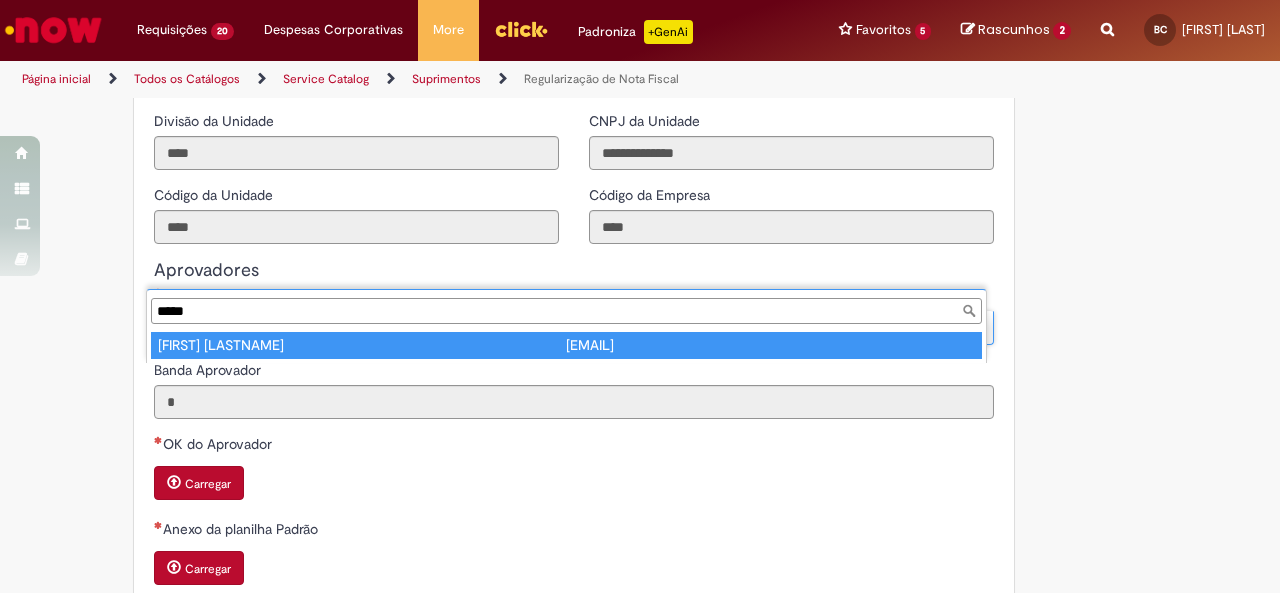 type on "*****" 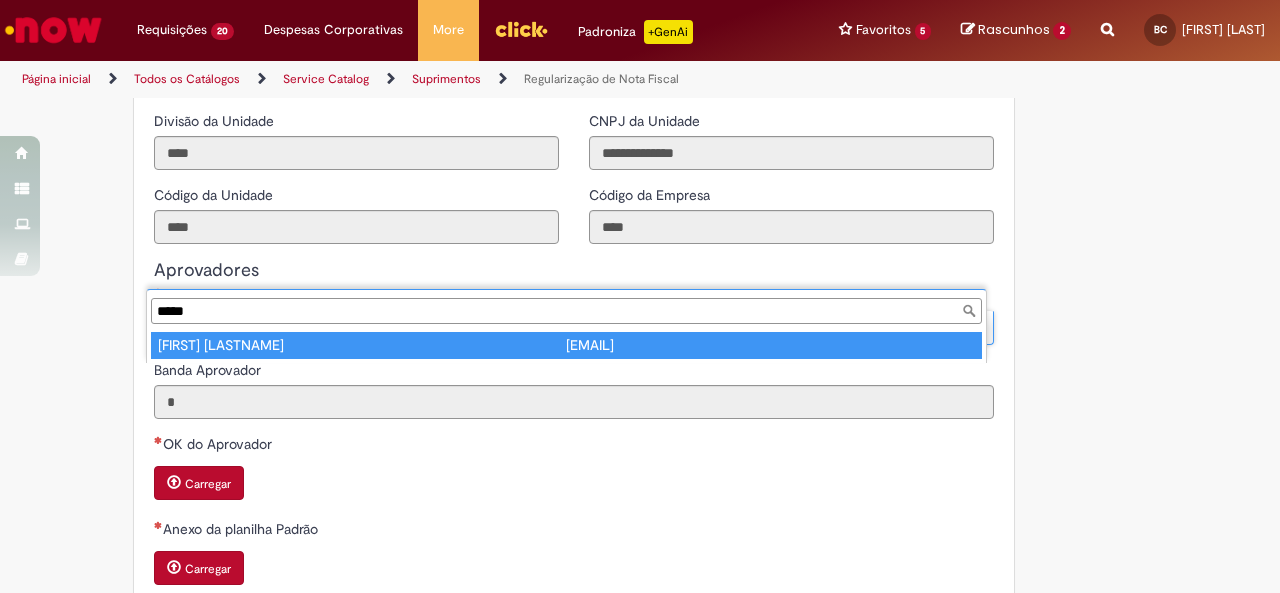 type on "**********" 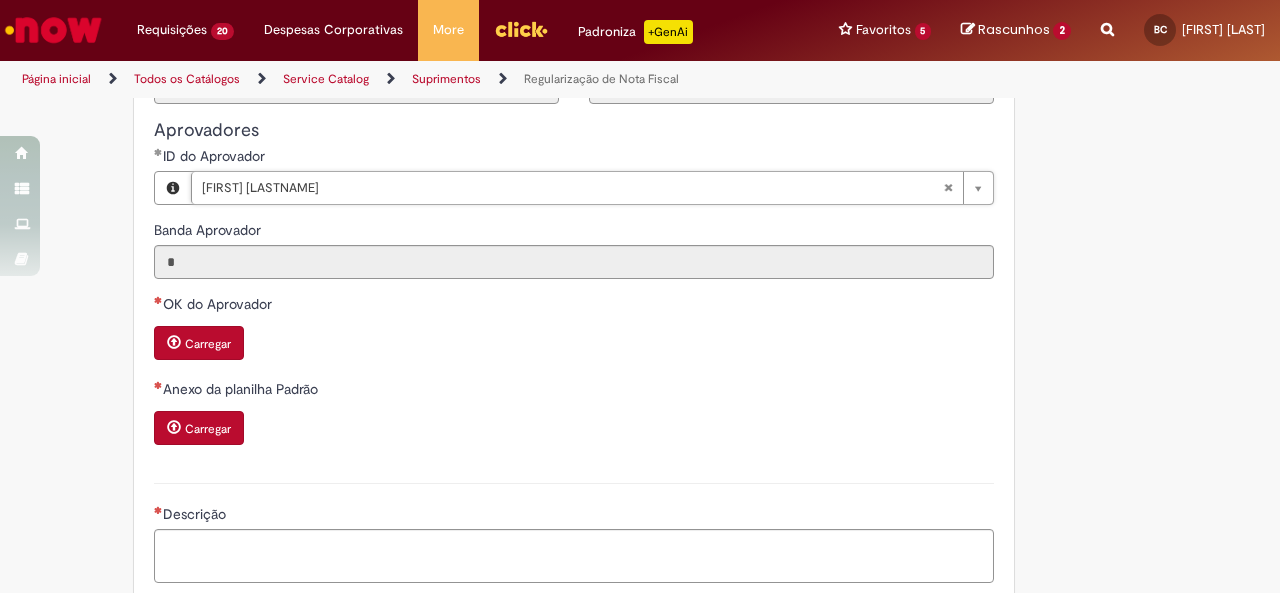 scroll, scrollTop: 2188, scrollLeft: 0, axis: vertical 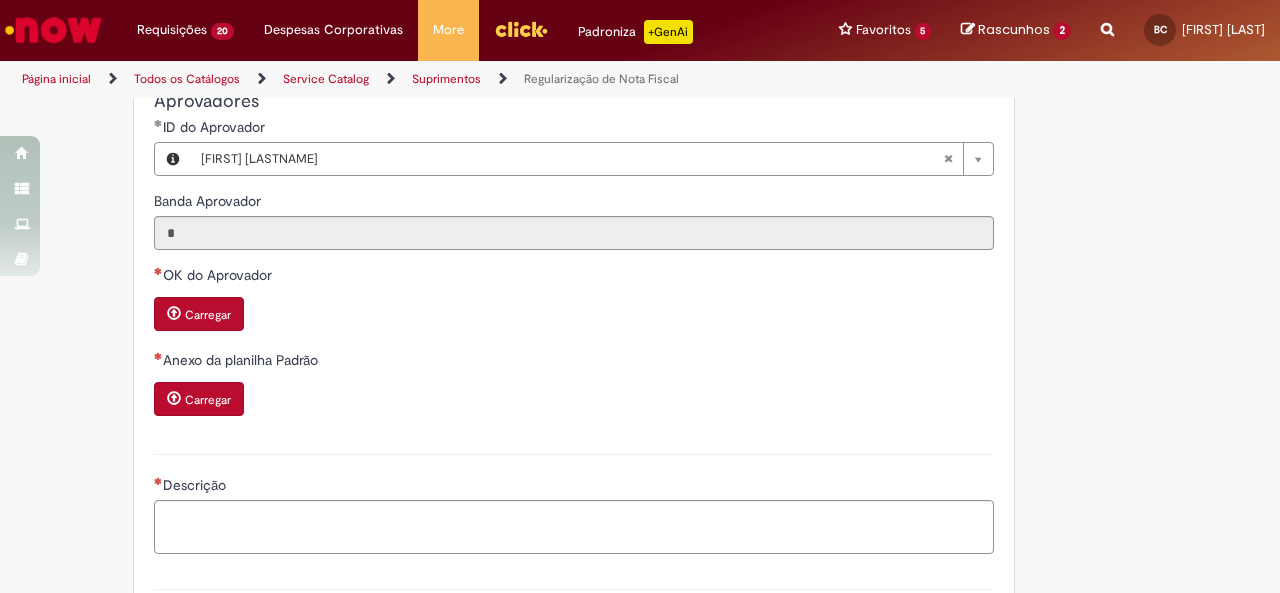 click on "Carregar" at bounding box center [208, 315] 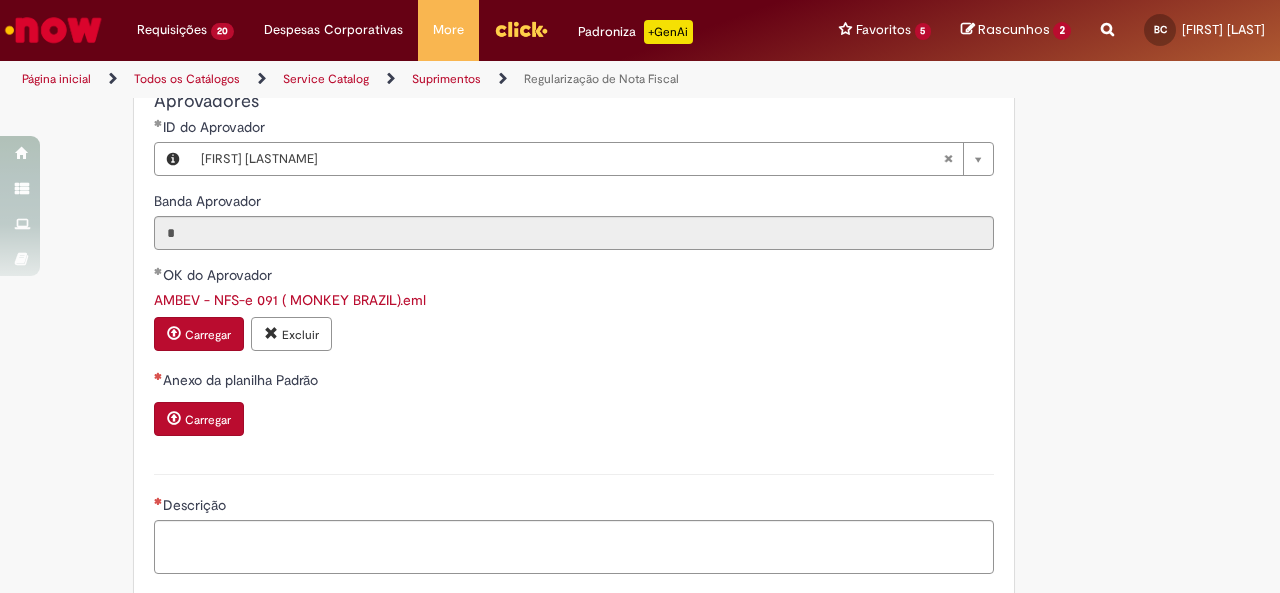 click on "Carregar" at bounding box center (208, 420) 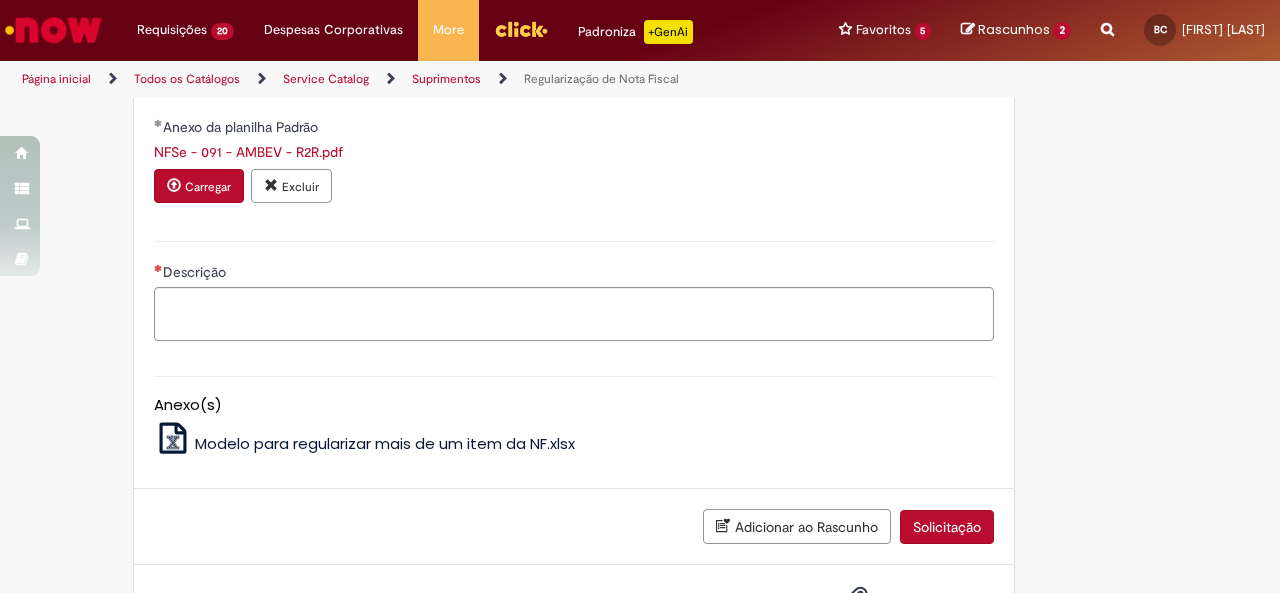 scroll, scrollTop: 2443, scrollLeft: 0, axis: vertical 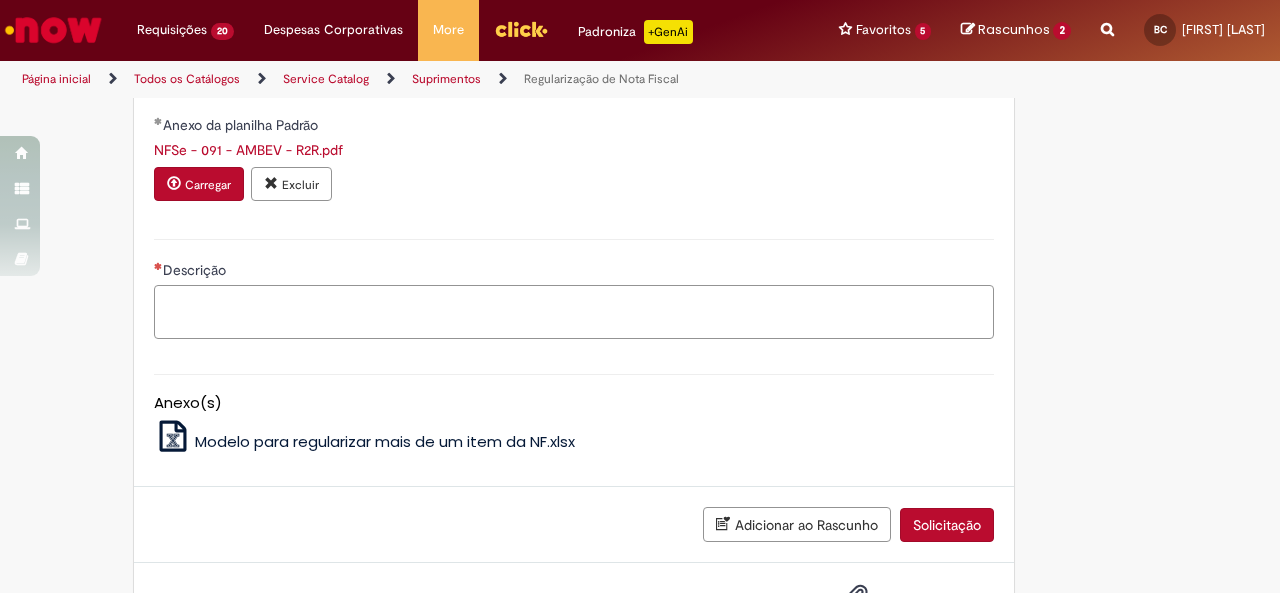 click on "Descrição" at bounding box center (574, 311) 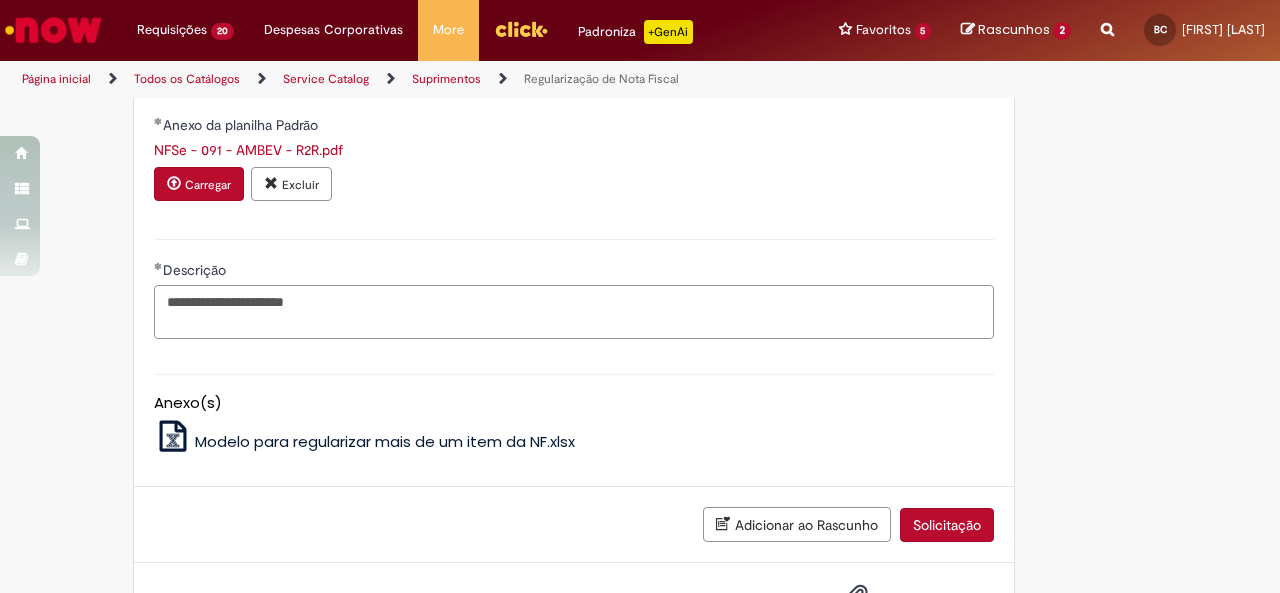 scroll, scrollTop: 2569, scrollLeft: 0, axis: vertical 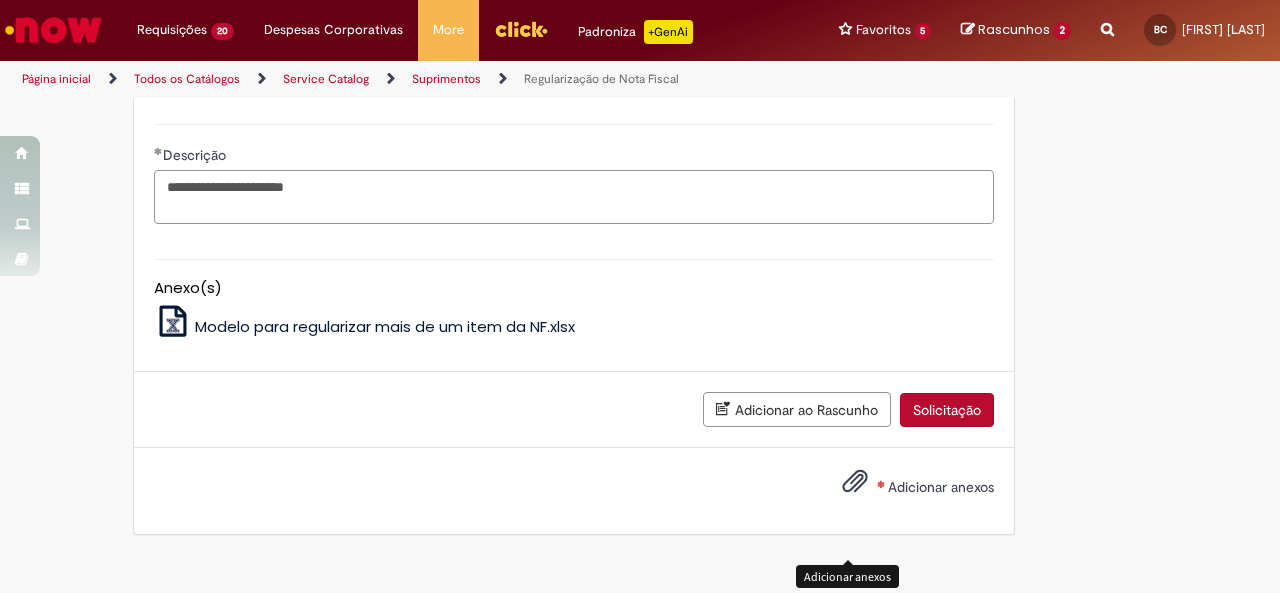 type on "**********" 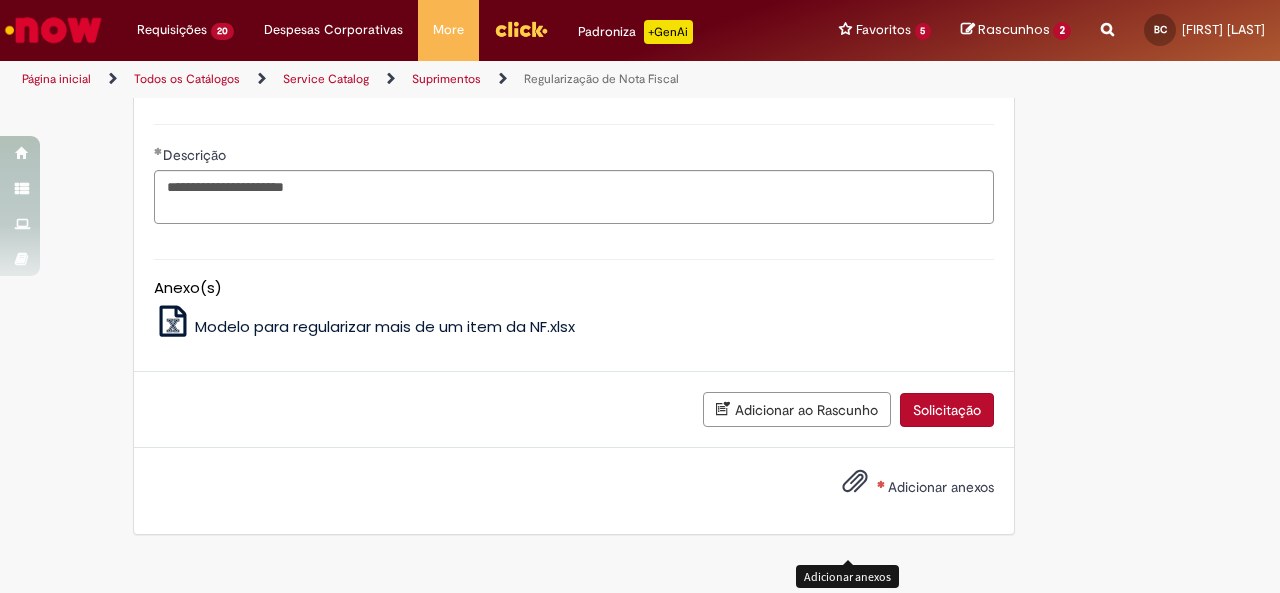 click at bounding box center (843, 487) 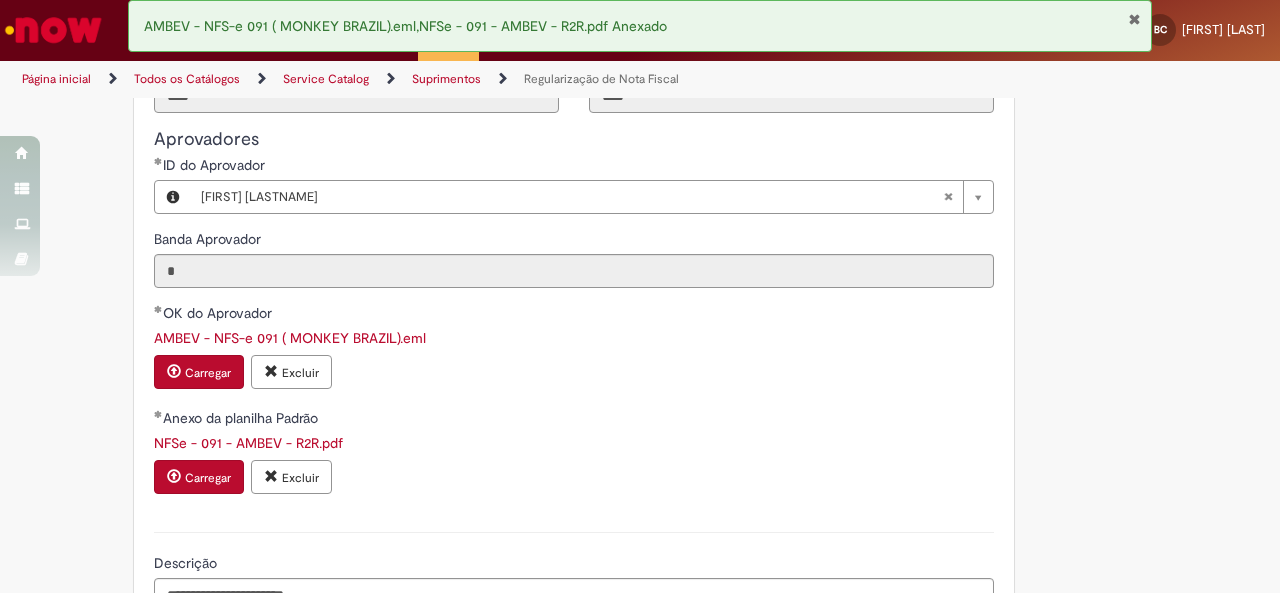 scroll, scrollTop: 2139, scrollLeft: 0, axis: vertical 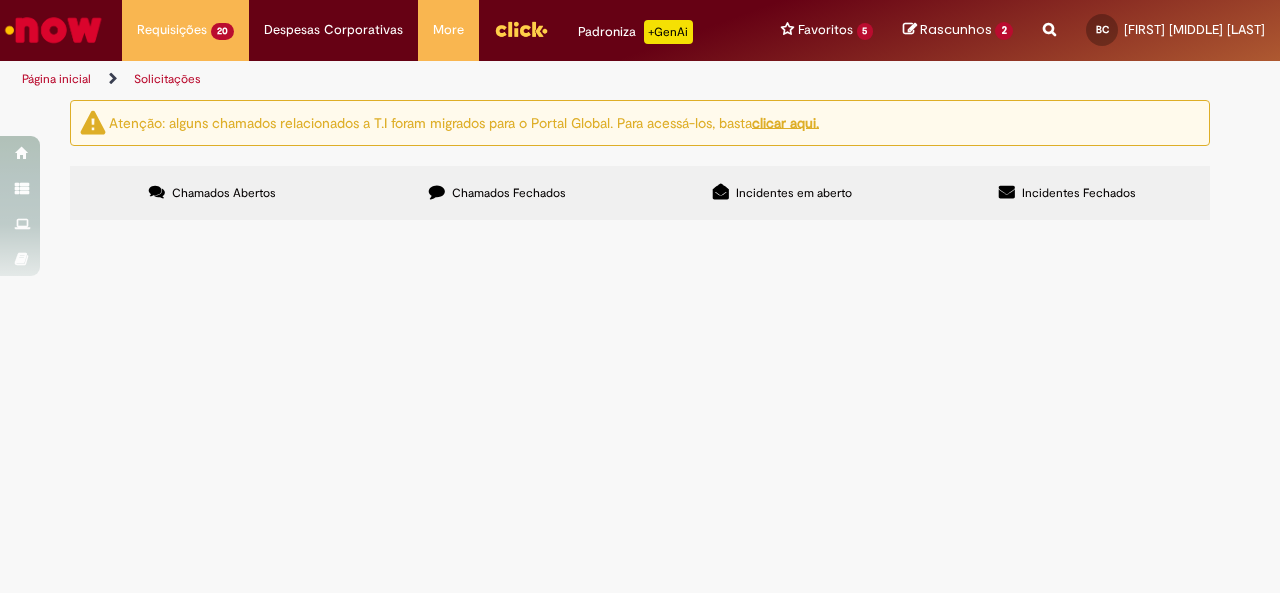 click on "Chamados Fechados" at bounding box center (497, 193) 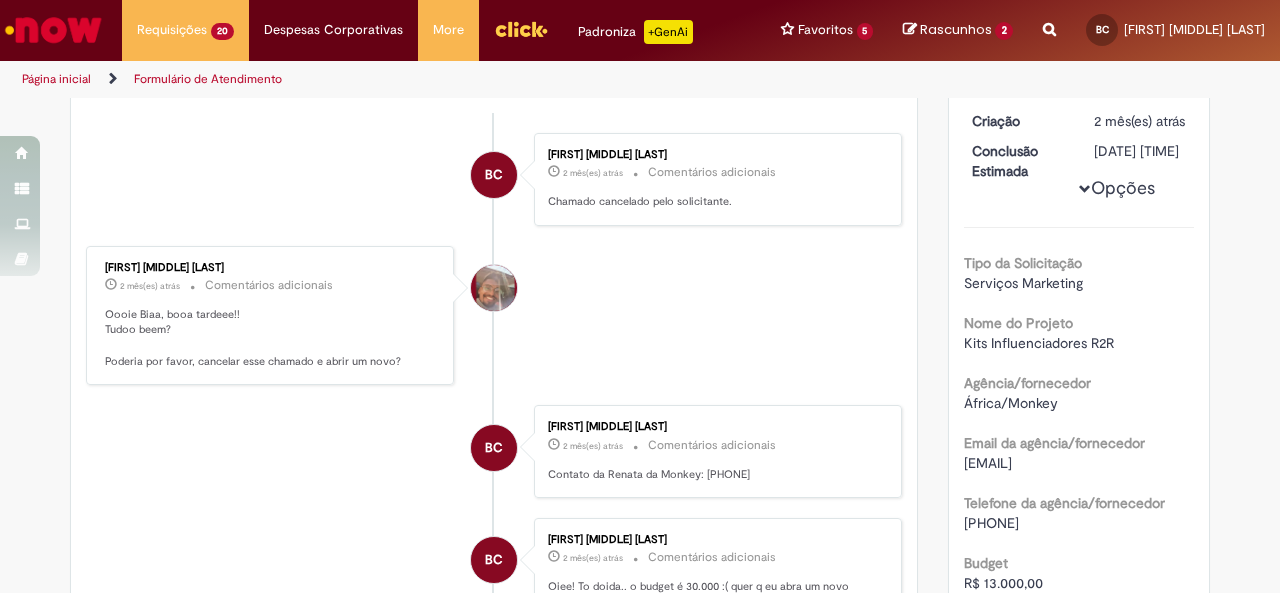 scroll, scrollTop: 162, scrollLeft: 0, axis: vertical 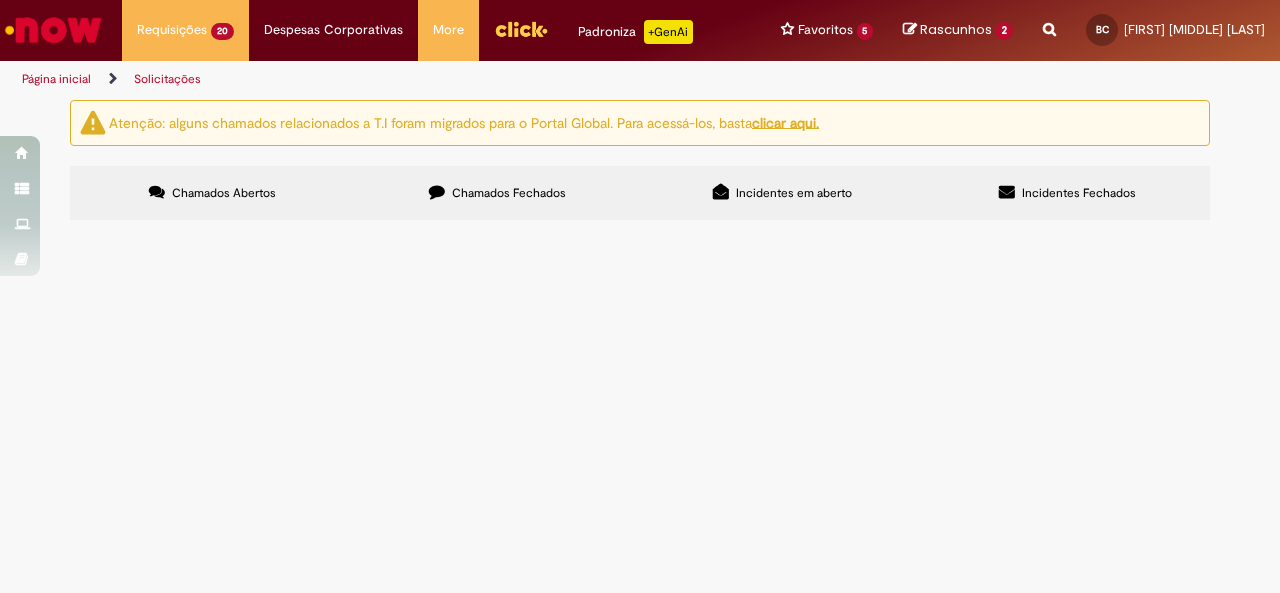click on "Chamados Abertos     Chamados Fechados     Incidentes em aberto     Incidentes Fechados
Itens solicitados
Exportar como PDF Exportar como Excel Exportar como CSV
Solicitações
Carregamento de dados...
Itens solicitados
Exportar como PDF Exportar como Excel Exportar como CSV
Solicitações
Carregamento de dados...
Incidentes
Exportar como PDF Exportar como Excel Exportar como CSV
Incidentes" at bounding box center (640, 166) 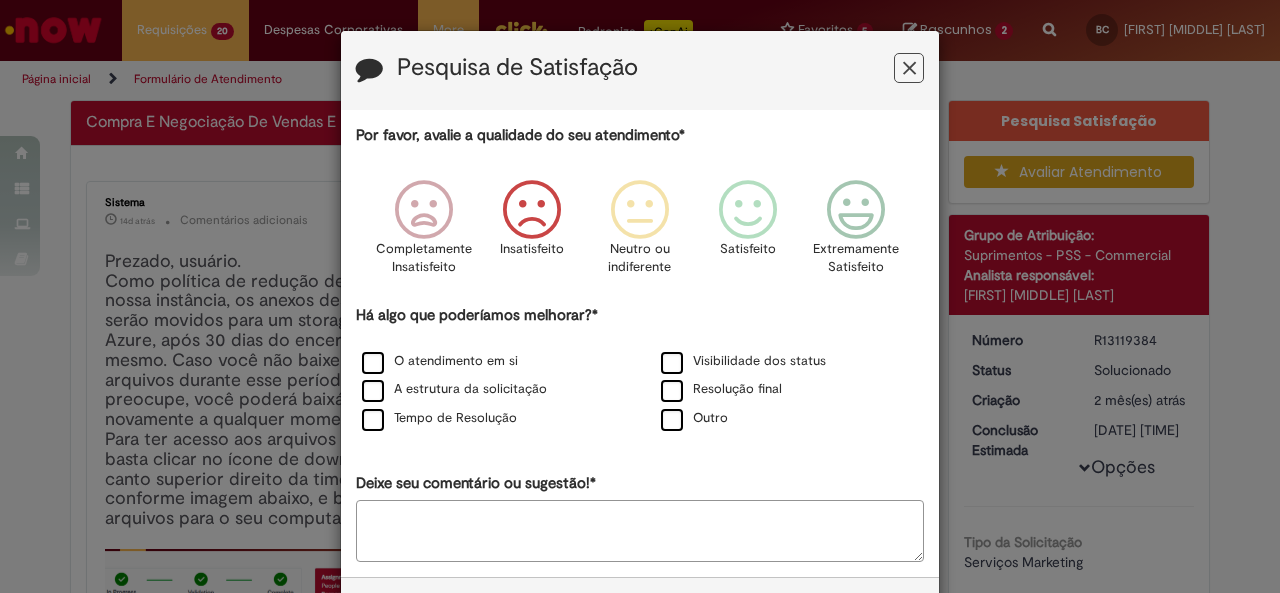 scroll, scrollTop: 0, scrollLeft: 0, axis: both 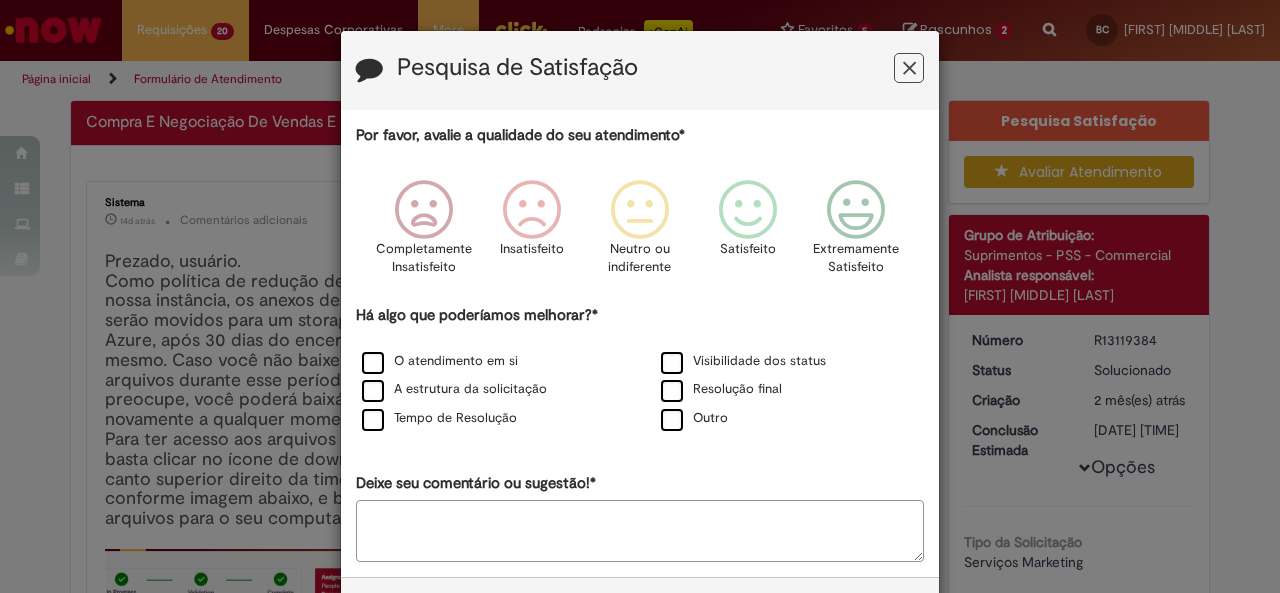 click at bounding box center (909, 68) 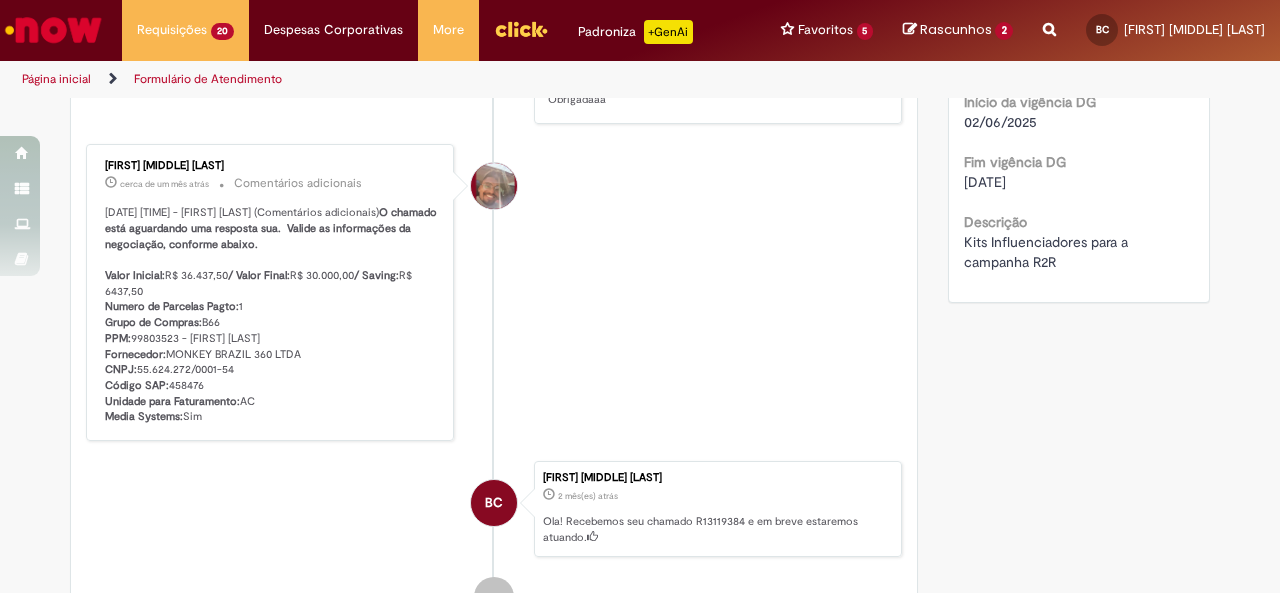 scroll, scrollTop: 1154, scrollLeft: 0, axis: vertical 